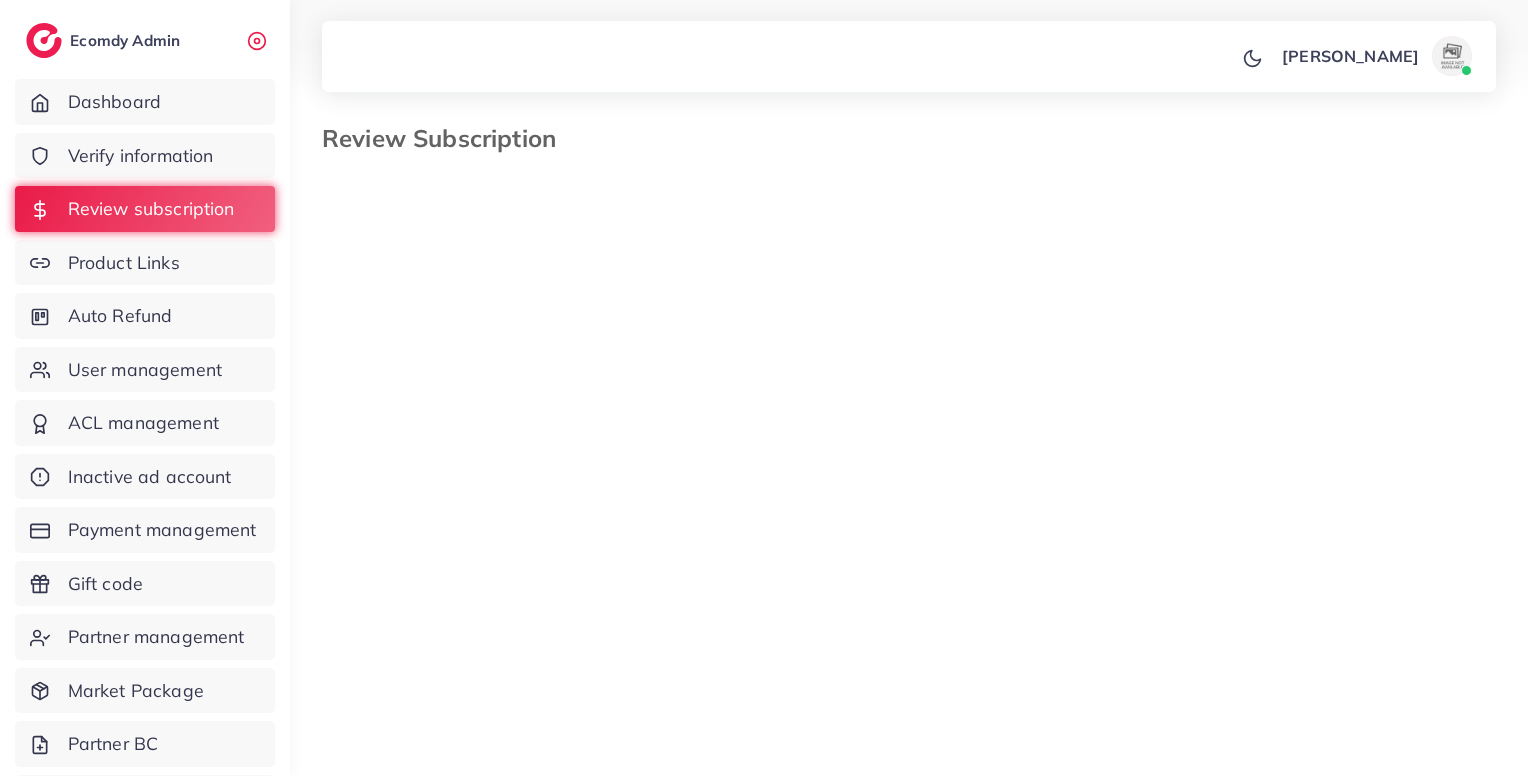 scroll, scrollTop: 0, scrollLeft: 0, axis: both 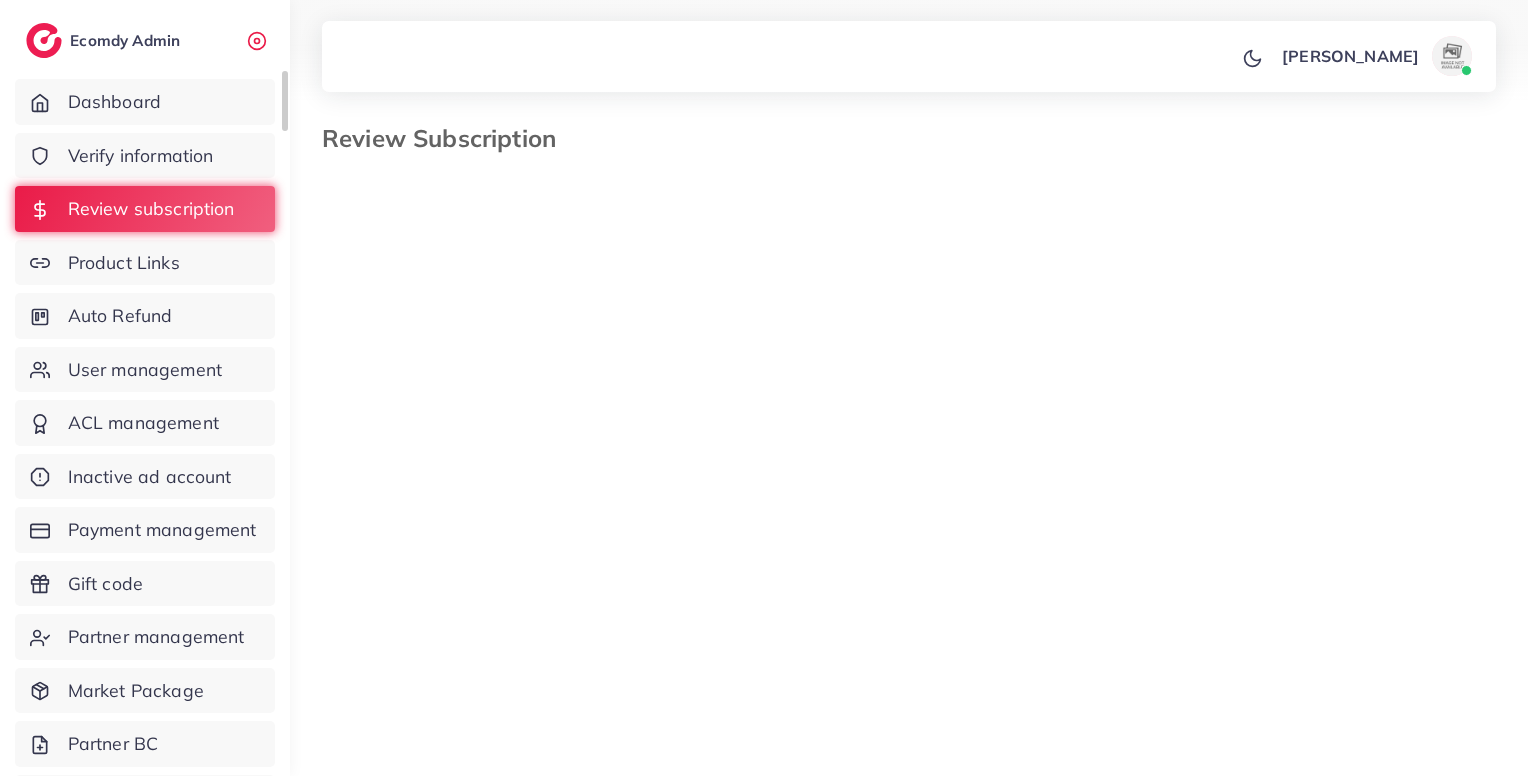 select on "*******" 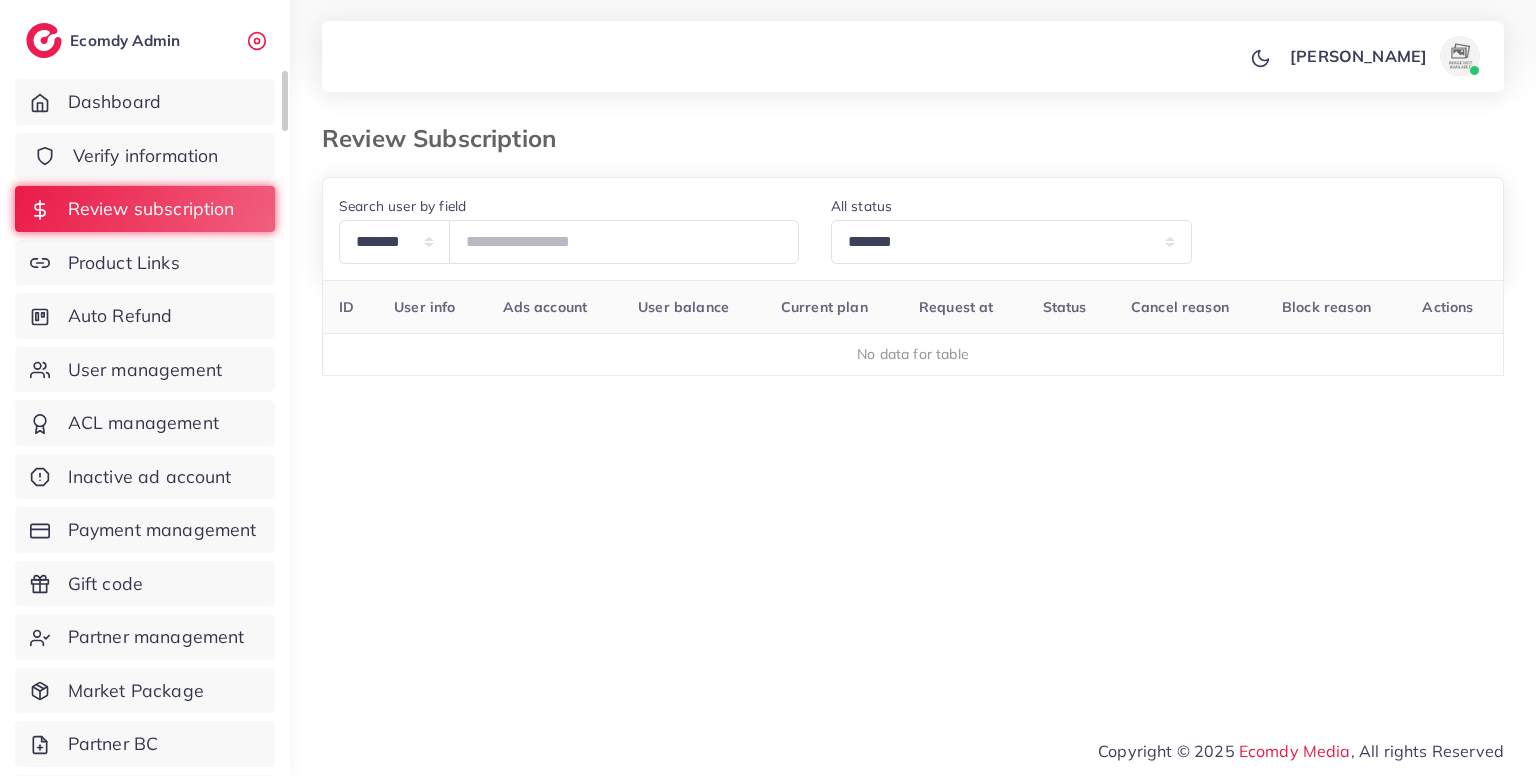 click on "Verify information" at bounding box center (146, 156) 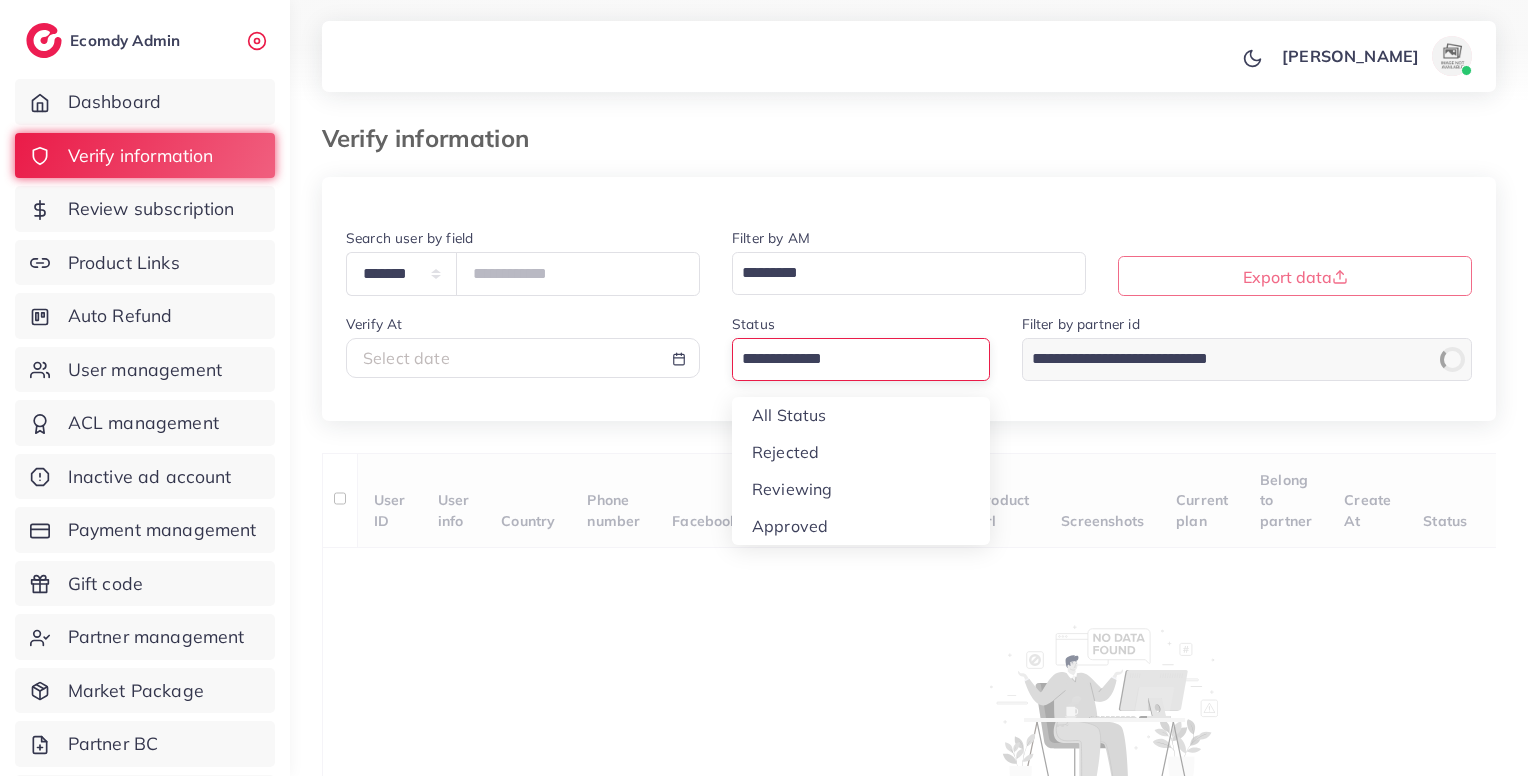 click at bounding box center (849, 359) 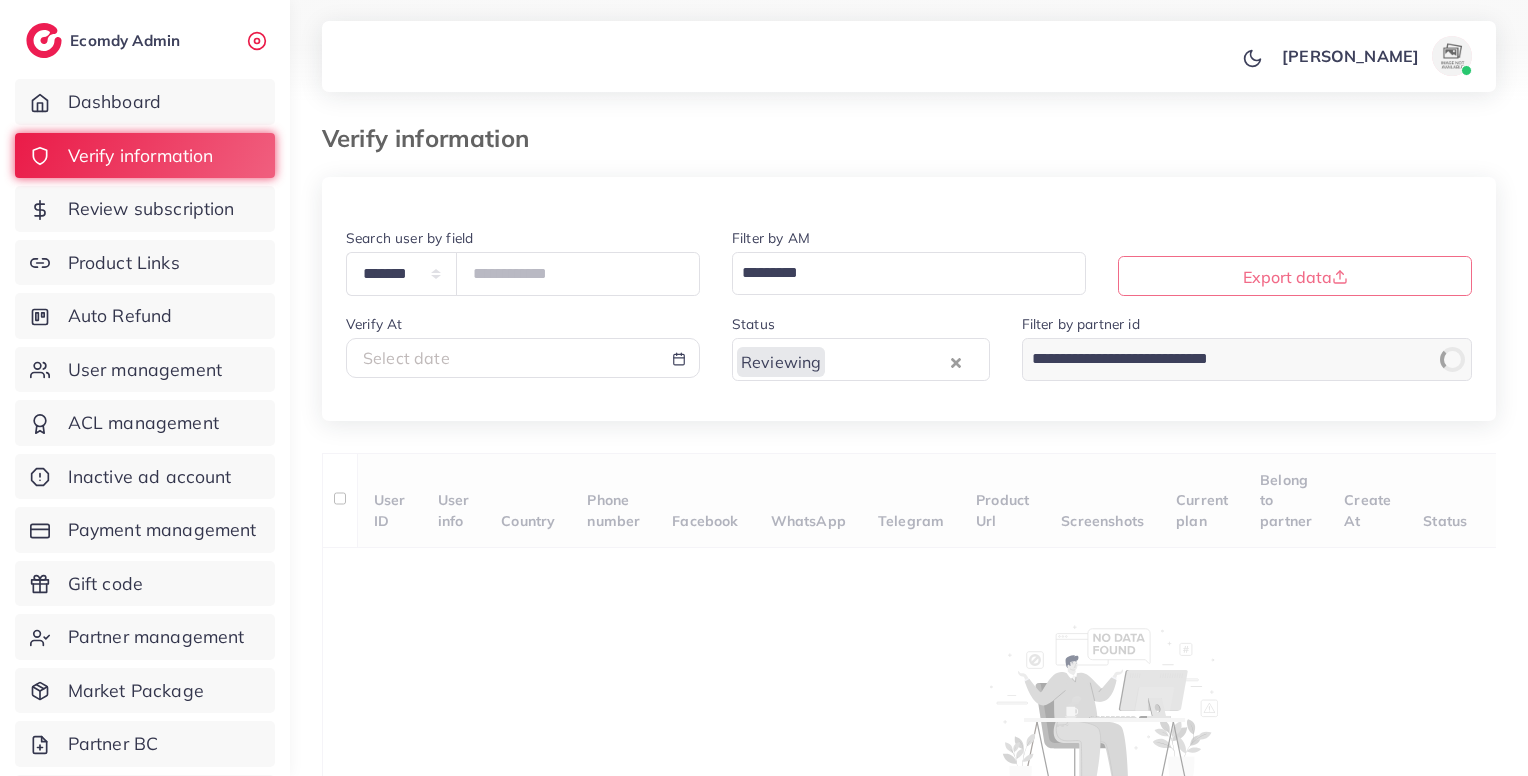 click on "**********" at bounding box center (909, 519) 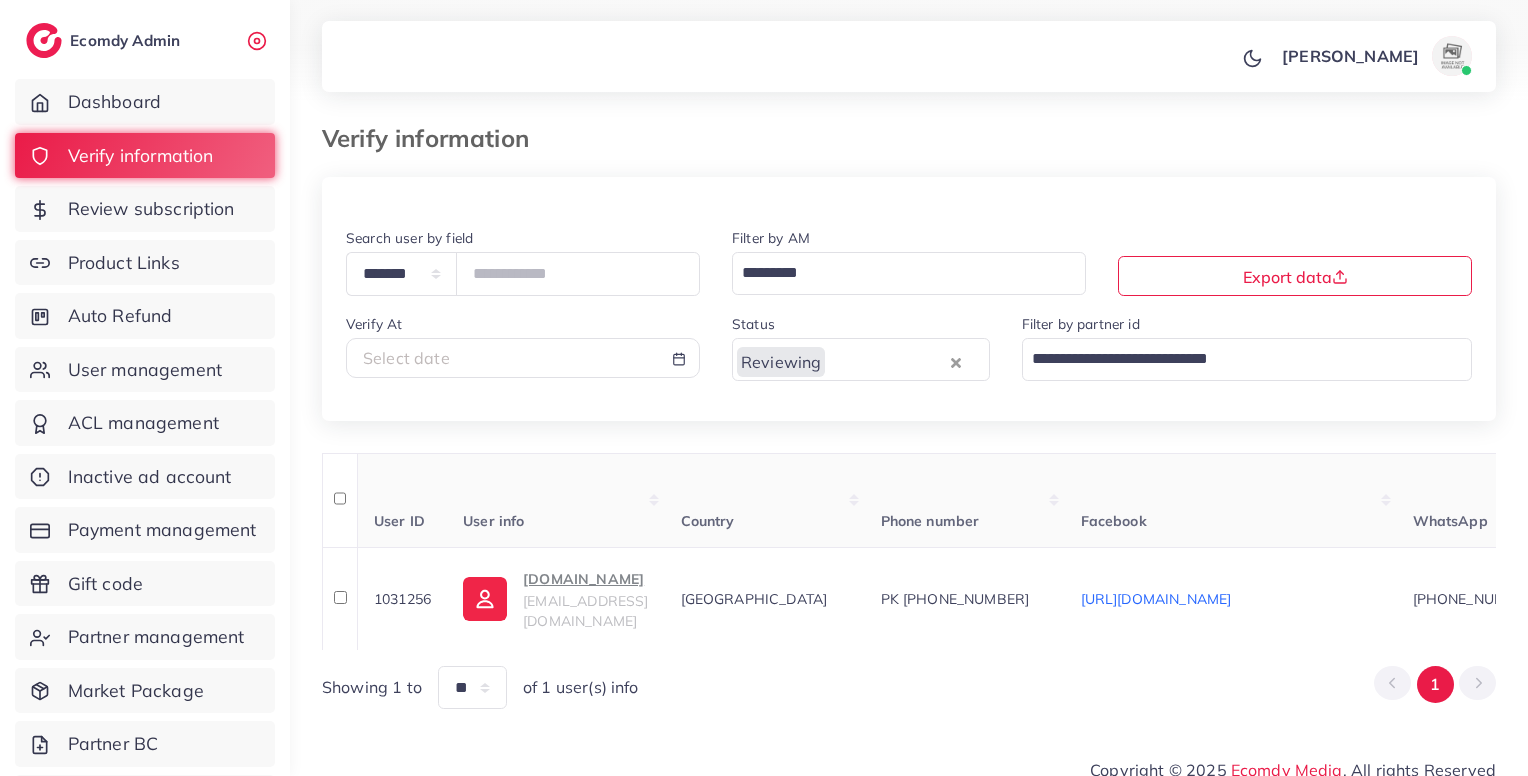 scroll, scrollTop: 28, scrollLeft: 0, axis: vertical 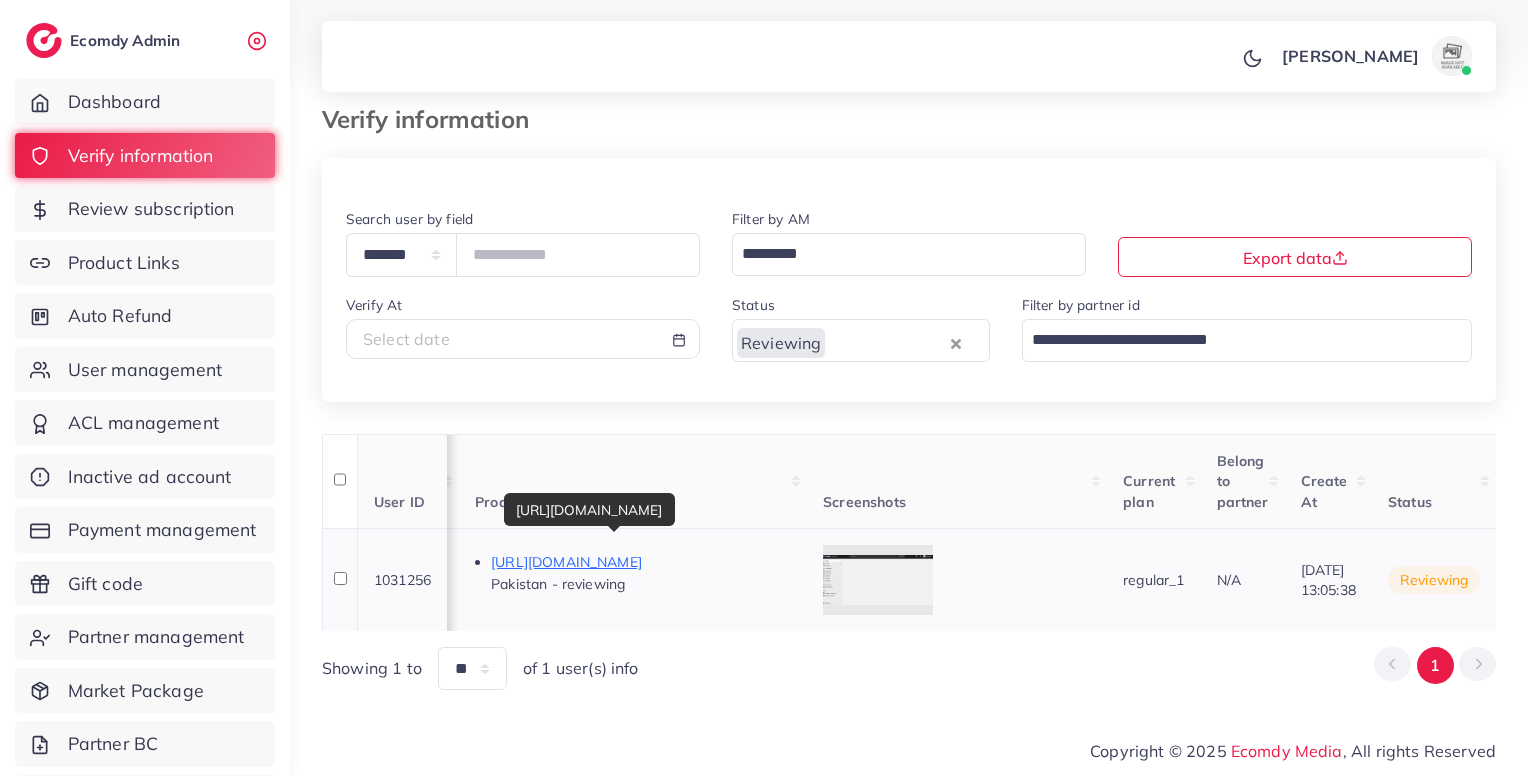 click on "[URL][DOMAIN_NAME]" at bounding box center (641, 562) 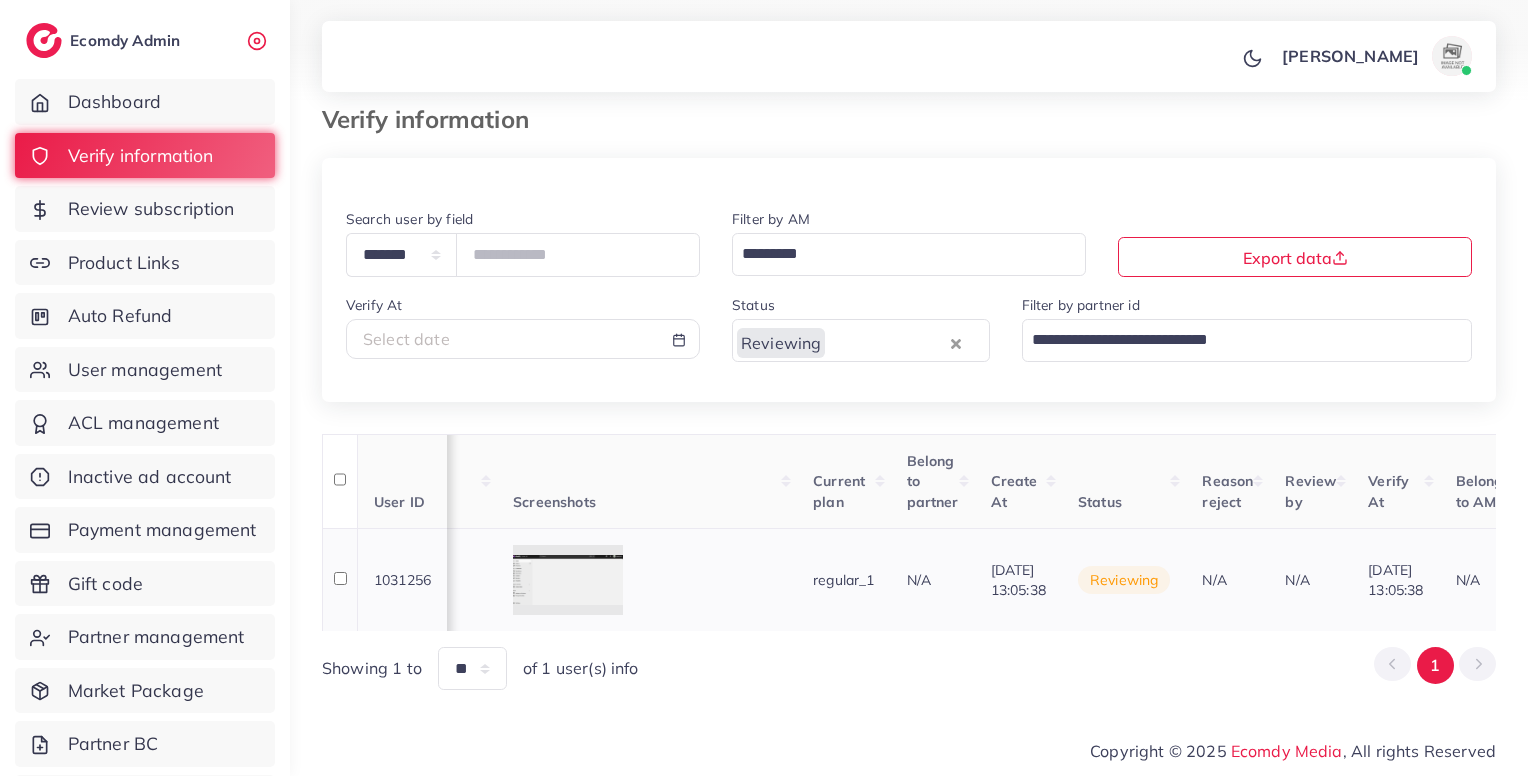 scroll, scrollTop: 0, scrollLeft: 1650, axis: horizontal 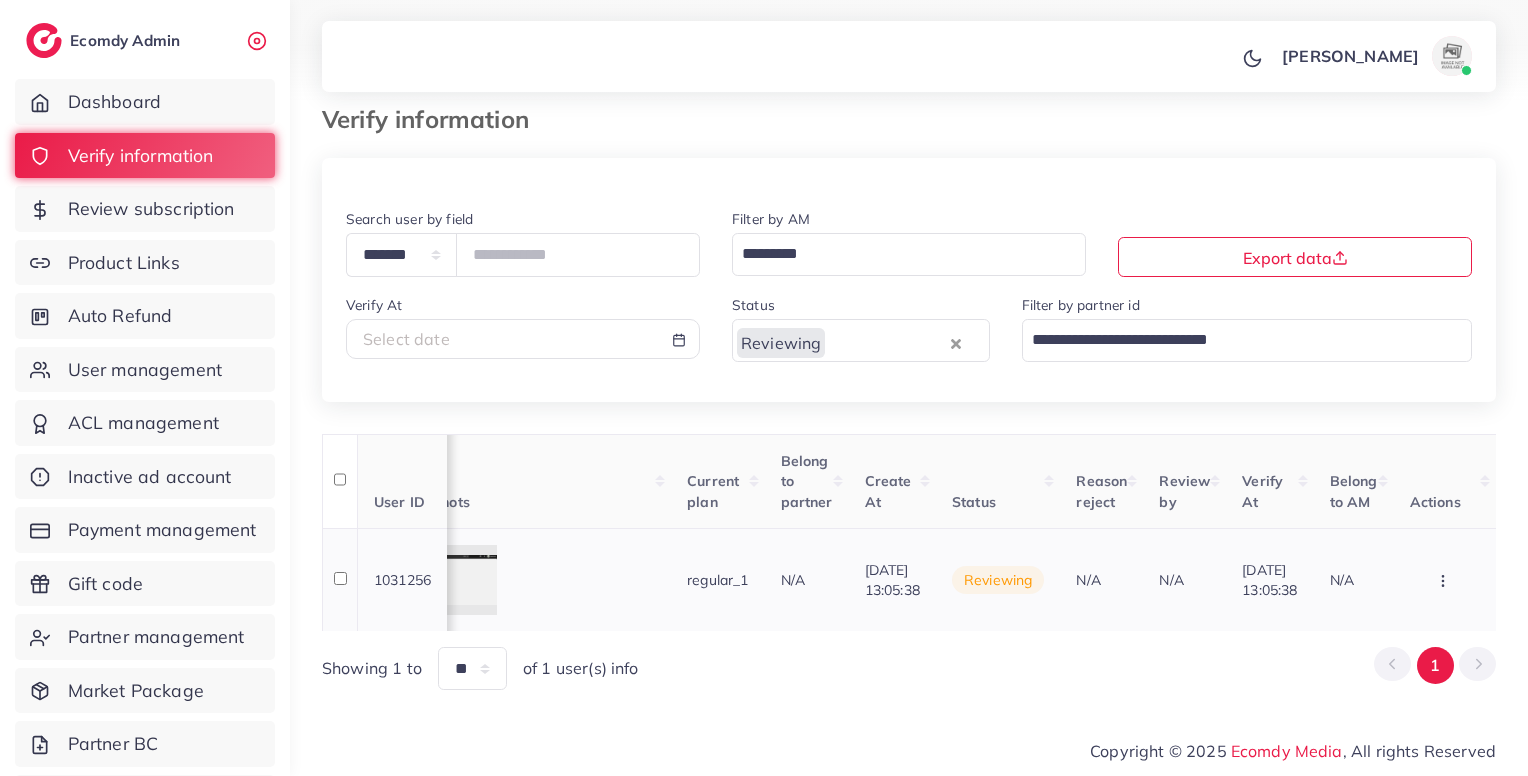 click at bounding box center (1445, 579) 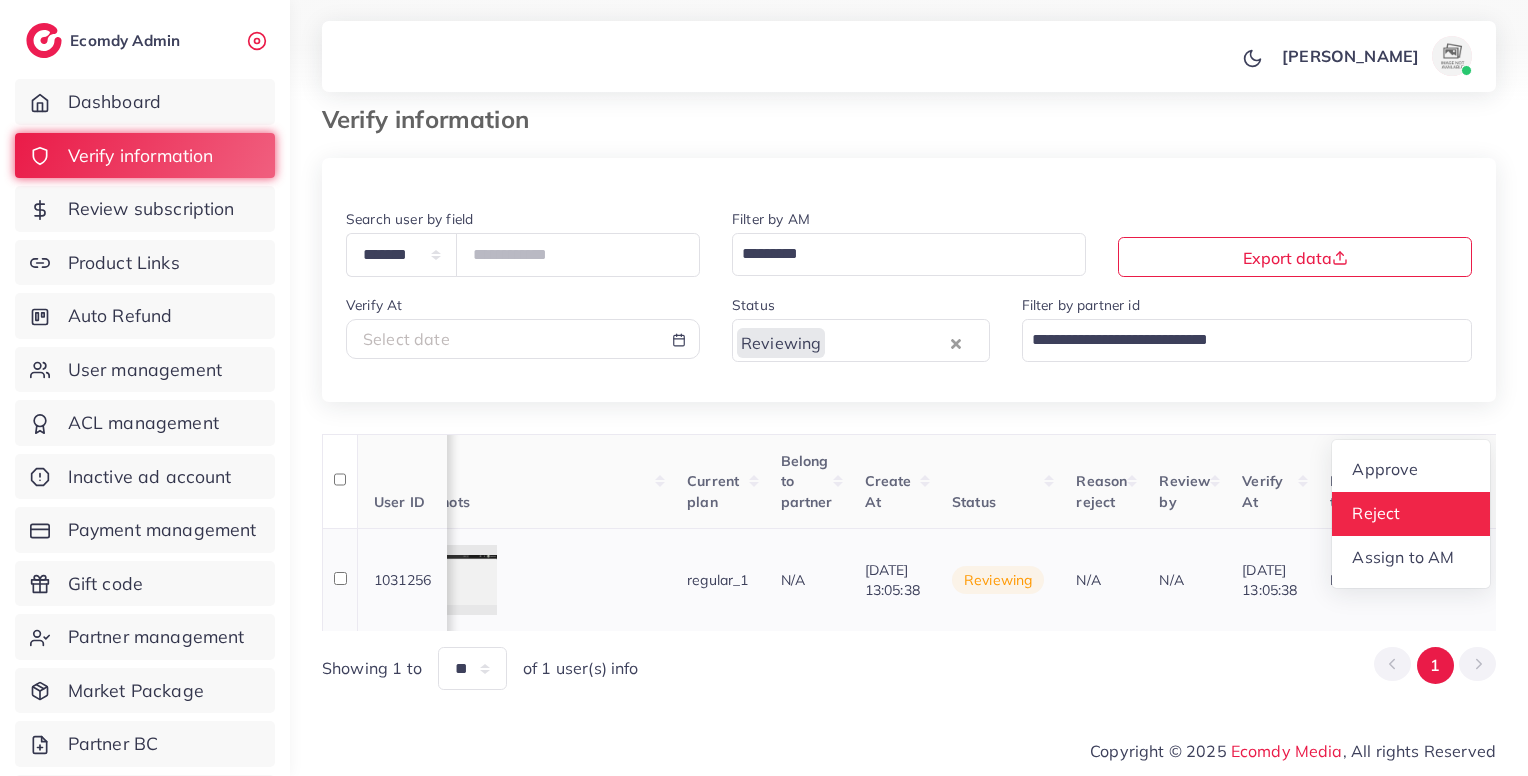 click on "Reject" at bounding box center (1376, 514) 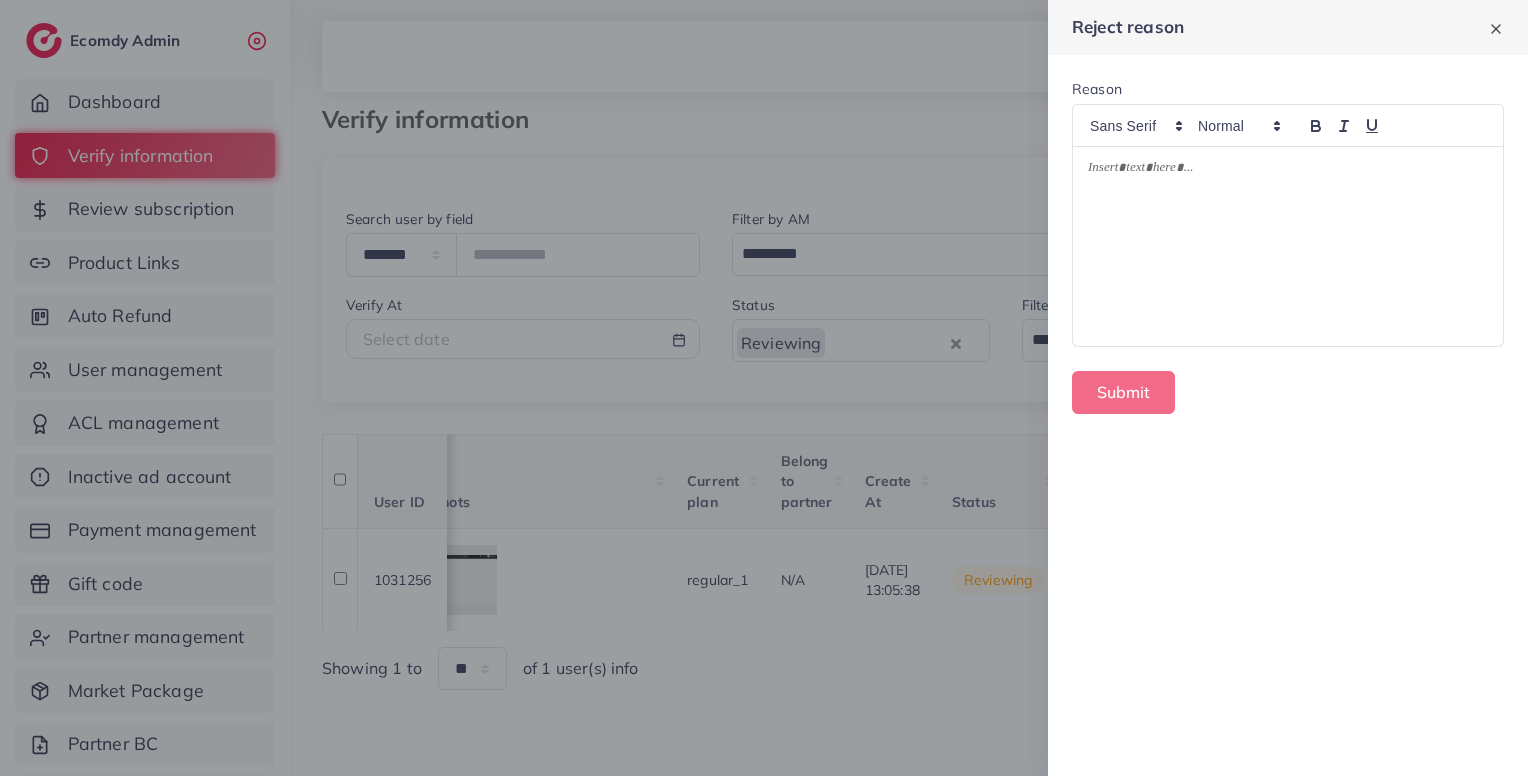 click at bounding box center (1288, 247) 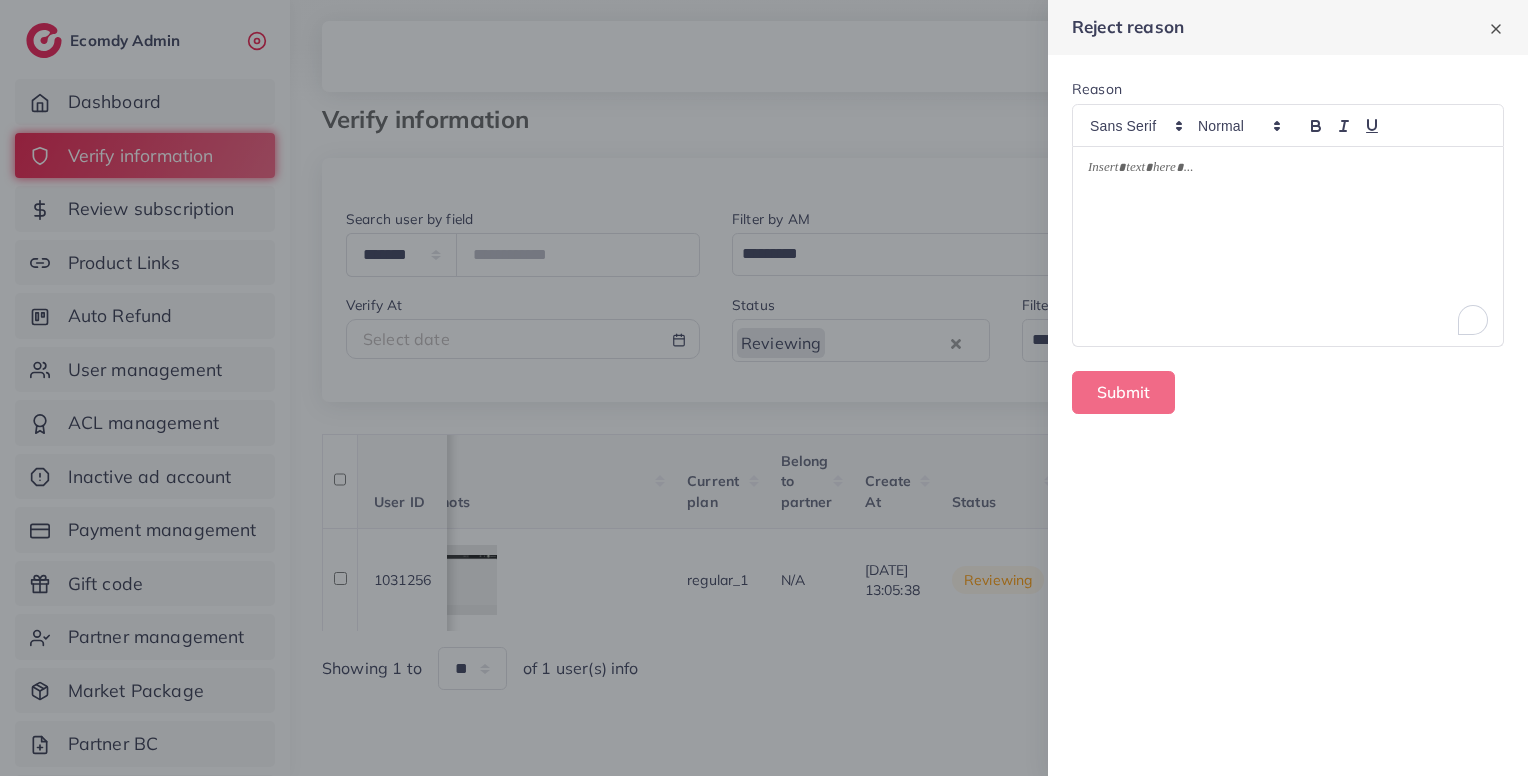 type 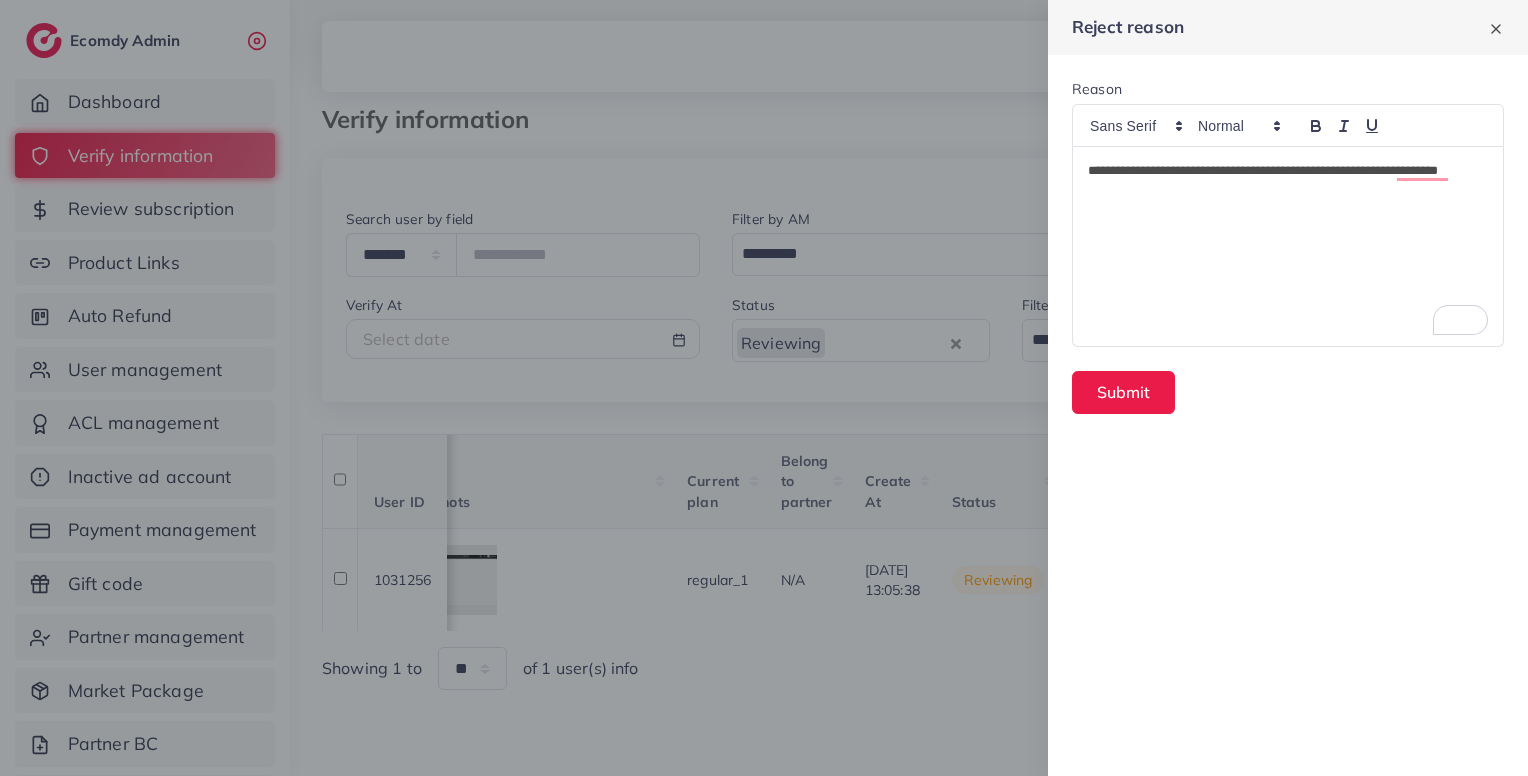 click at bounding box center [1288, 219] 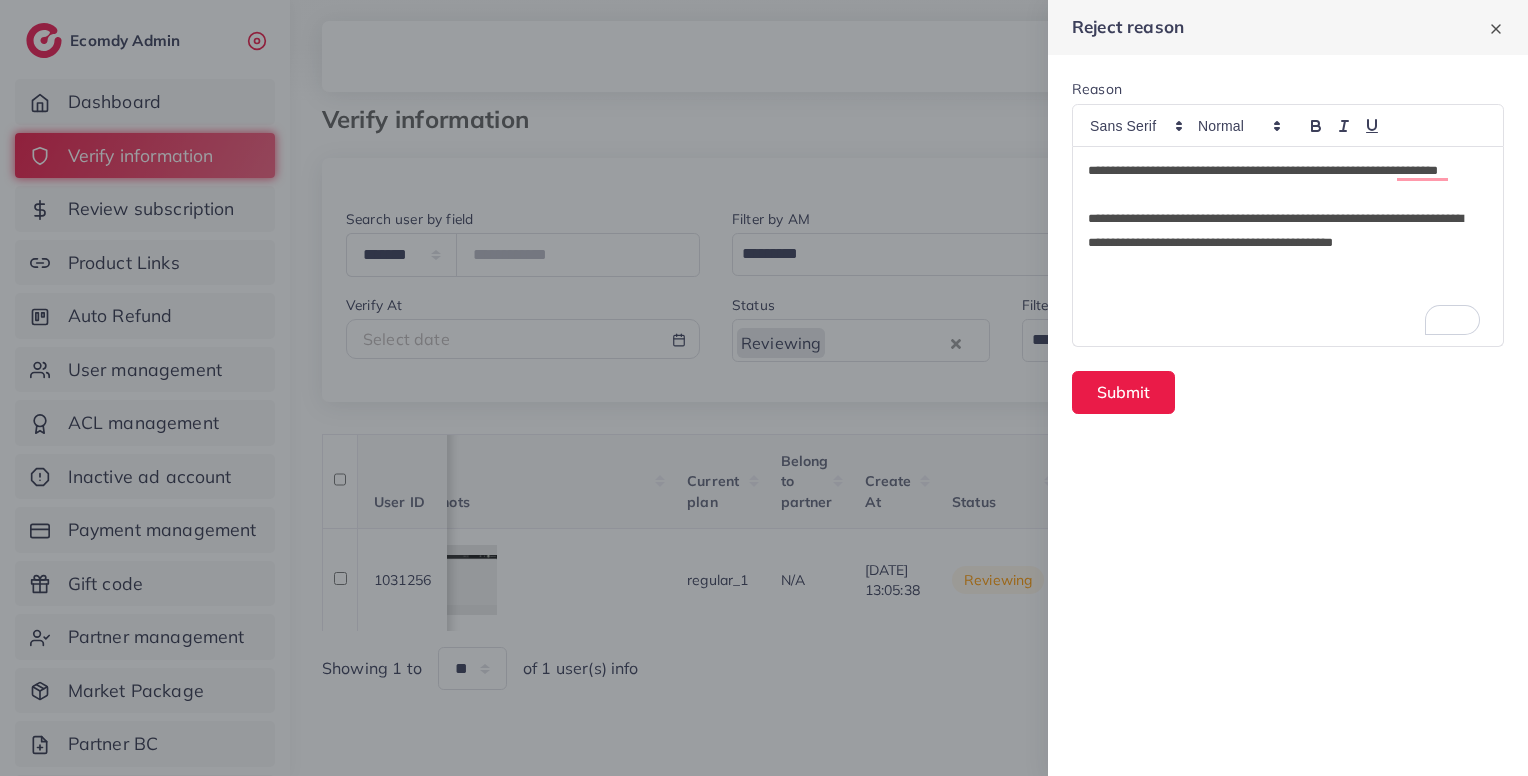 scroll, scrollTop: 0, scrollLeft: 0, axis: both 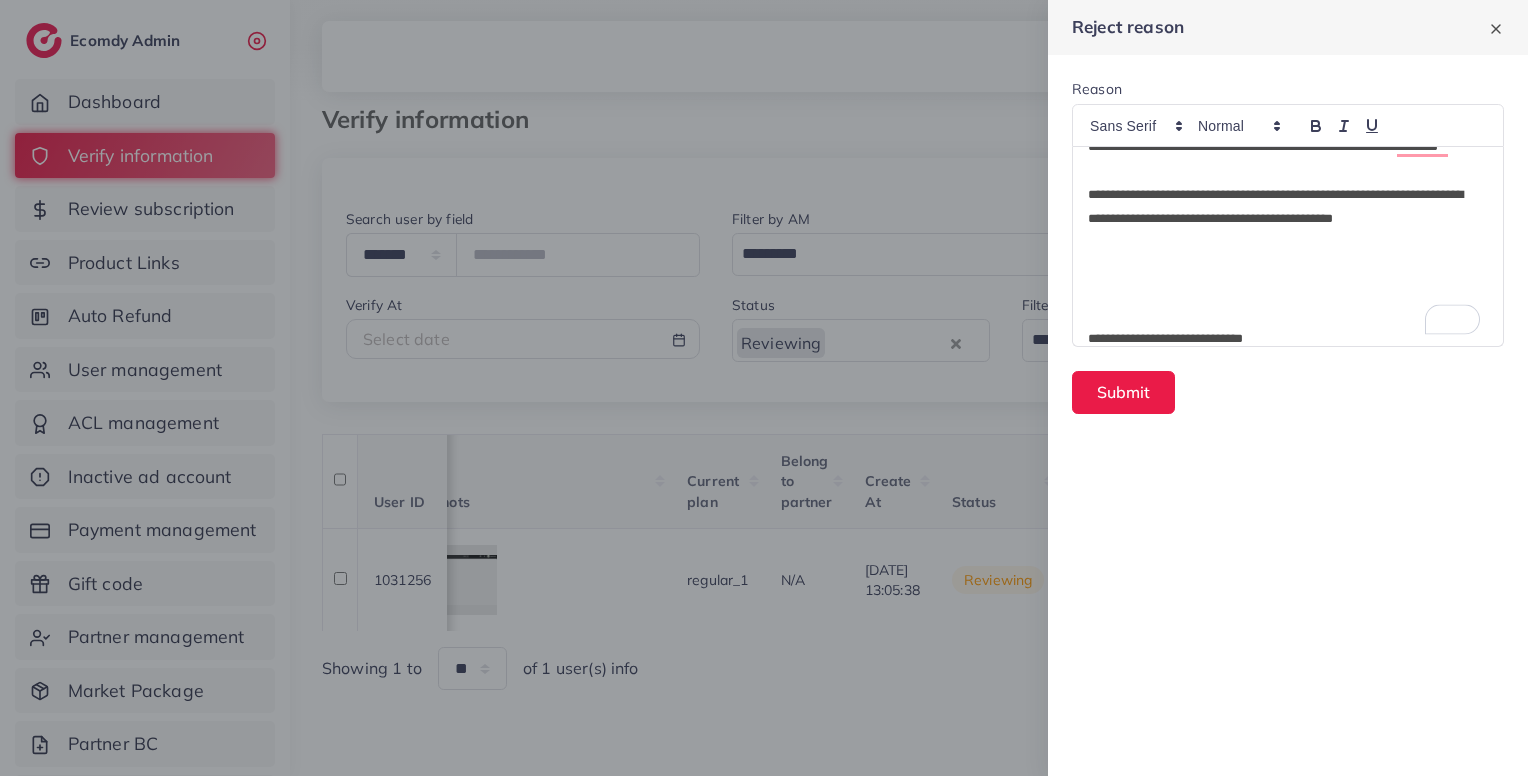 click on "**********" at bounding box center [1284, 219] 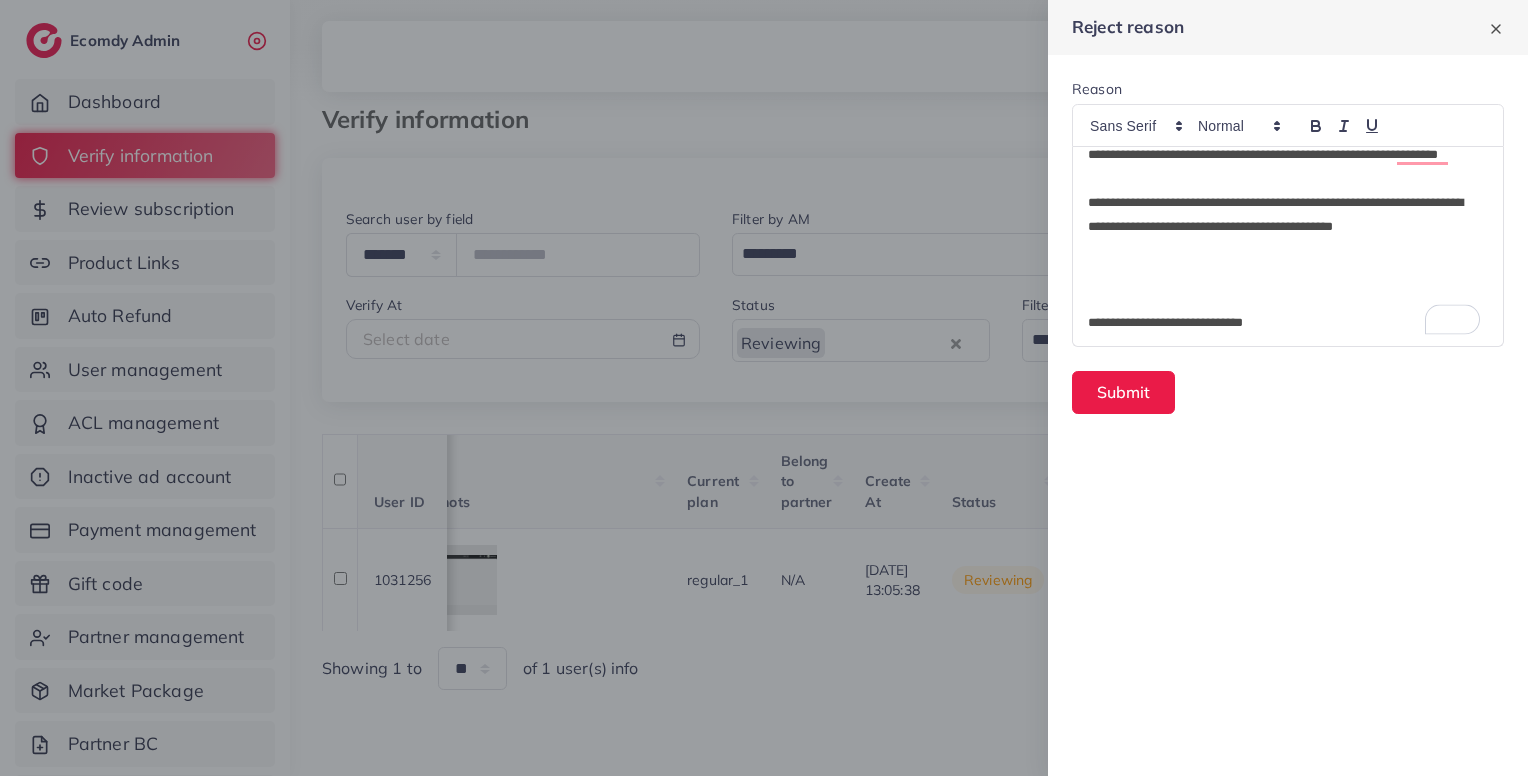 scroll, scrollTop: 0, scrollLeft: 0, axis: both 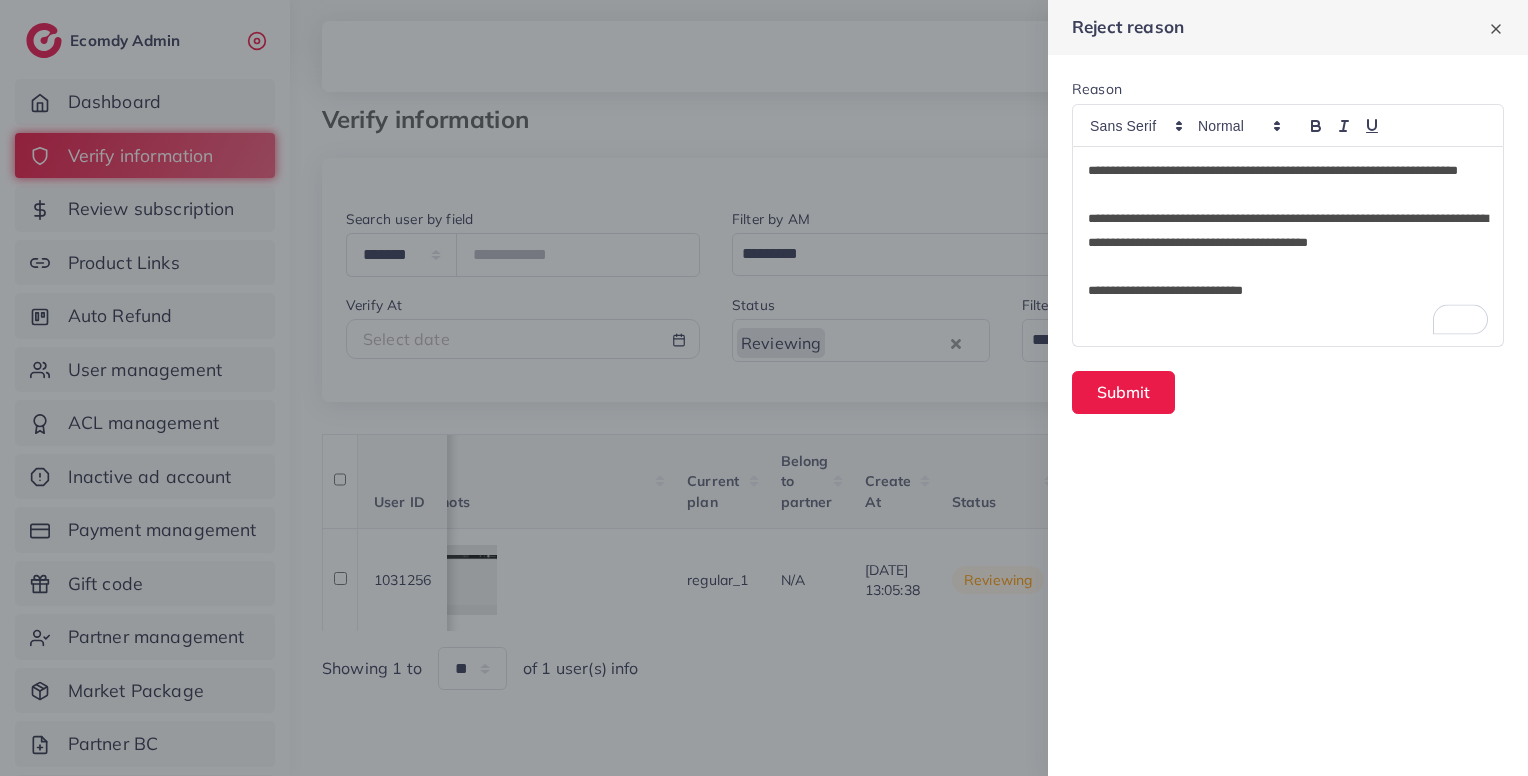 click on "**********" at bounding box center [1288, 183] 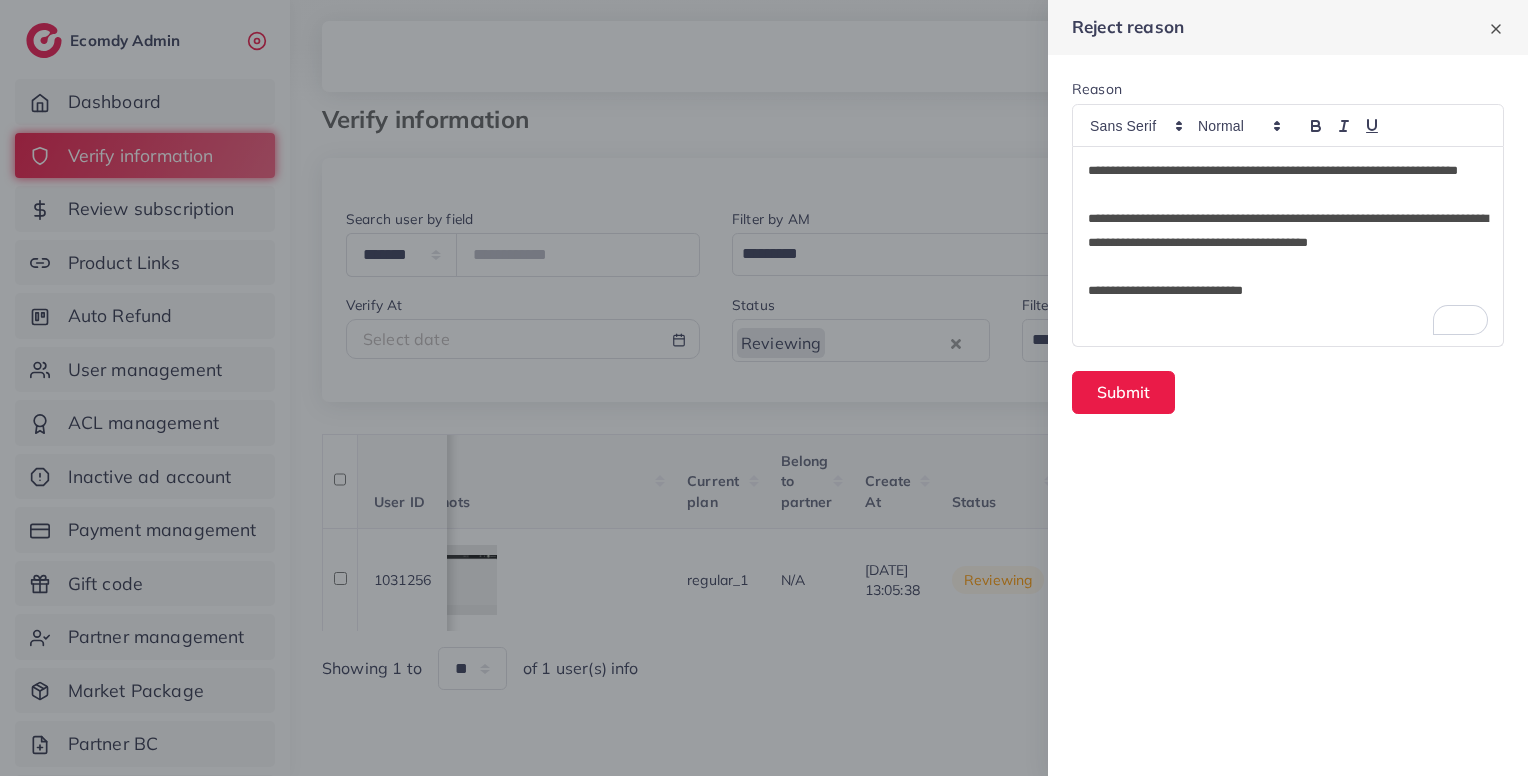 click on "**********" at bounding box center [1288, 183] 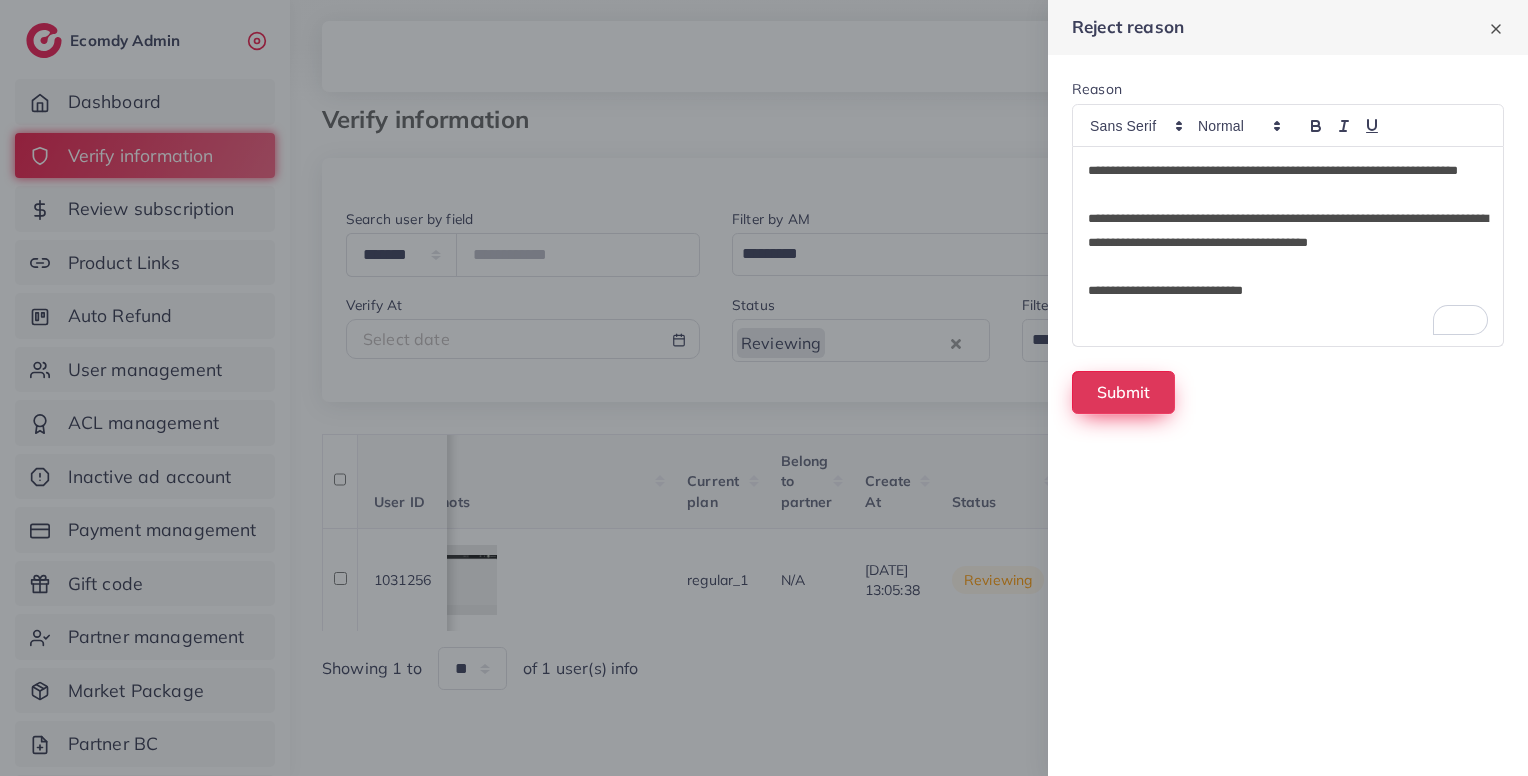 click on "Submit" at bounding box center [1123, 392] 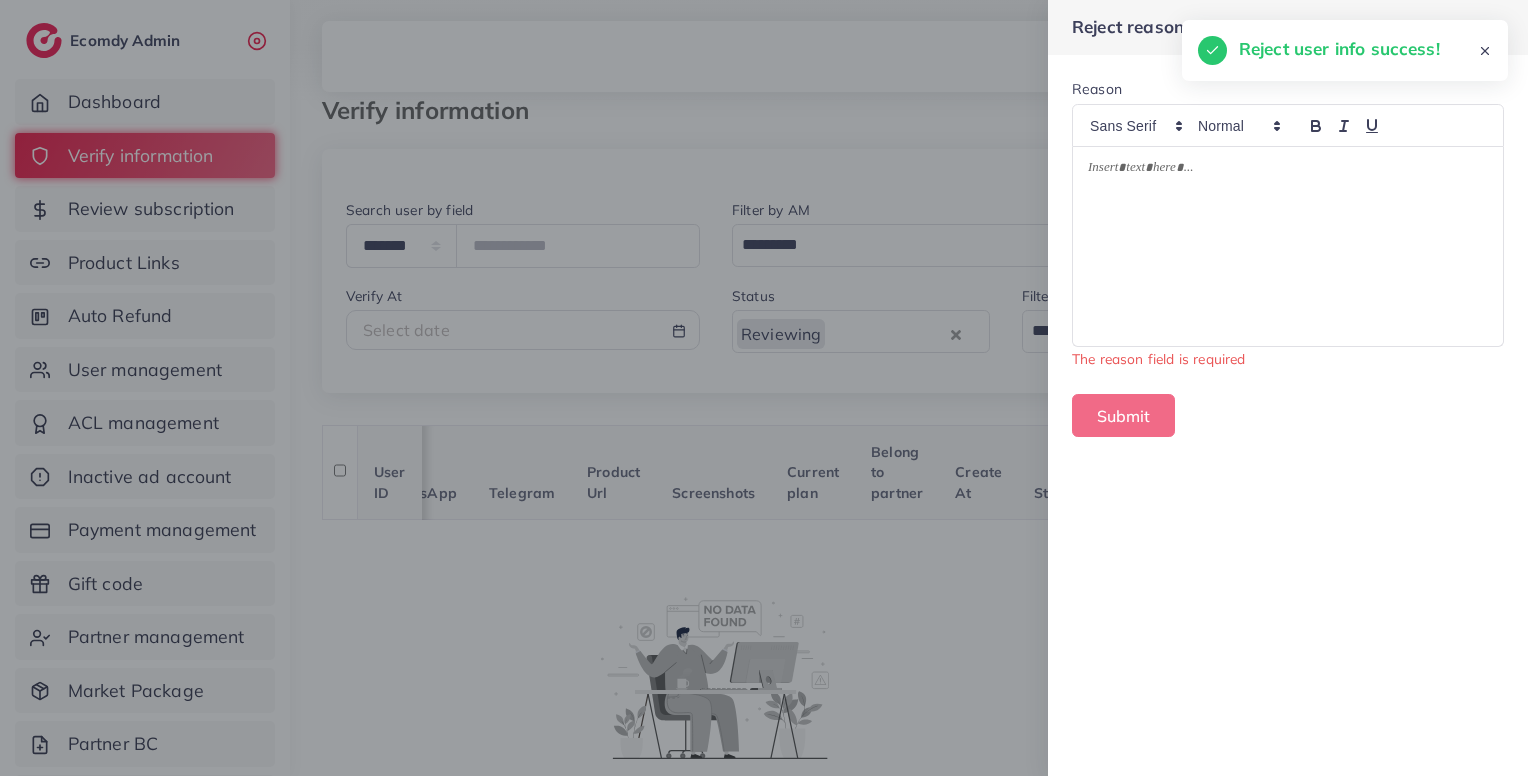 scroll, scrollTop: 0, scrollLeft: 376, axis: horizontal 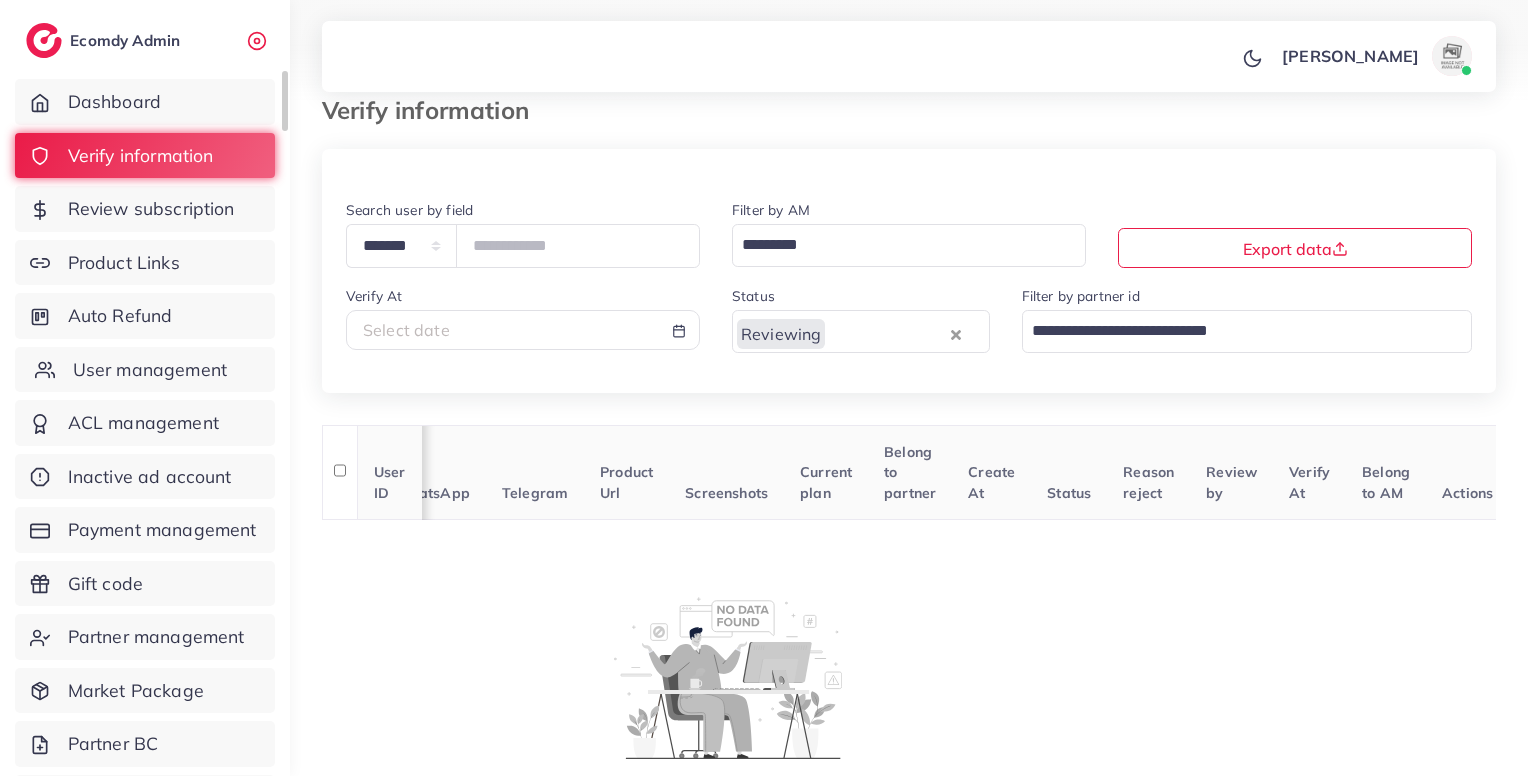 click on "User management" at bounding box center (150, 370) 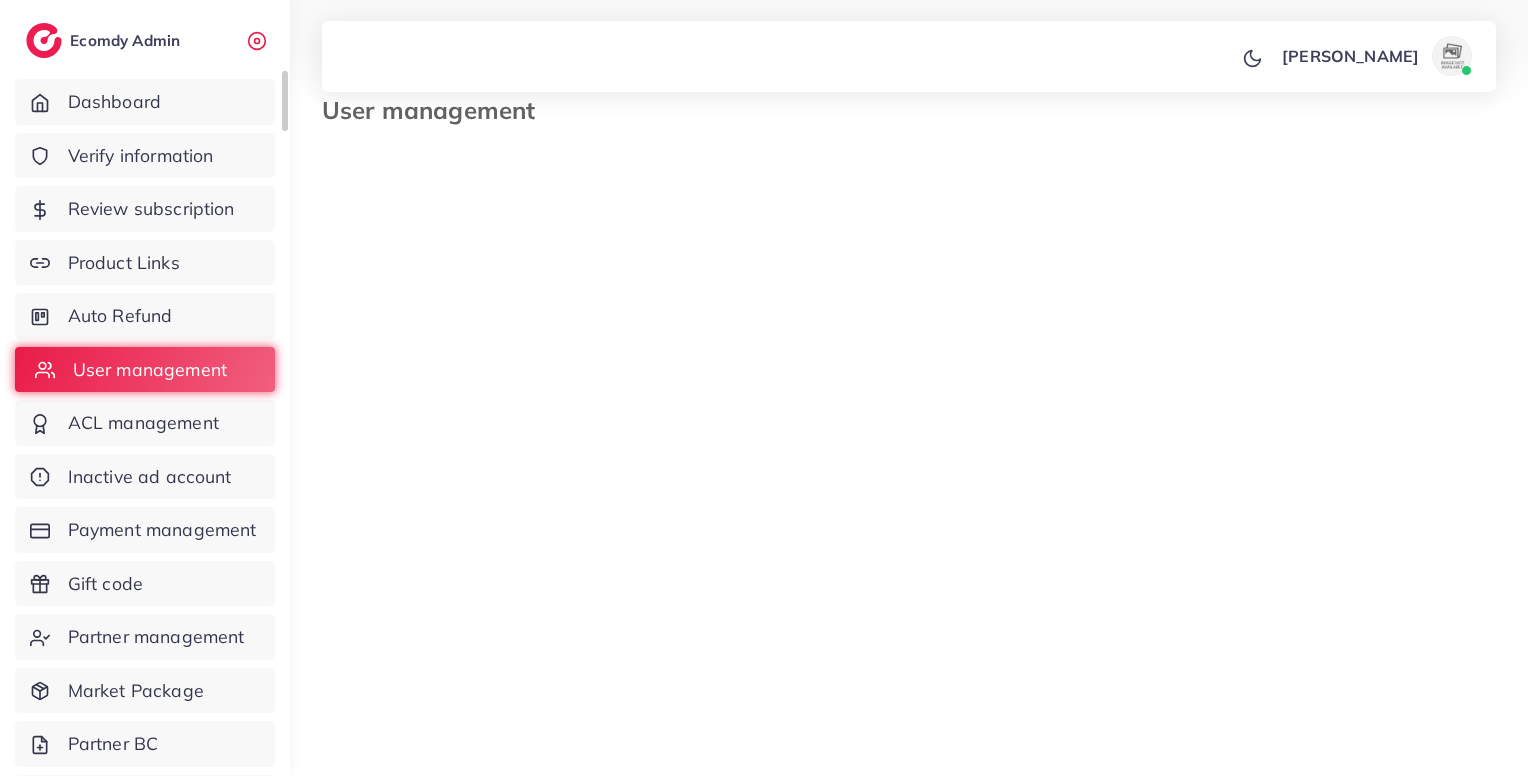 scroll, scrollTop: 0, scrollLeft: 0, axis: both 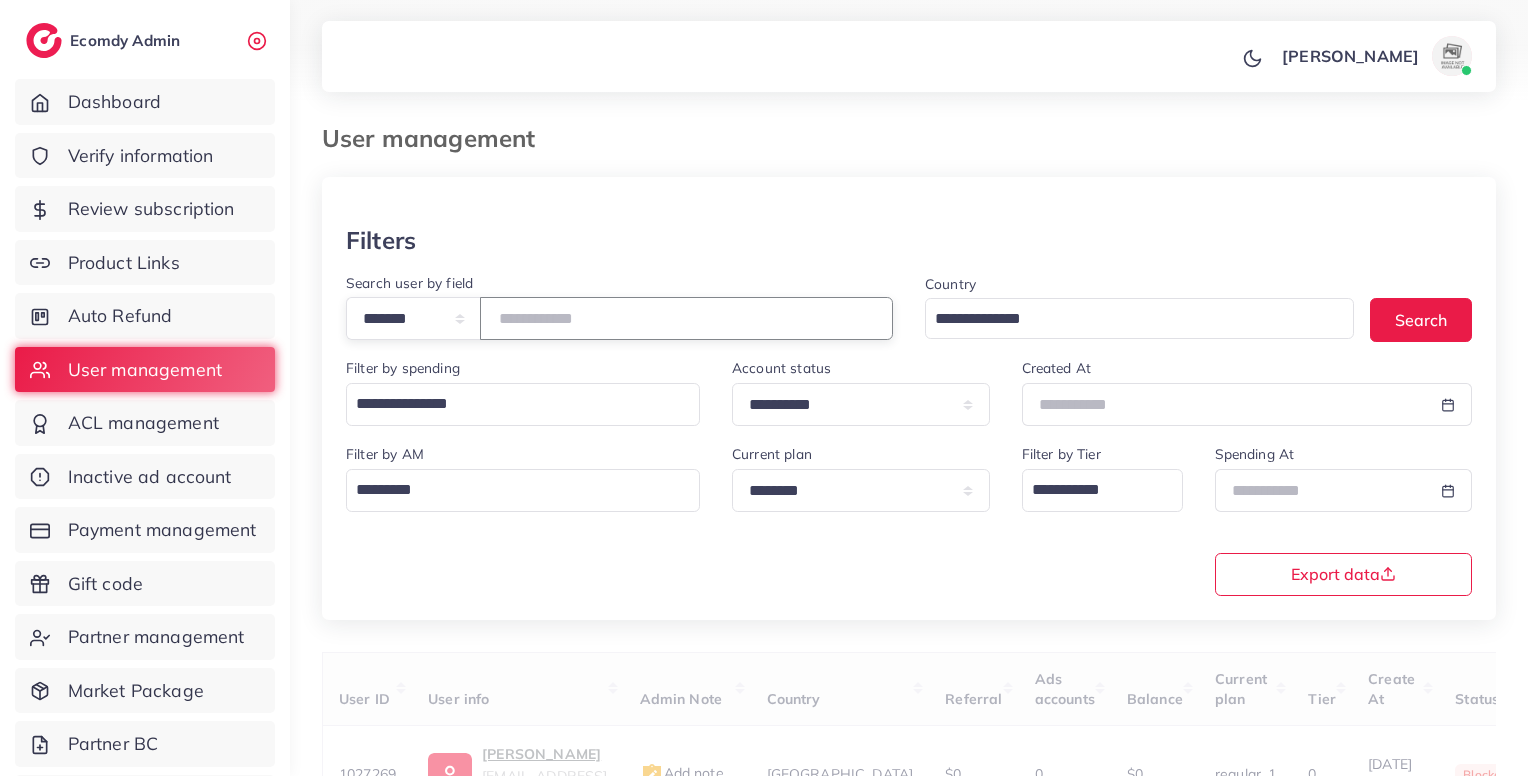 paste on "*******" 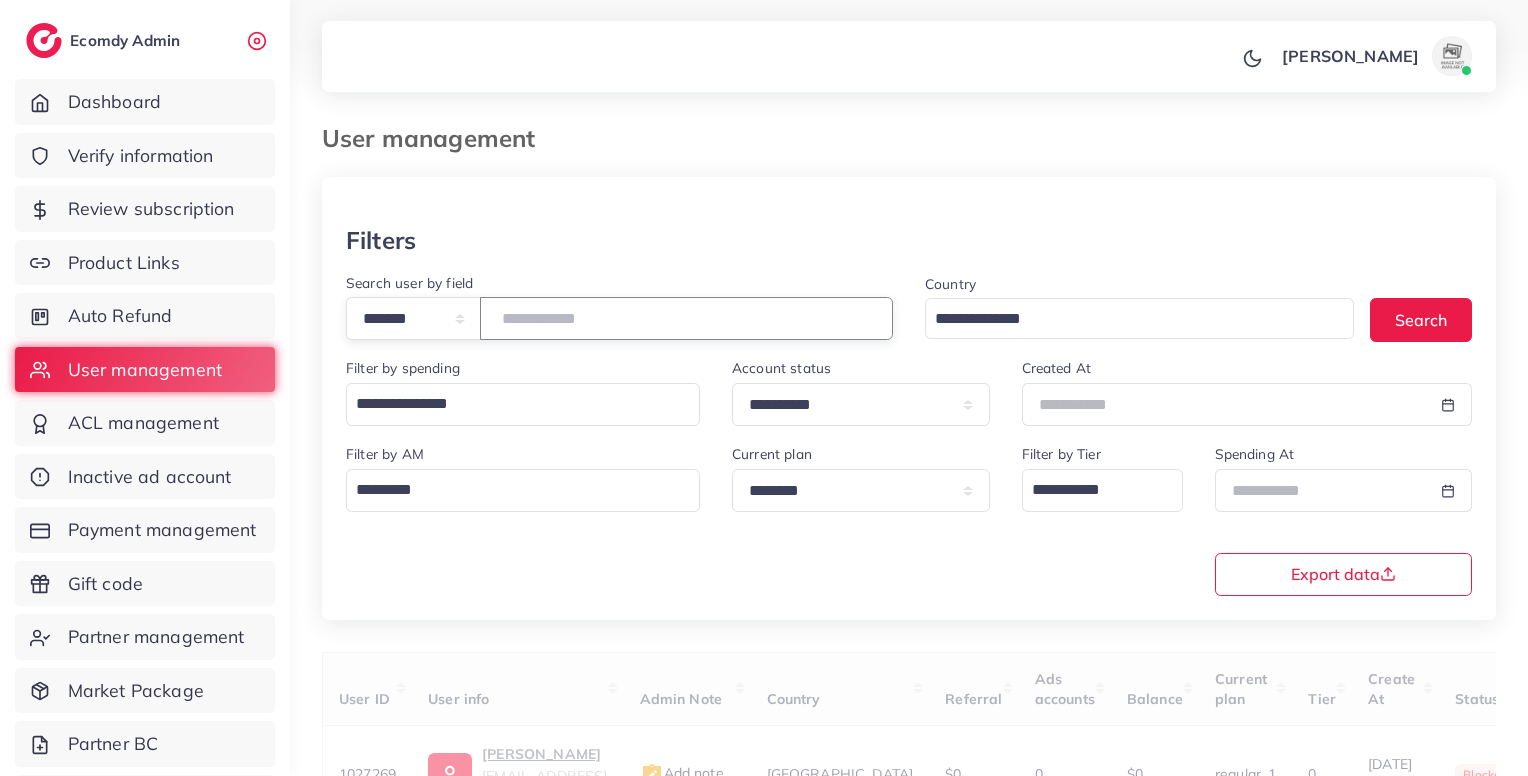click on "*******" at bounding box center [686, 318] 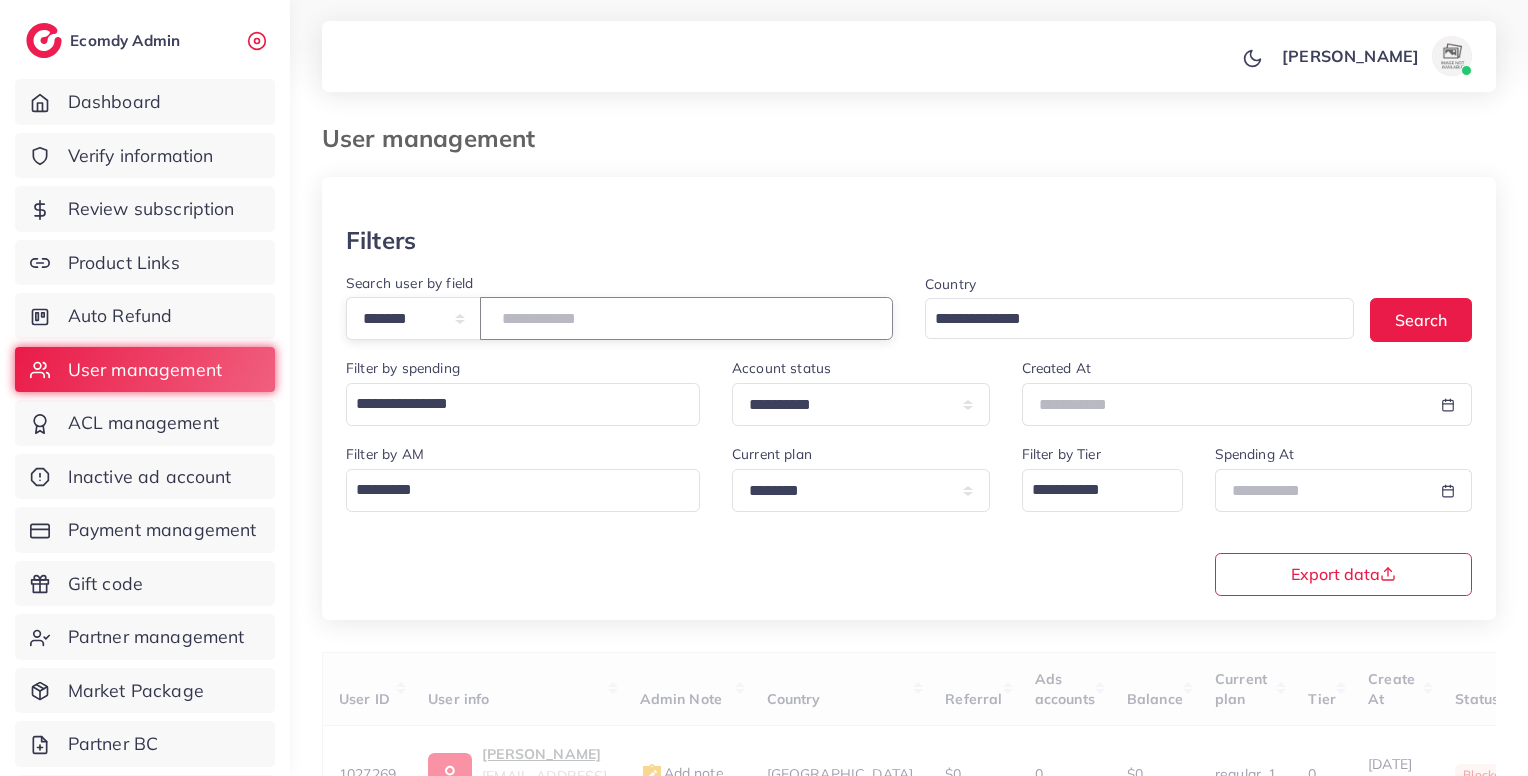 scroll, scrollTop: 183, scrollLeft: 0, axis: vertical 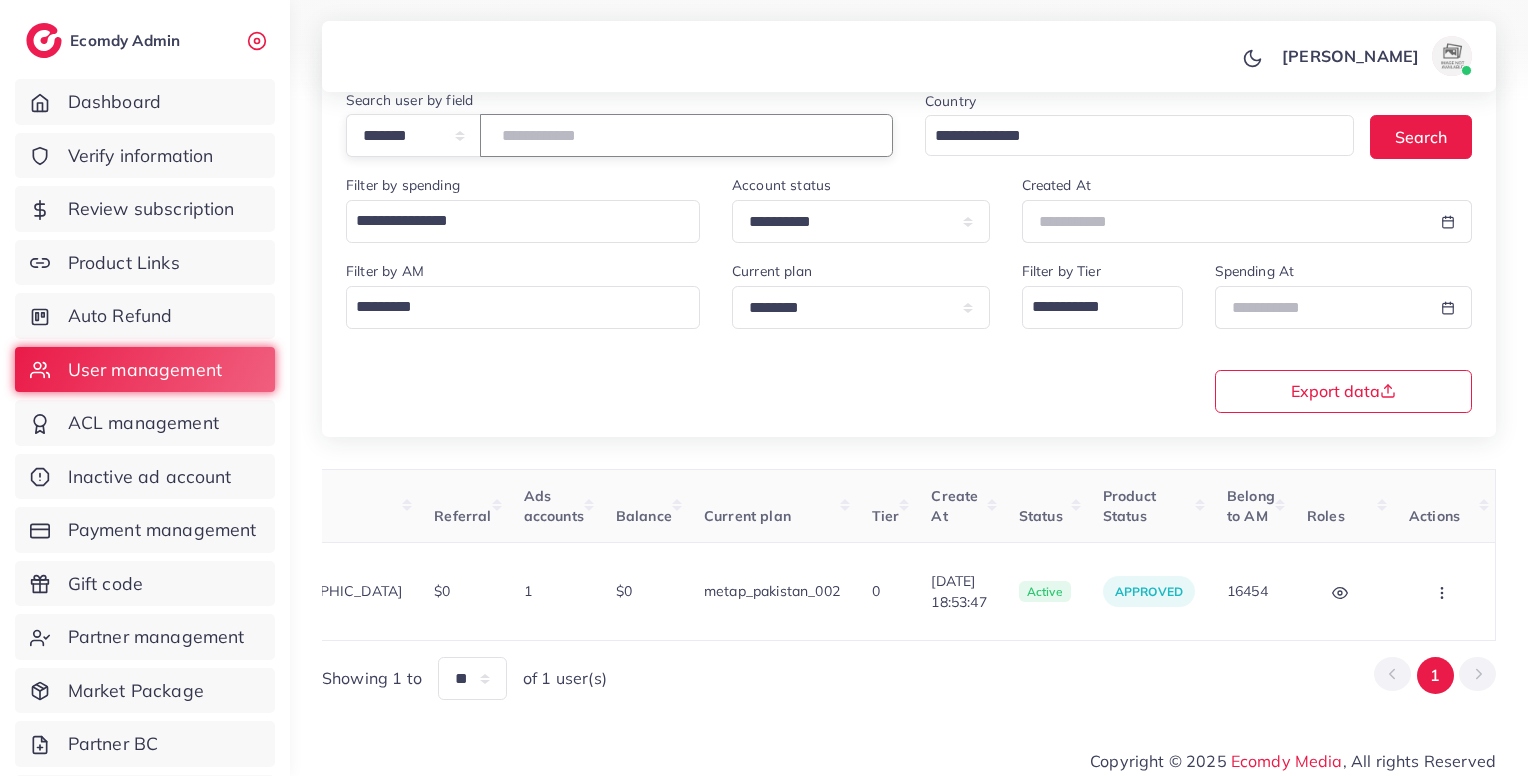 click on "*******" at bounding box center [686, 135] 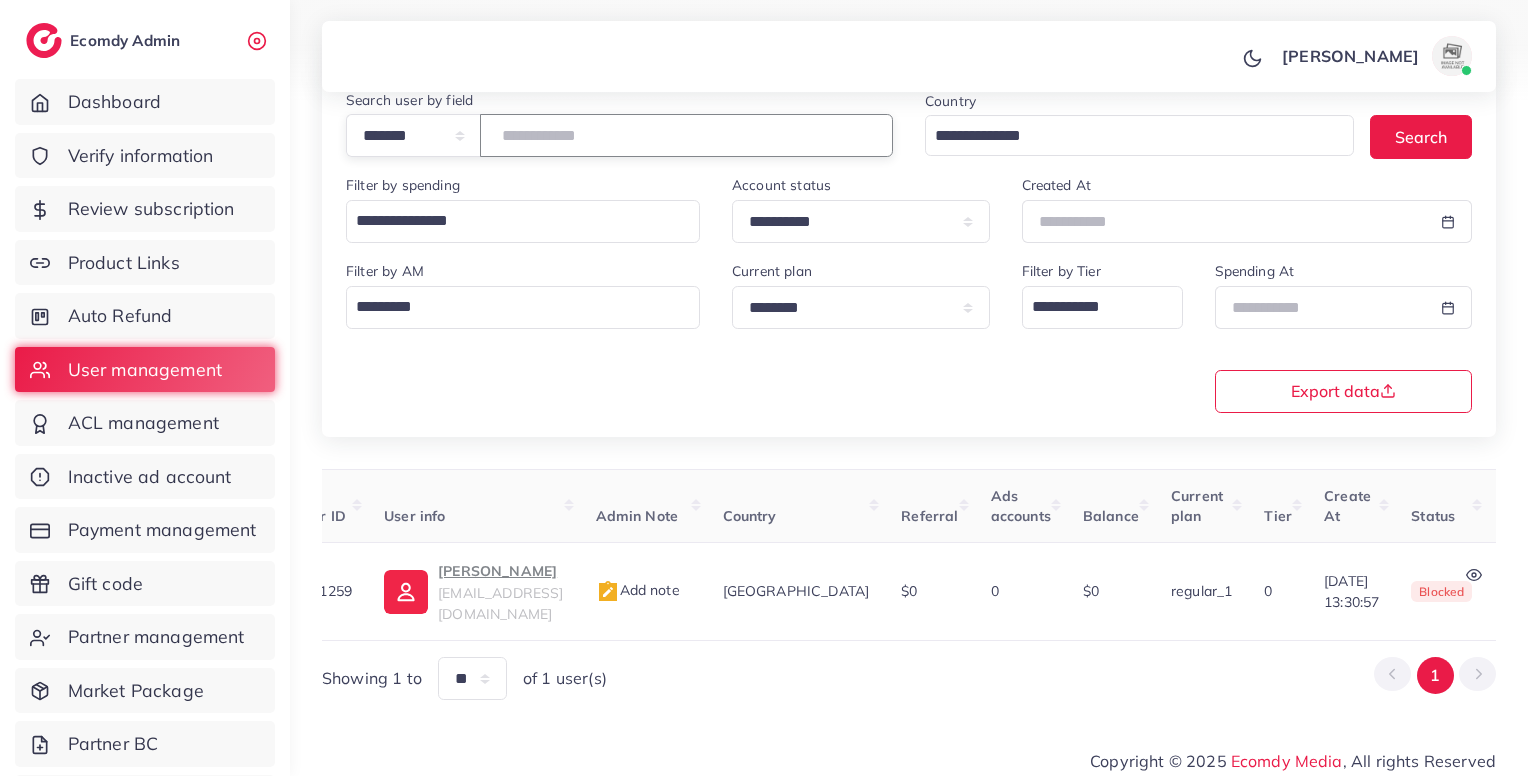 scroll, scrollTop: 0, scrollLeft: 35, axis: horizontal 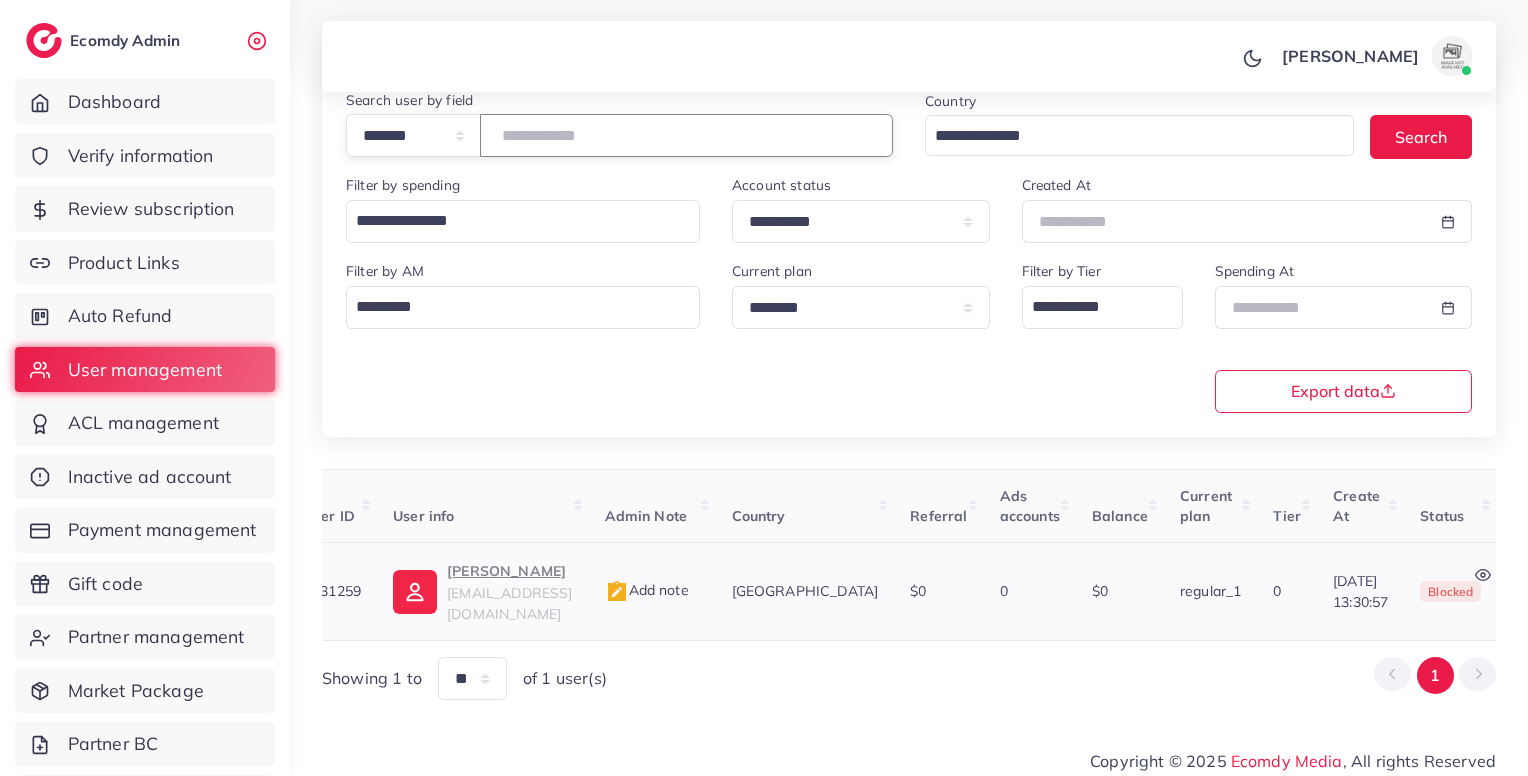 type on "*******" 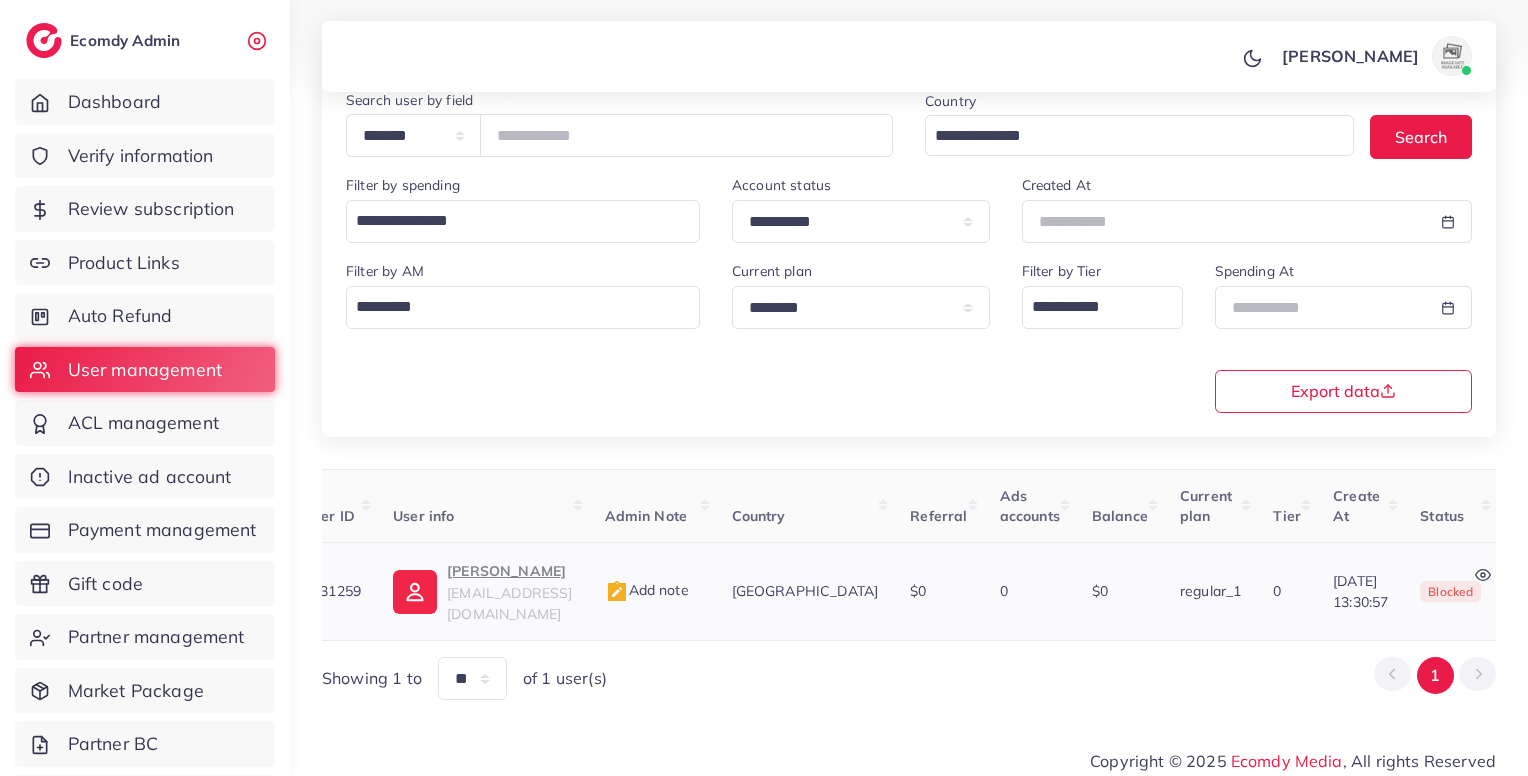 click on "[EMAIL_ADDRESS][DOMAIN_NAME]" at bounding box center (509, 603) 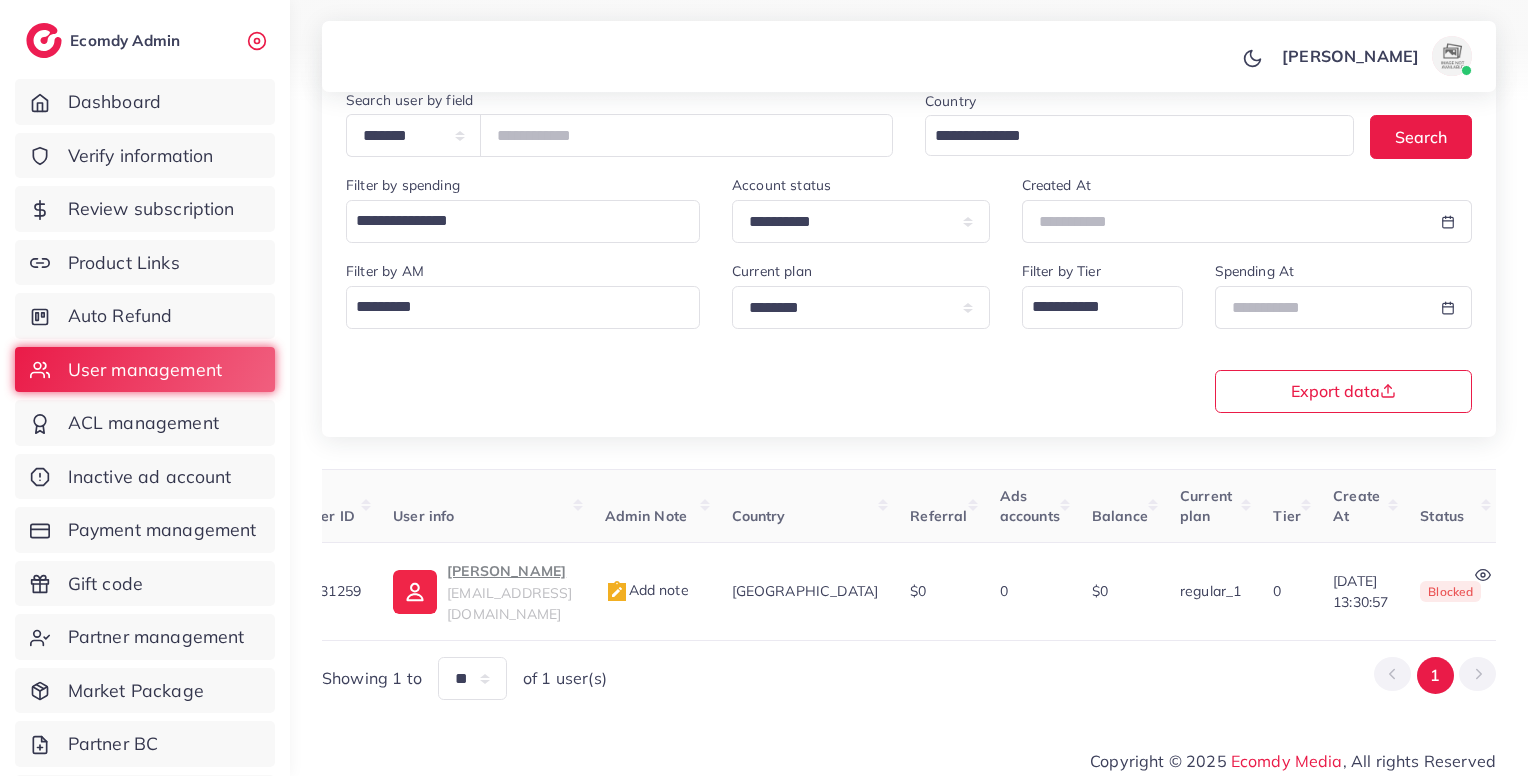 scroll, scrollTop: 0, scrollLeft: 436, axis: horizontal 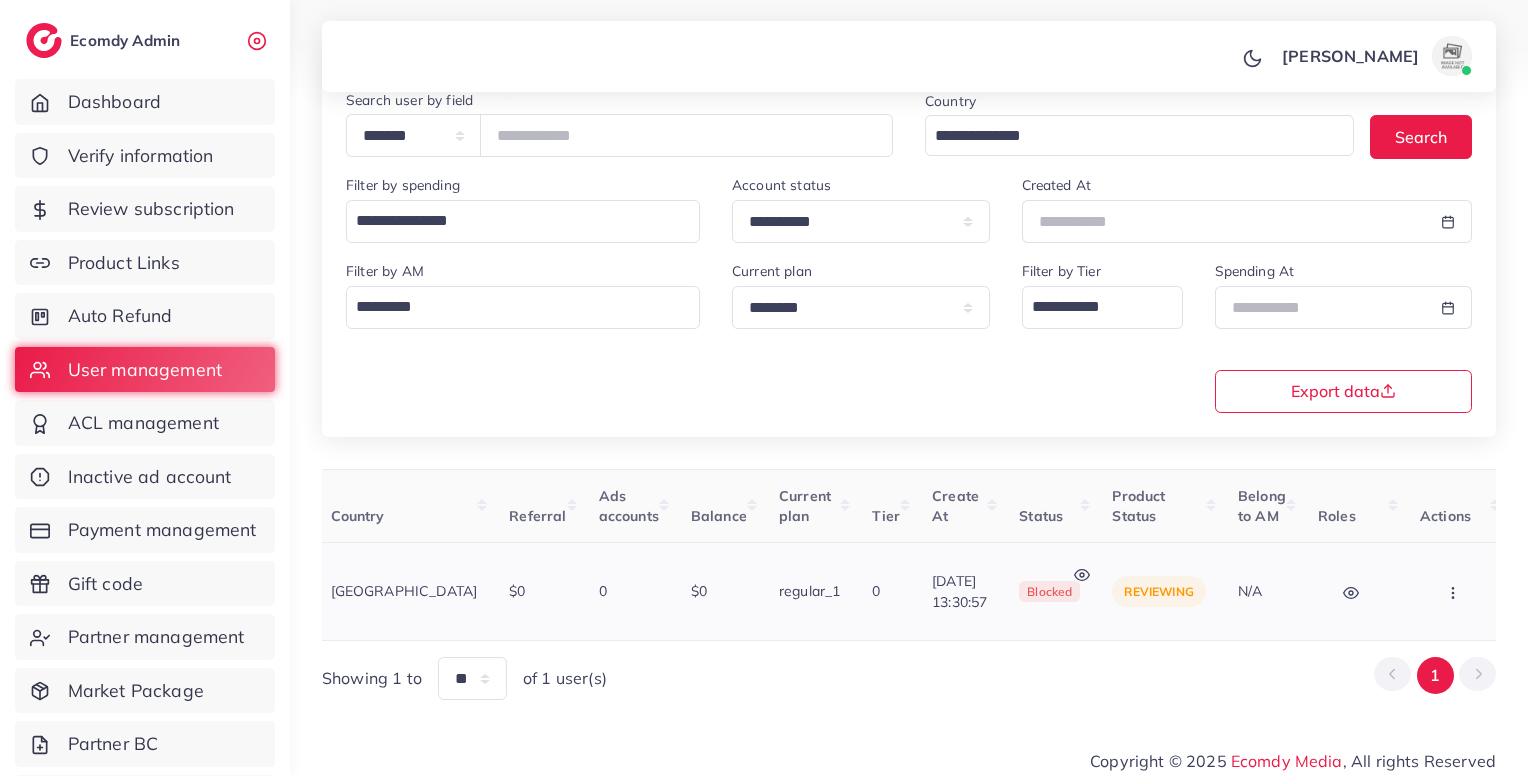 click 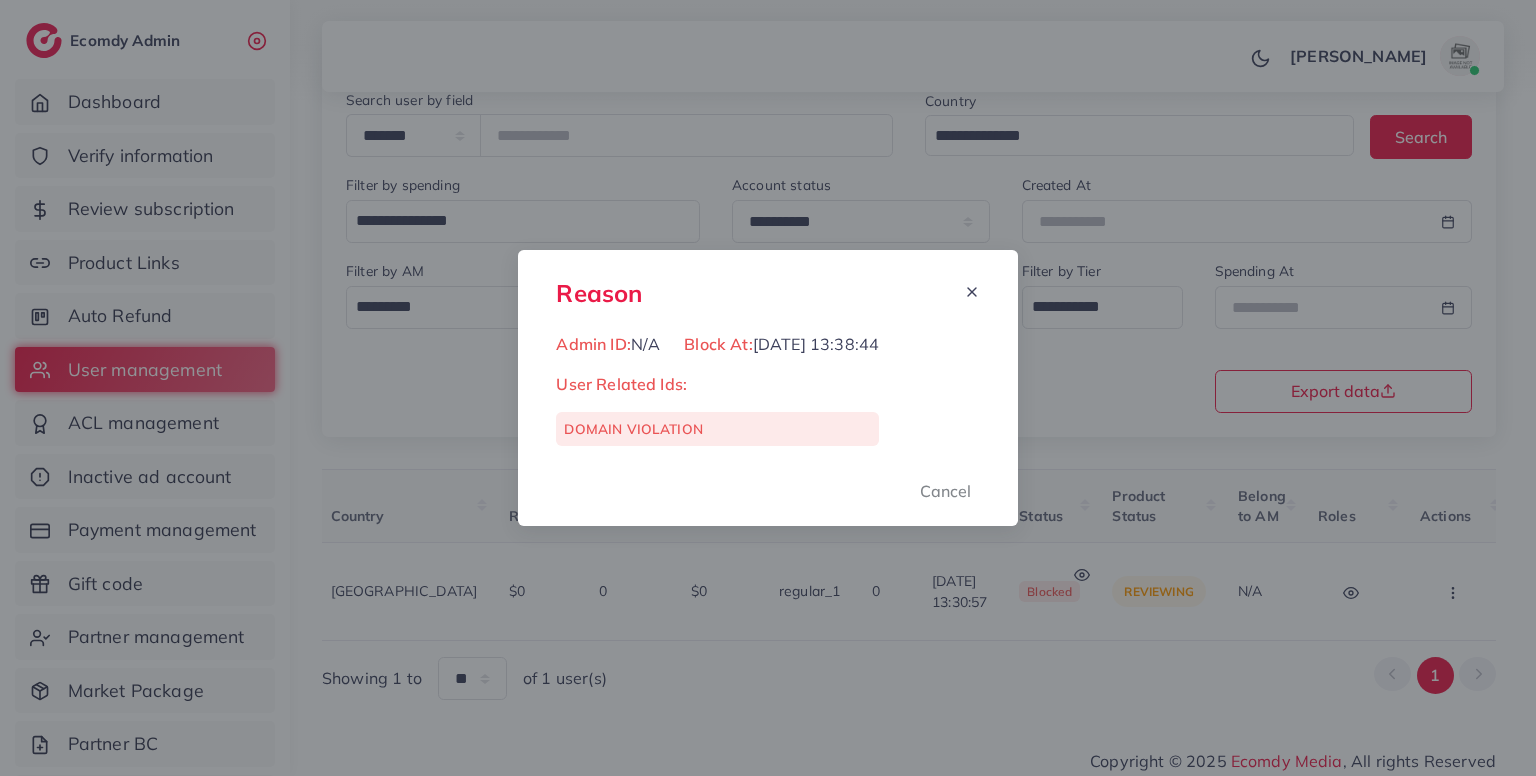 click on "Reason  Admin ID:  N/A  Block At:  [DATE] 13:38:44  User Related Ids:     DOMAIN VIOLATION   Cancel" at bounding box center [768, 388] 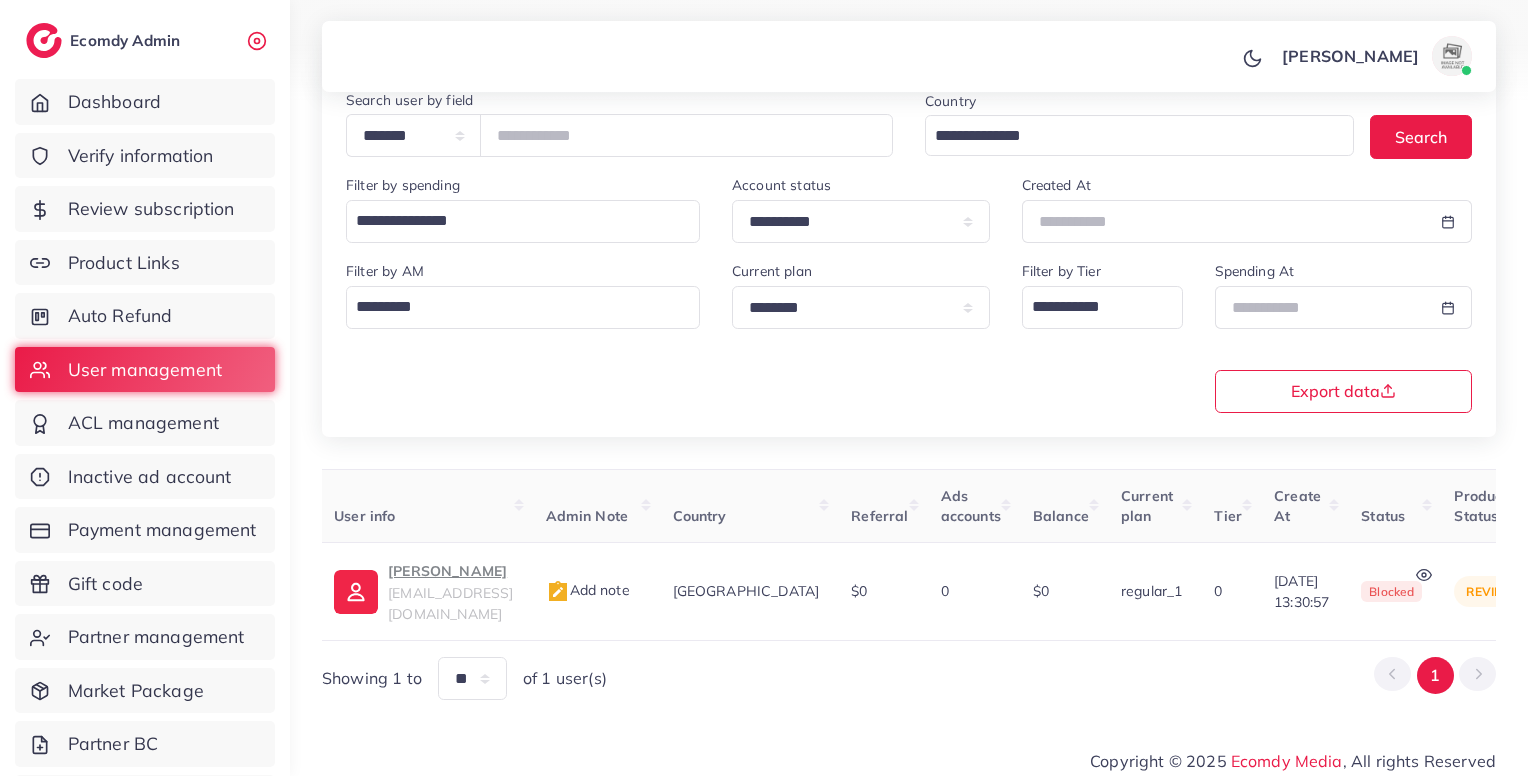 scroll, scrollTop: 0, scrollLeft: 42, axis: horizontal 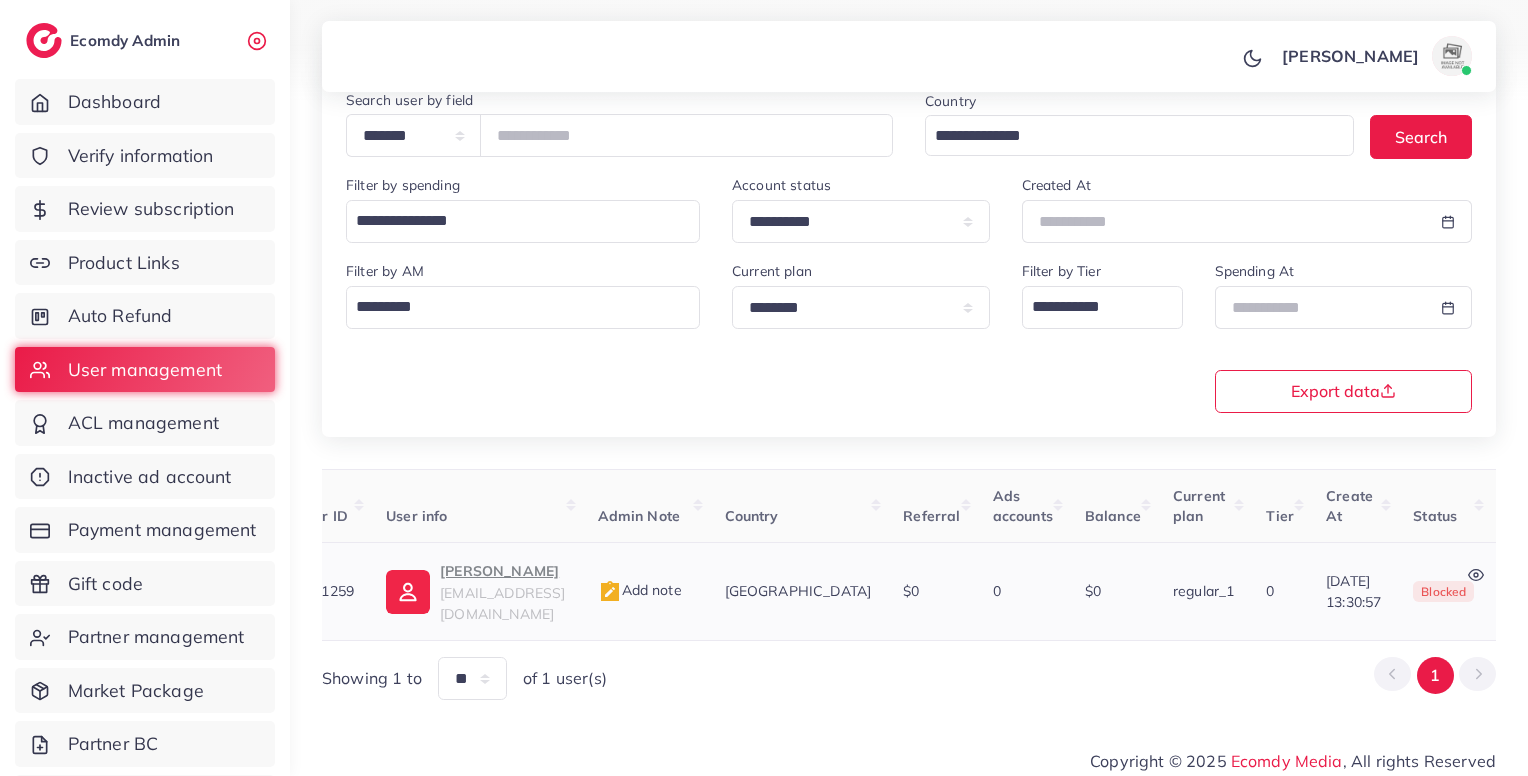 click on "Add note" at bounding box center (640, 590) 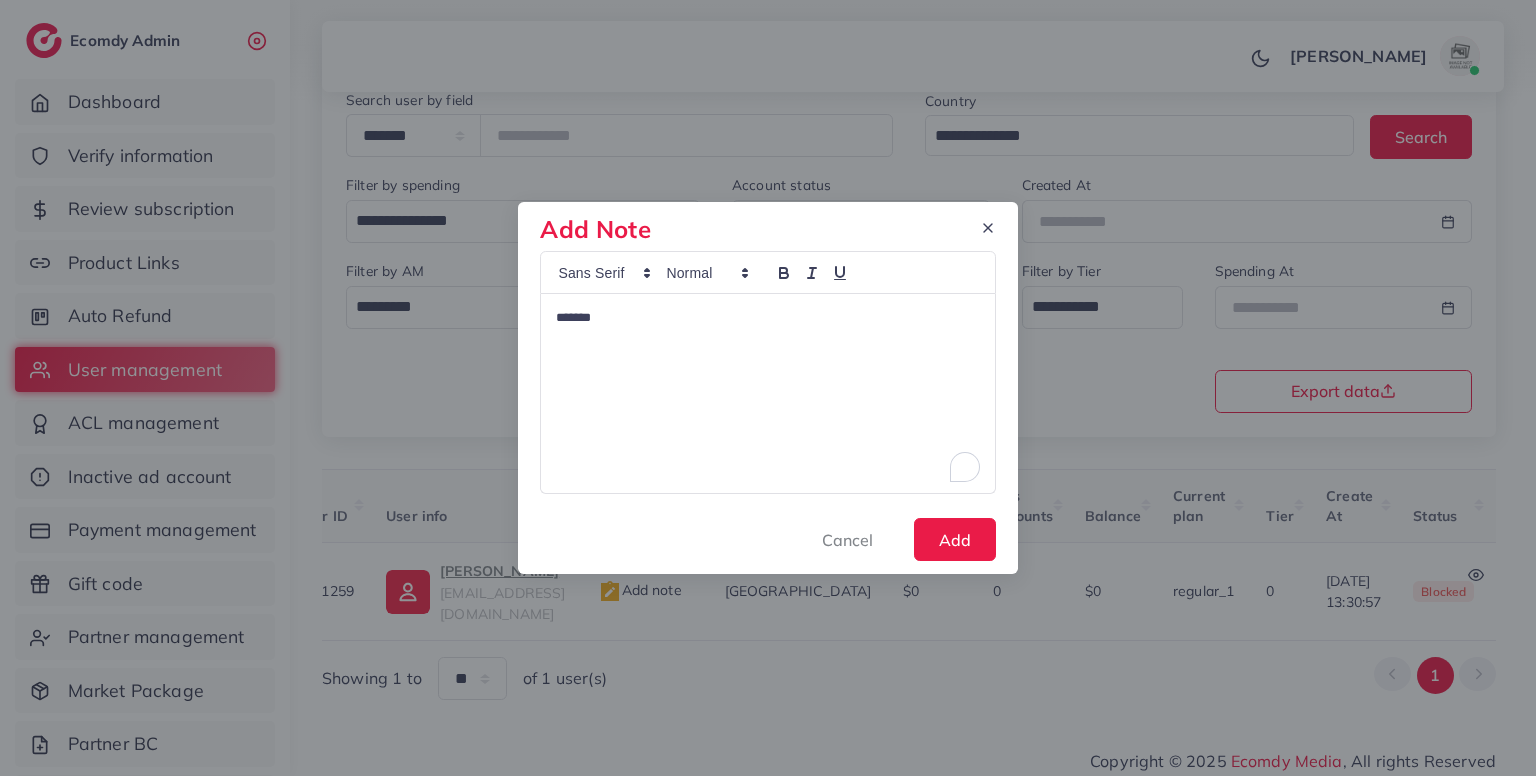 click on "*******" at bounding box center (767, 394) 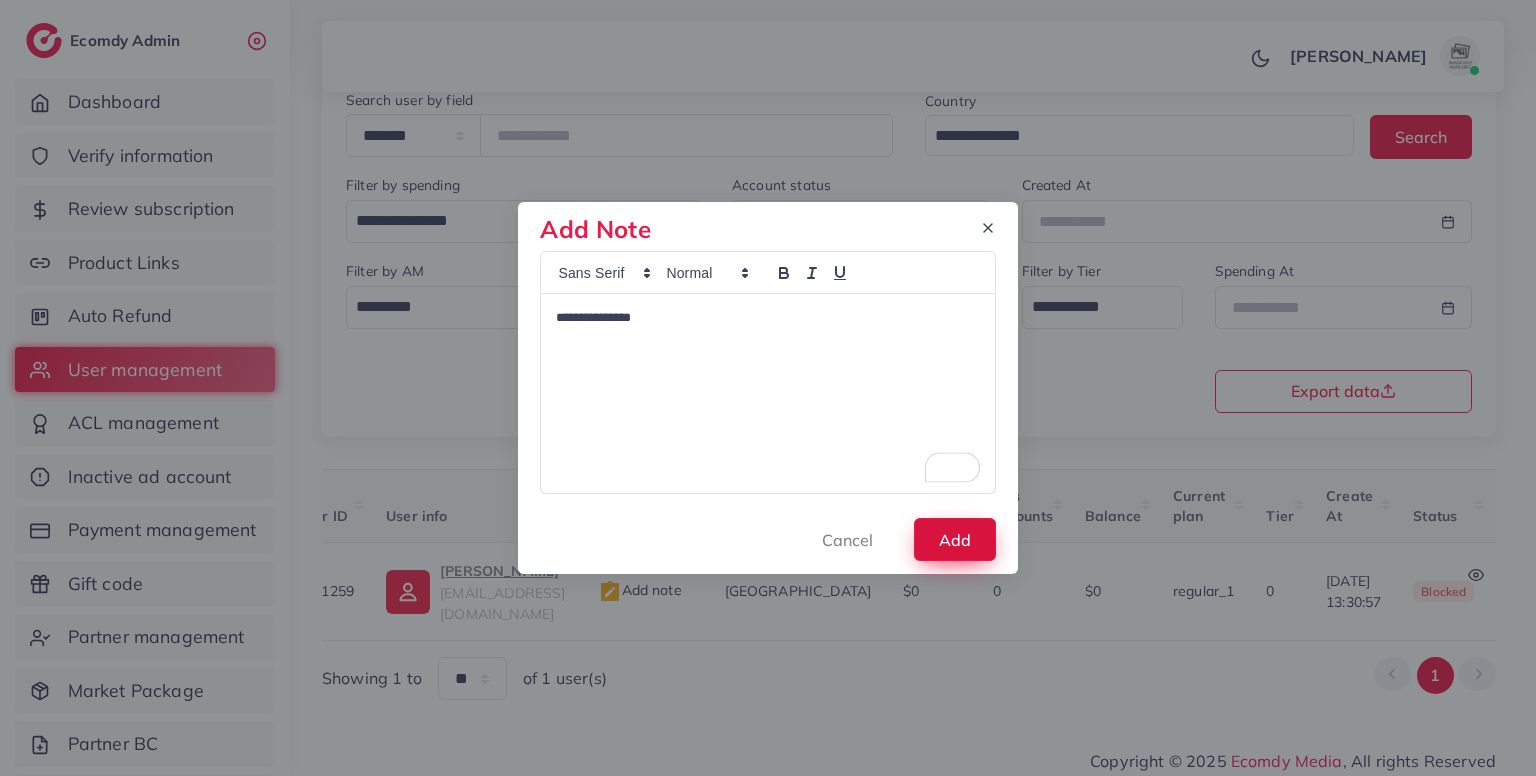 click on "Add" at bounding box center [955, 539] 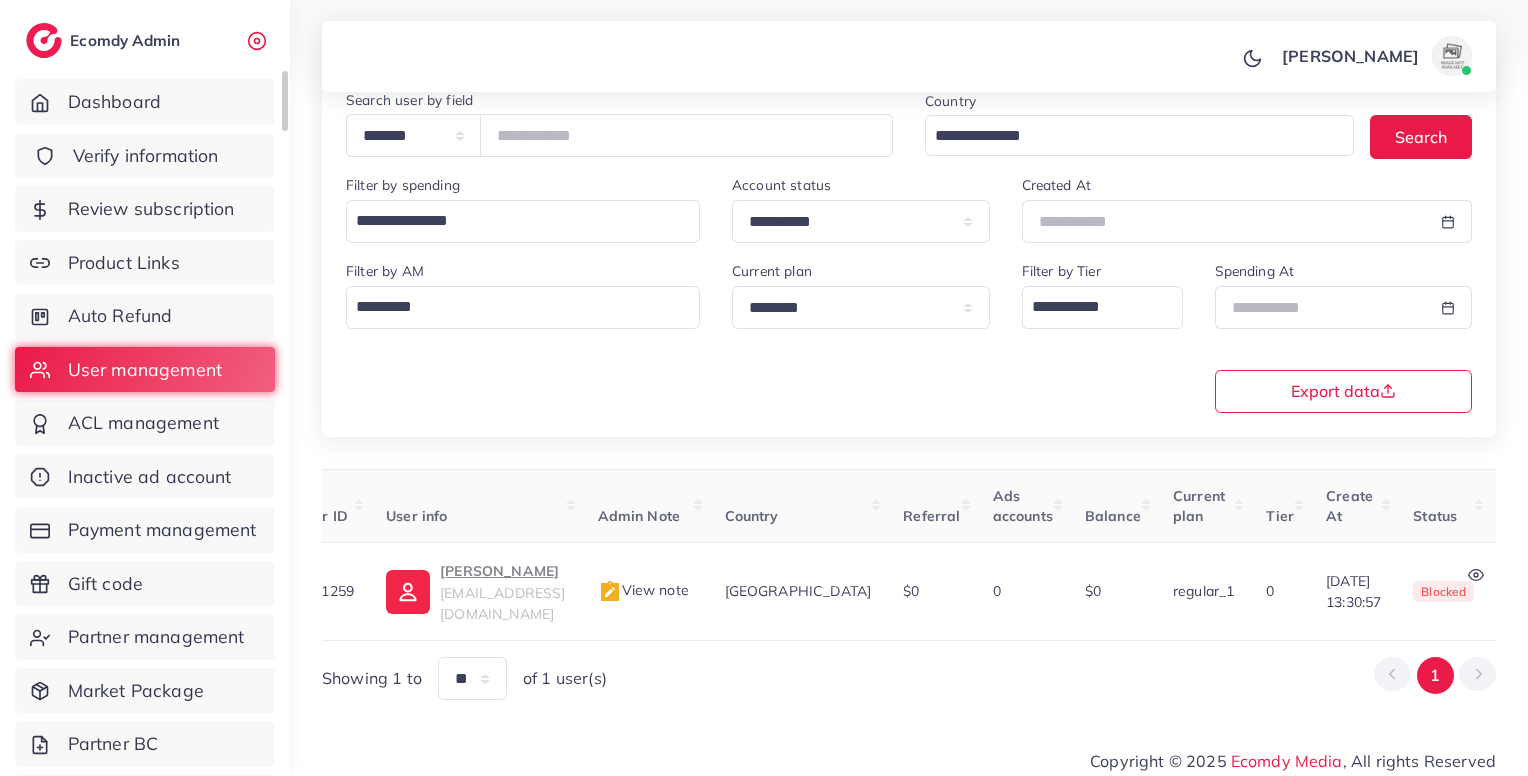 click on "Verify information" at bounding box center (146, 156) 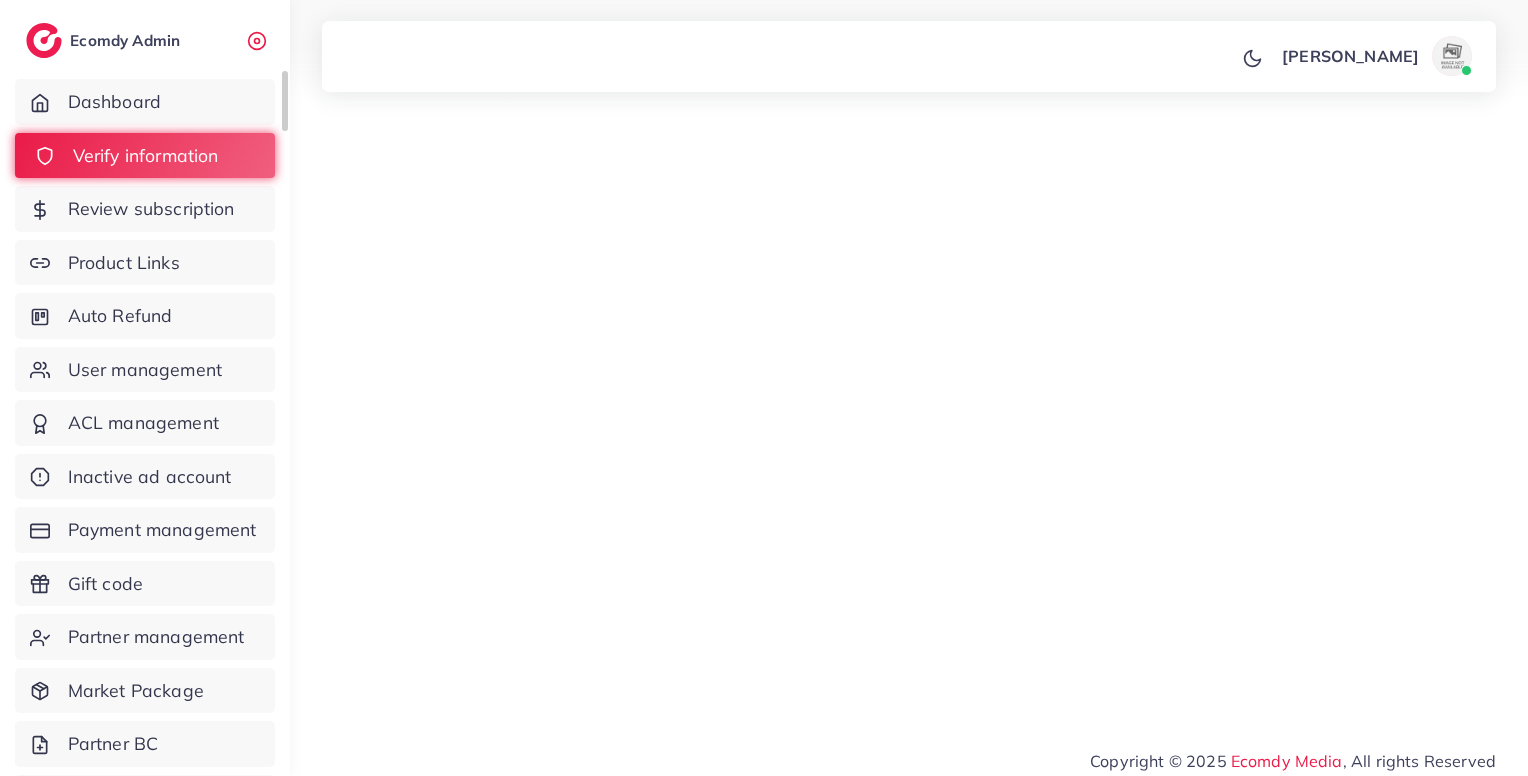 scroll, scrollTop: 0, scrollLeft: 0, axis: both 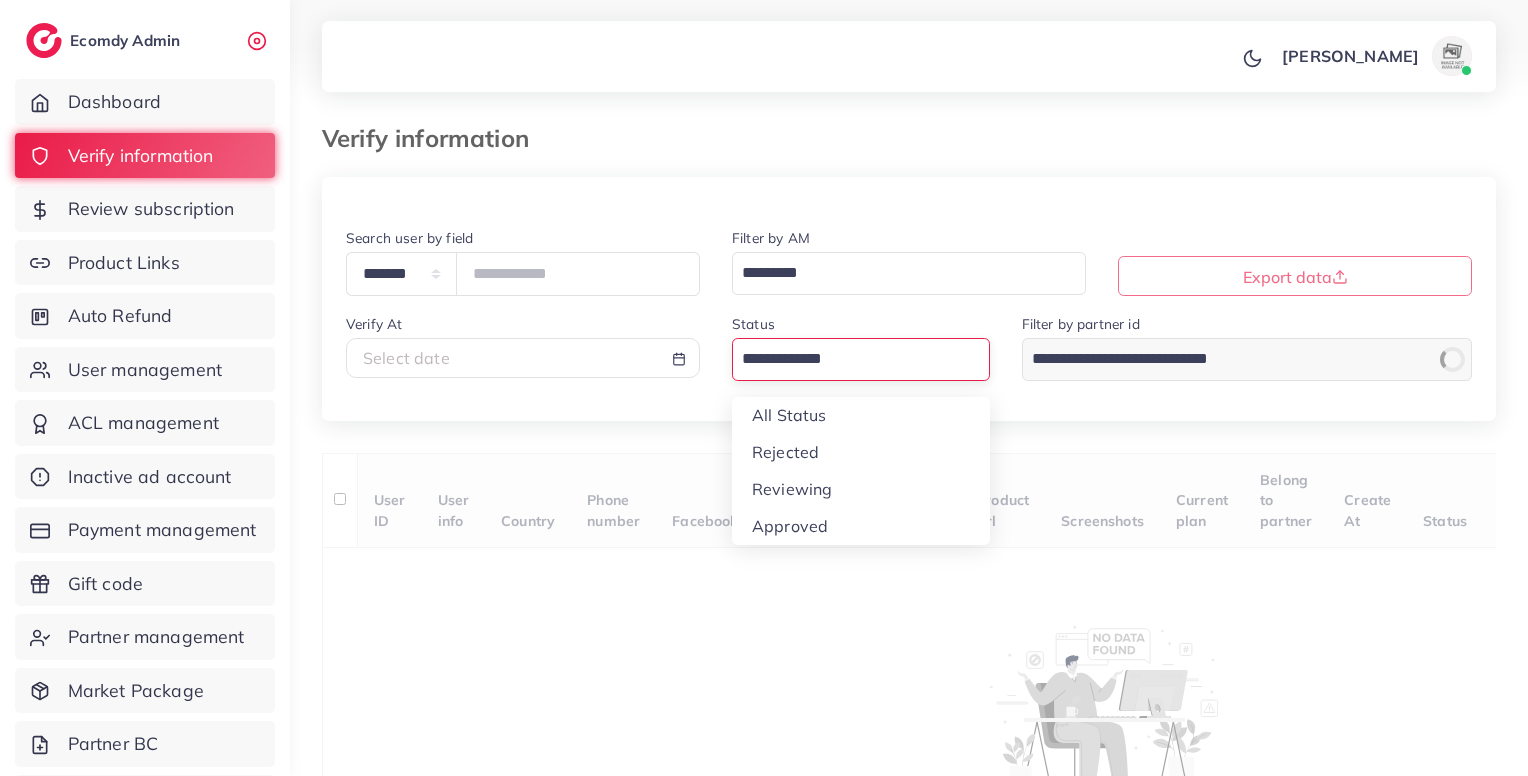click at bounding box center (849, 359) 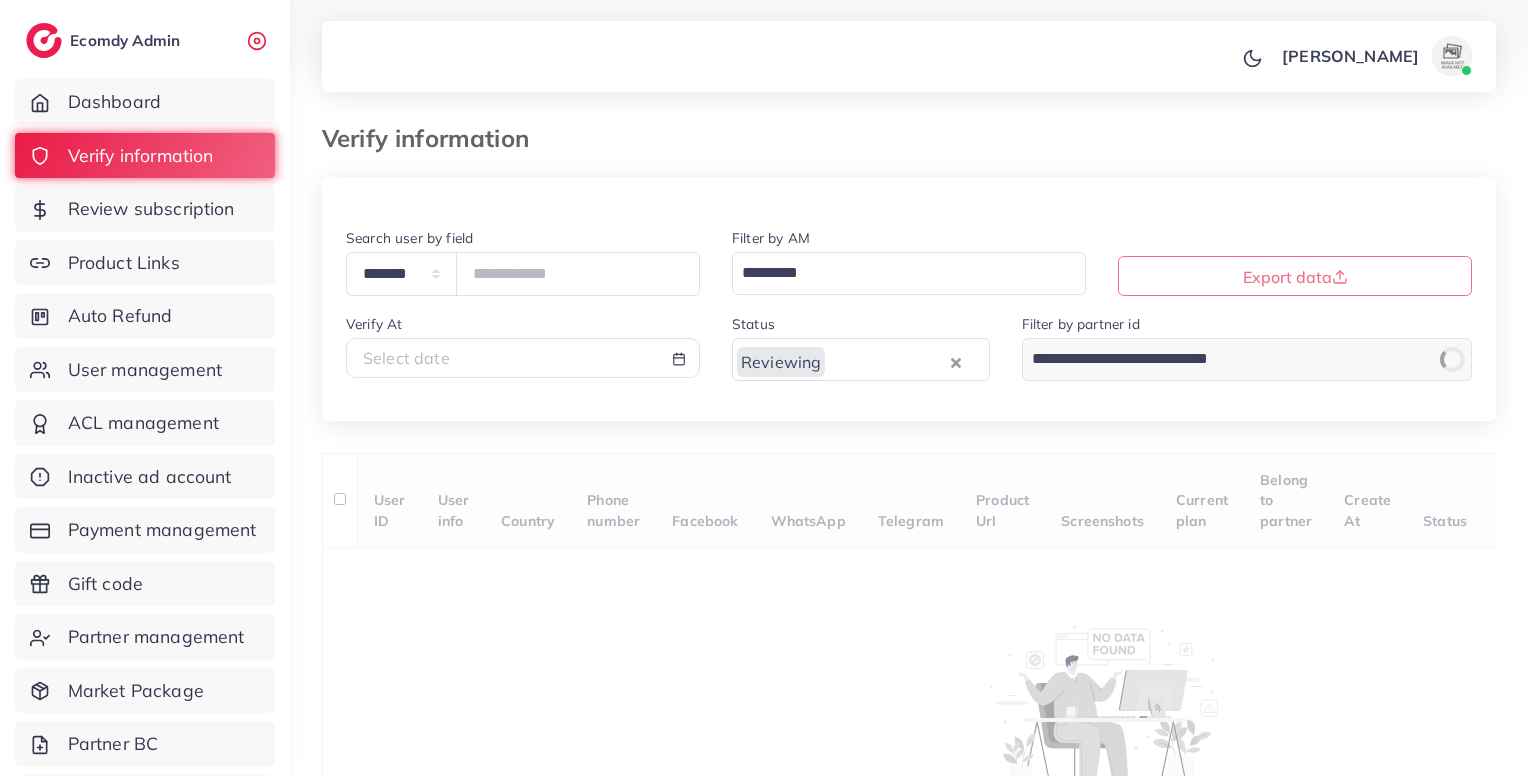 click on "**********" at bounding box center (909, 519) 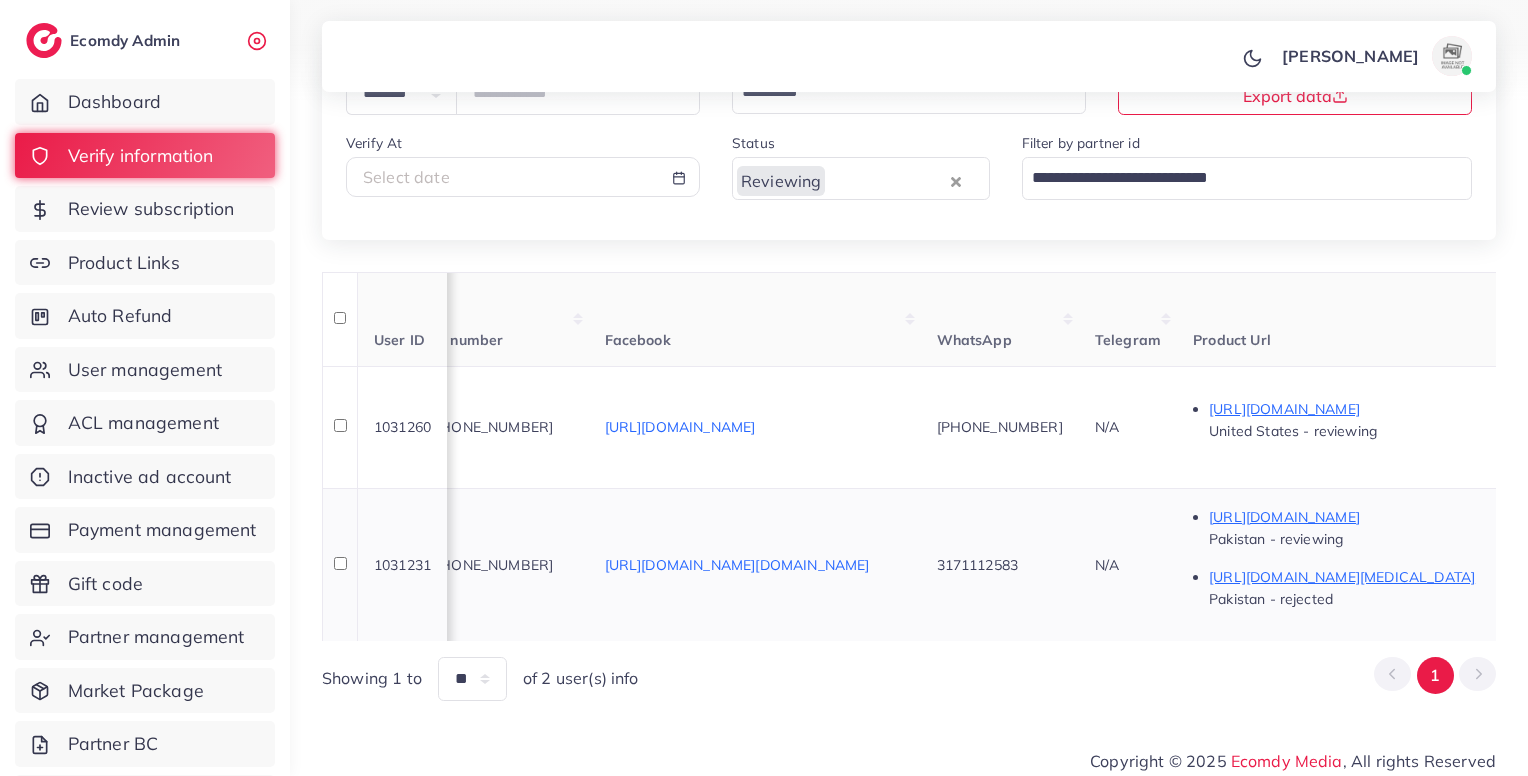 scroll, scrollTop: 0, scrollLeft: 0, axis: both 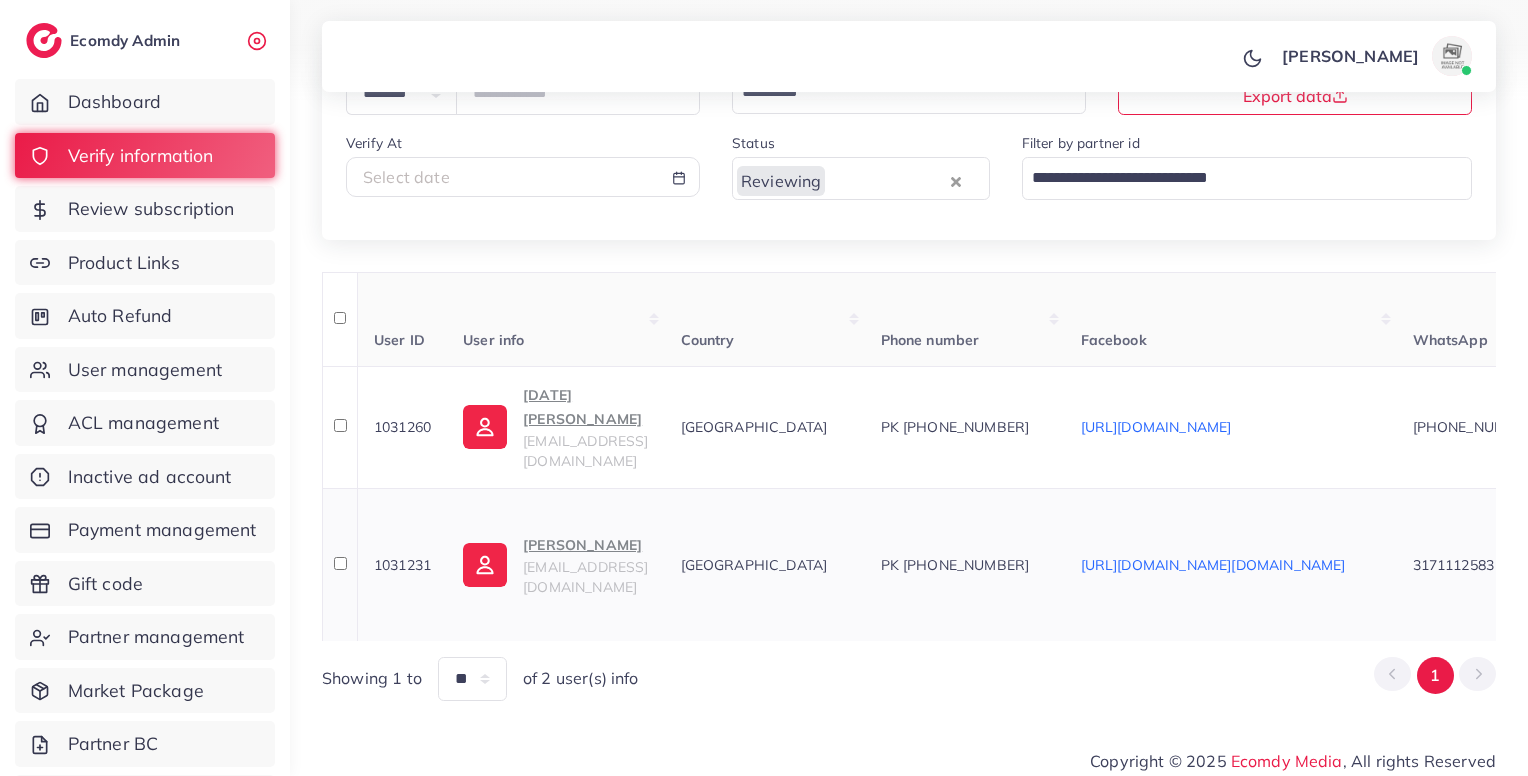 click on "[PERSON_NAME]" at bounding box center [585, 545] 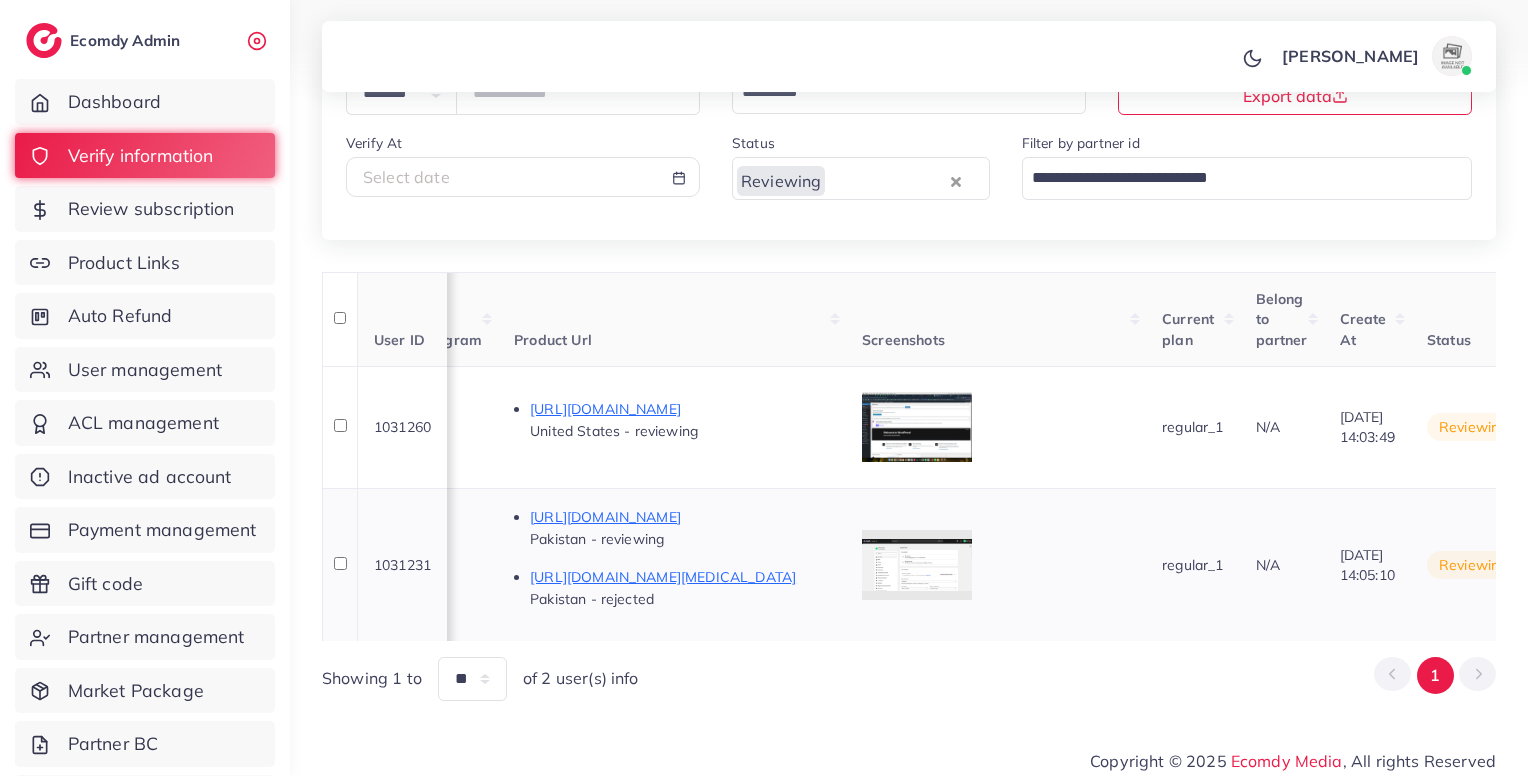 scroll, scrollTop: 0, scrollLeft: 1711, axis: horizontal 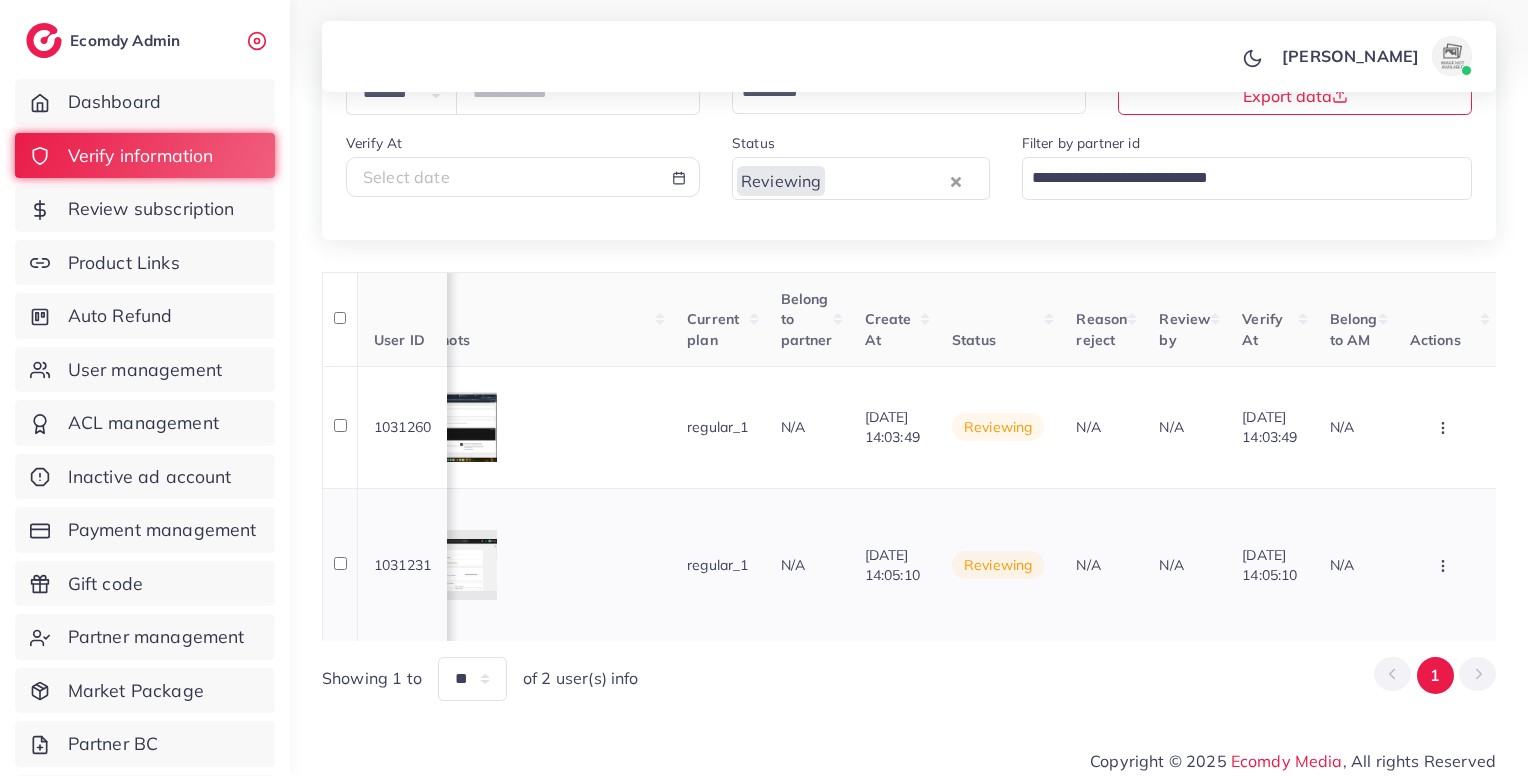 click 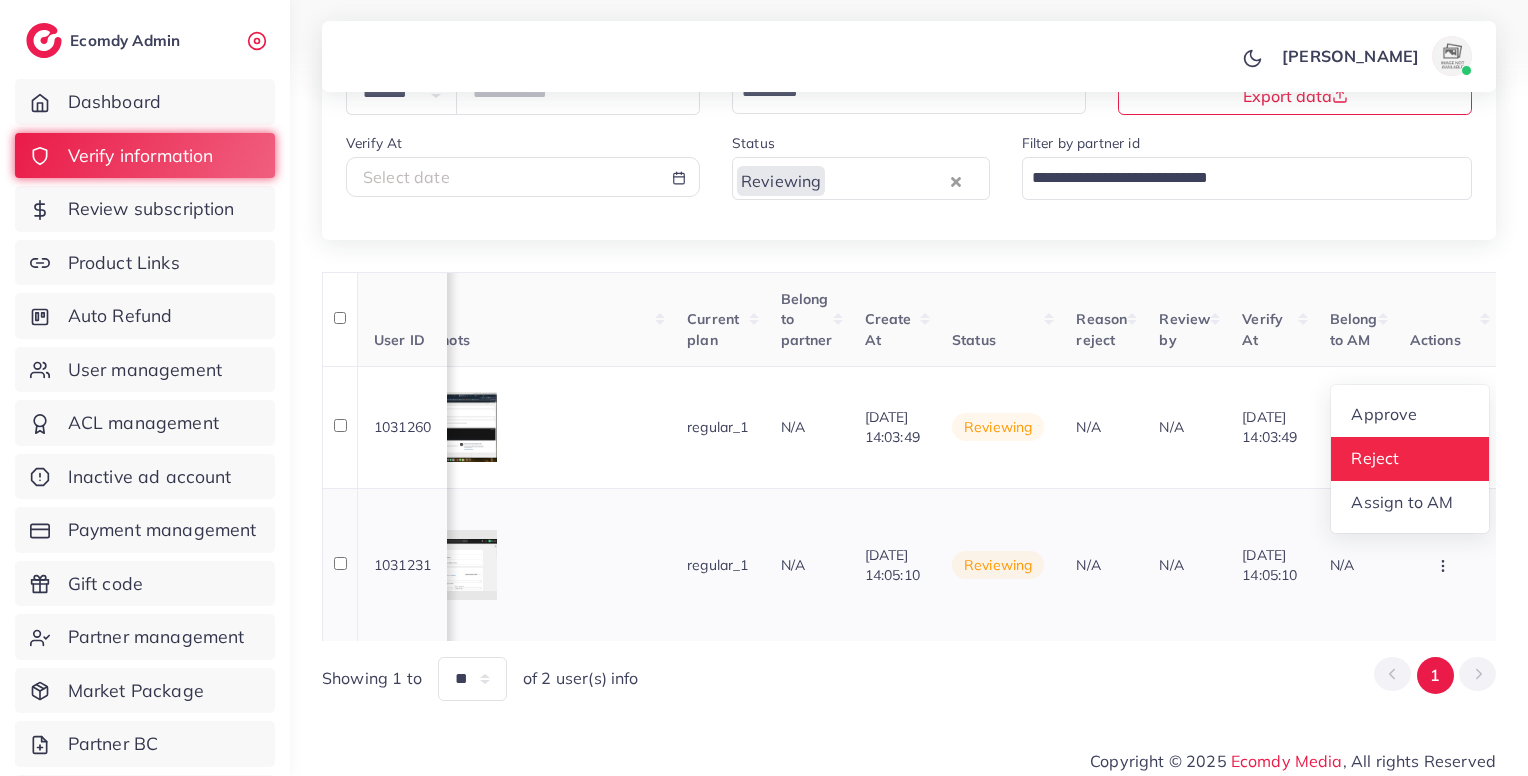 click on "Reject" at bounding box center [1375, 459] 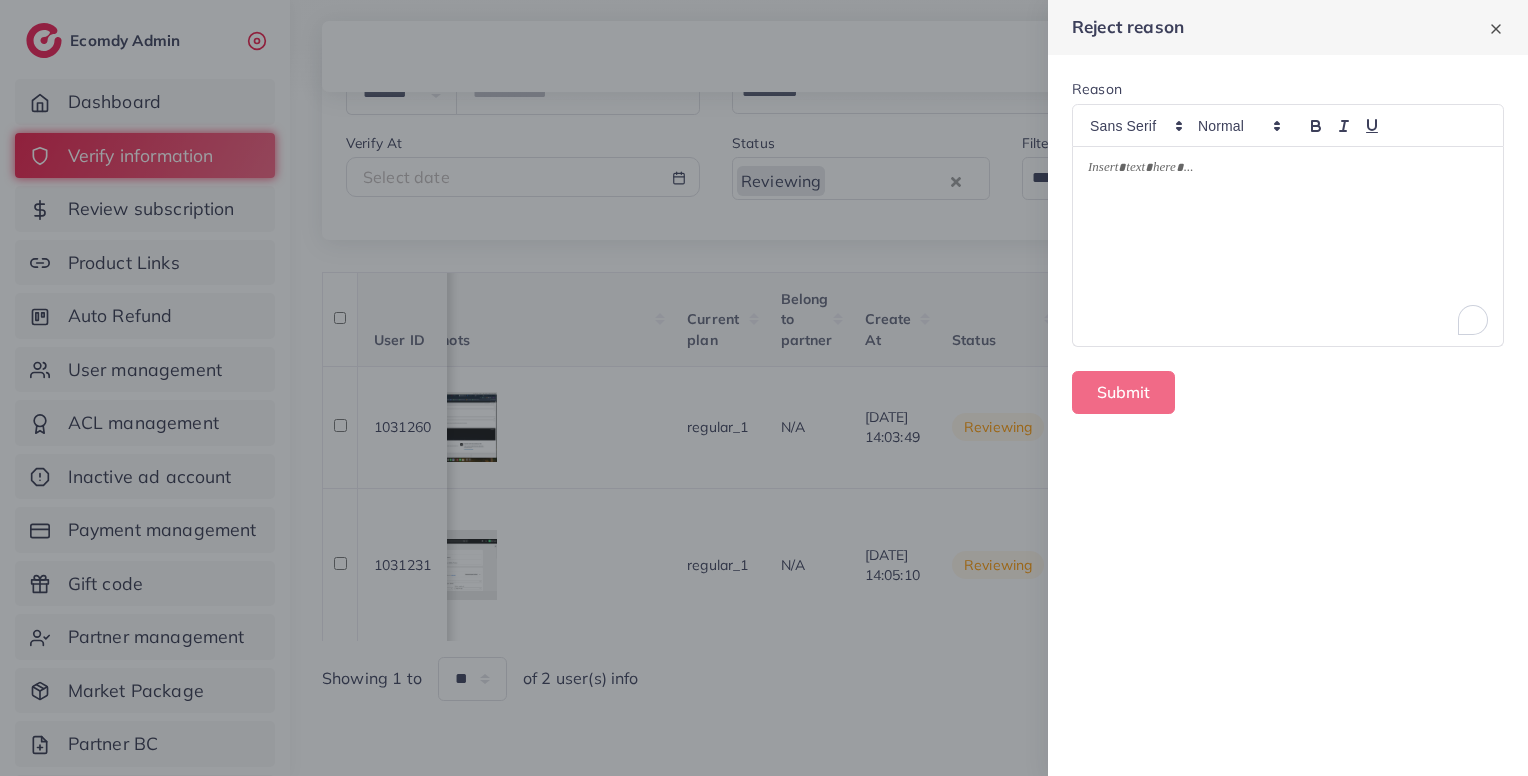 click at bounding box center (1288, 247) 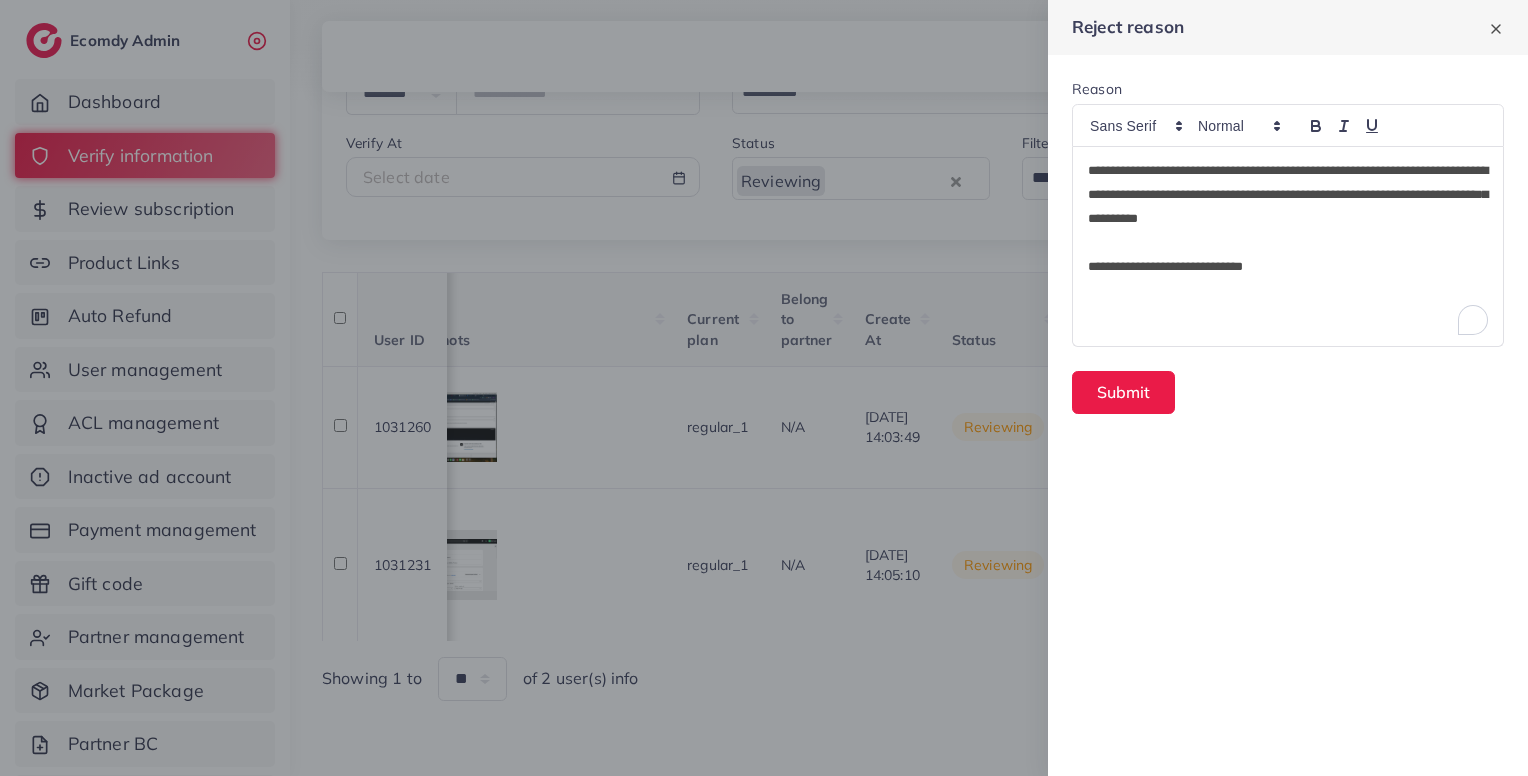 click at bounding box center [1288, 243] 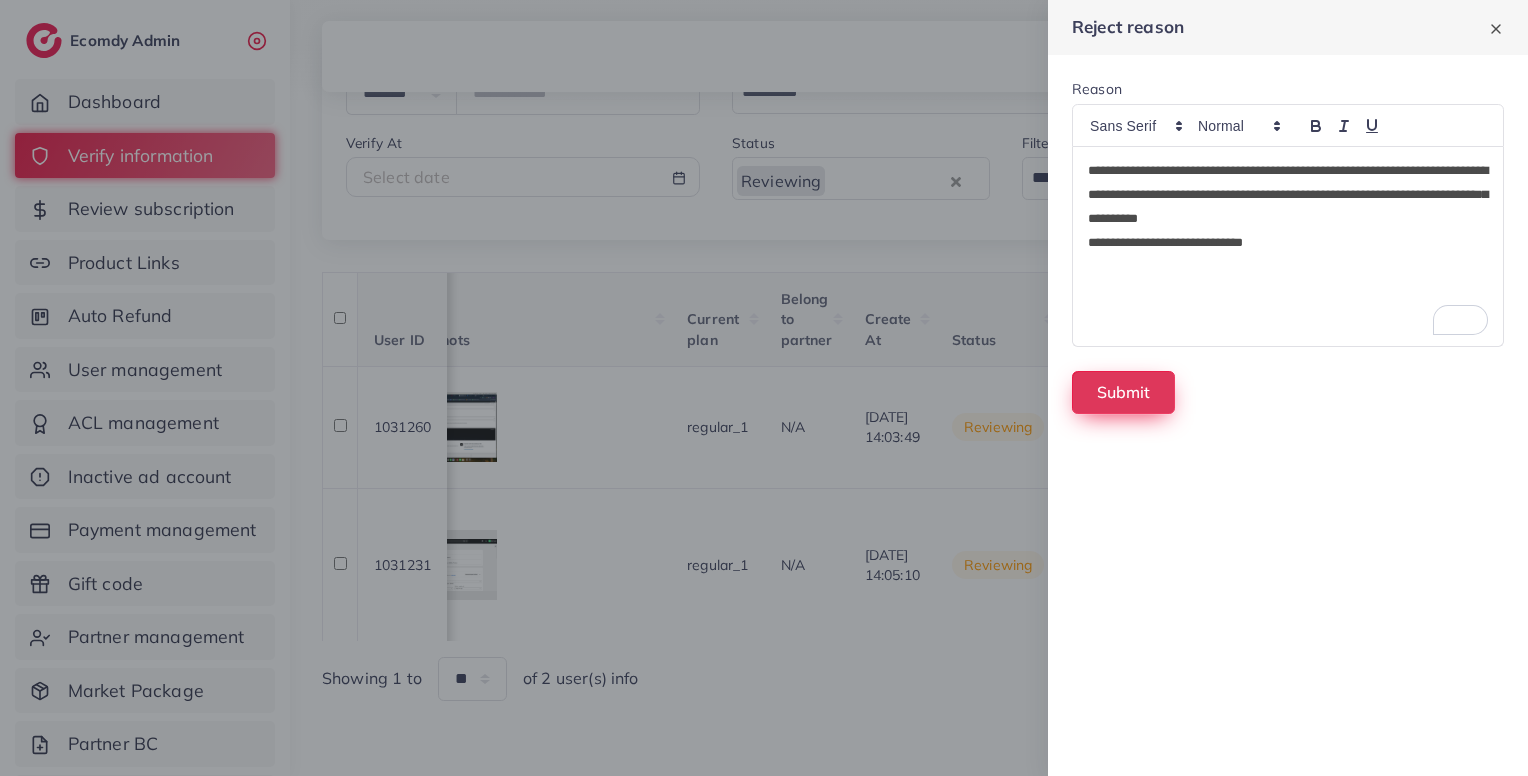 click on "Submit" at bounding box center [1123, 392] 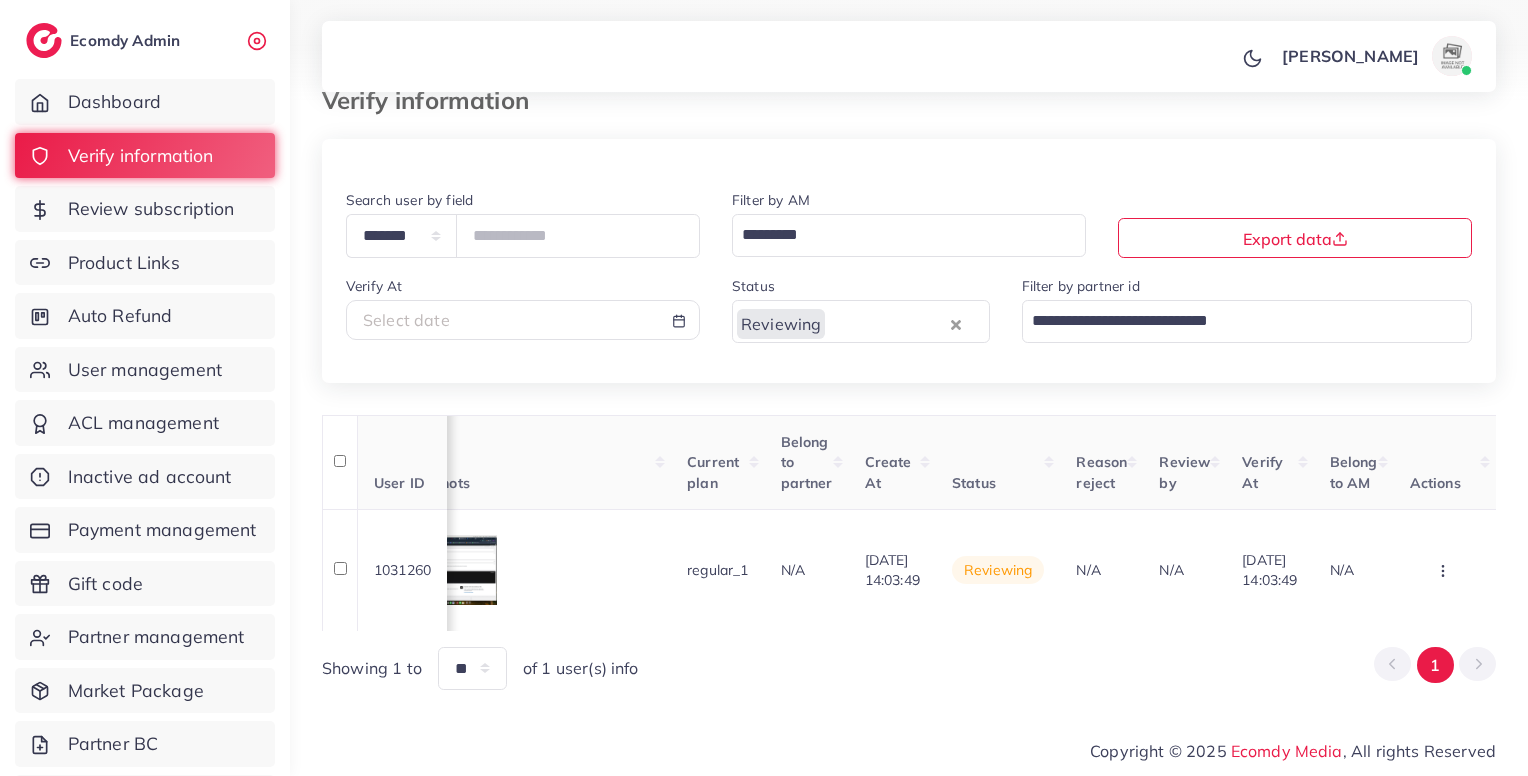 scroll, scrollTop: 28, scrollLeft: 0, axis: vertical 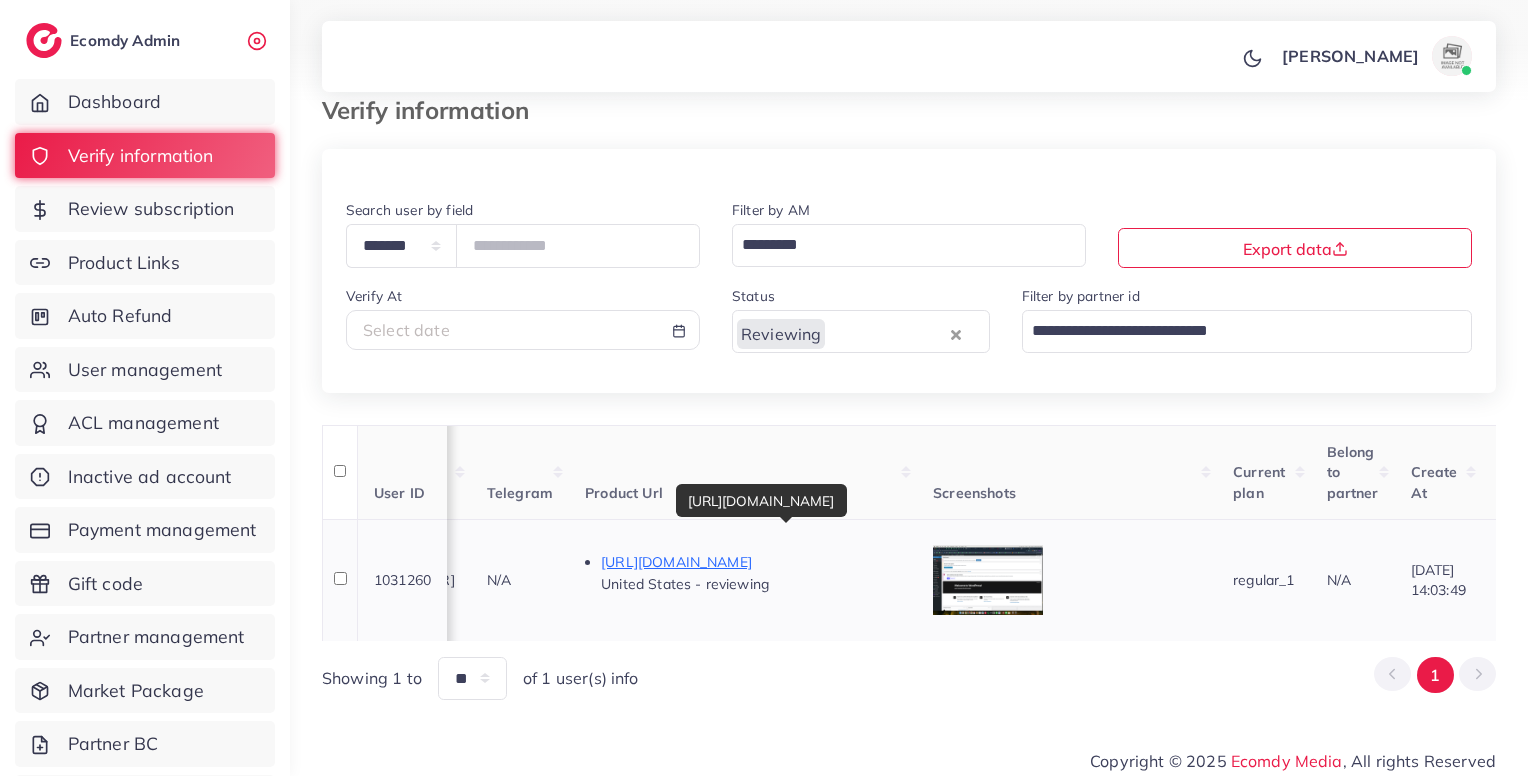 click on "[URL][DOMAIN_NAME]" at bounding box center [751, 562] 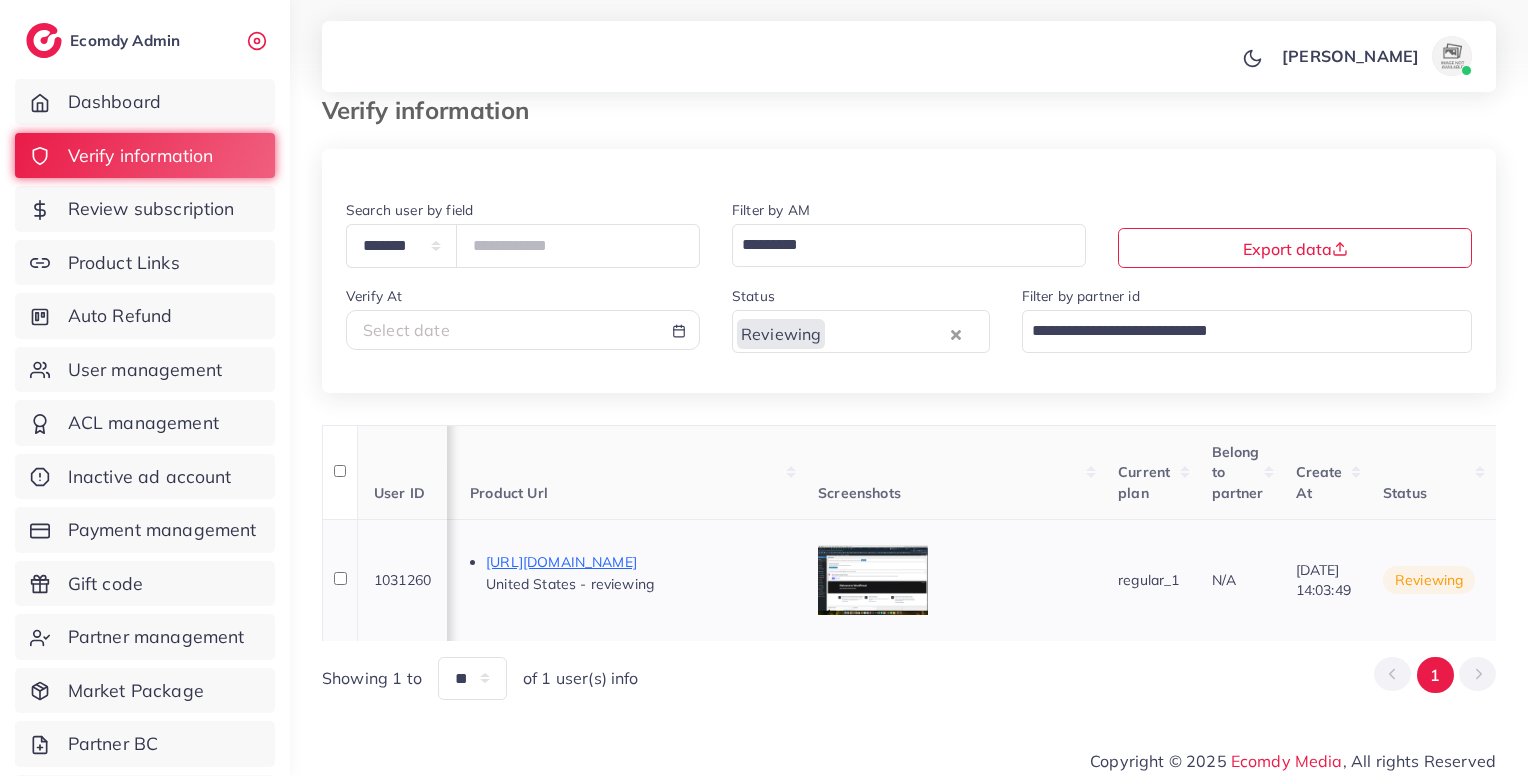 scroll, scrollTop: 0, scrollLeft: 1200, axis: horizontal 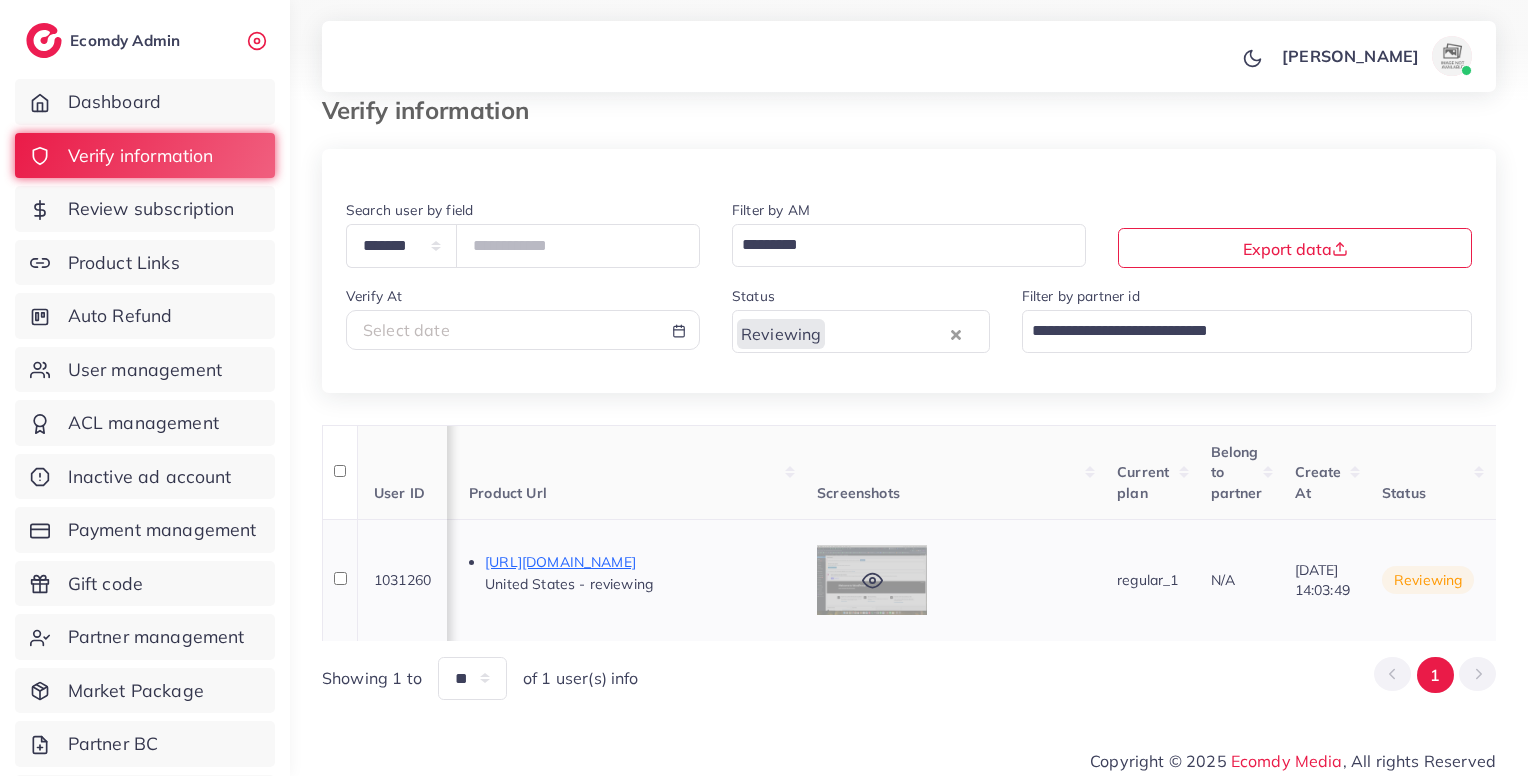 click at bounding box center (872, 580) 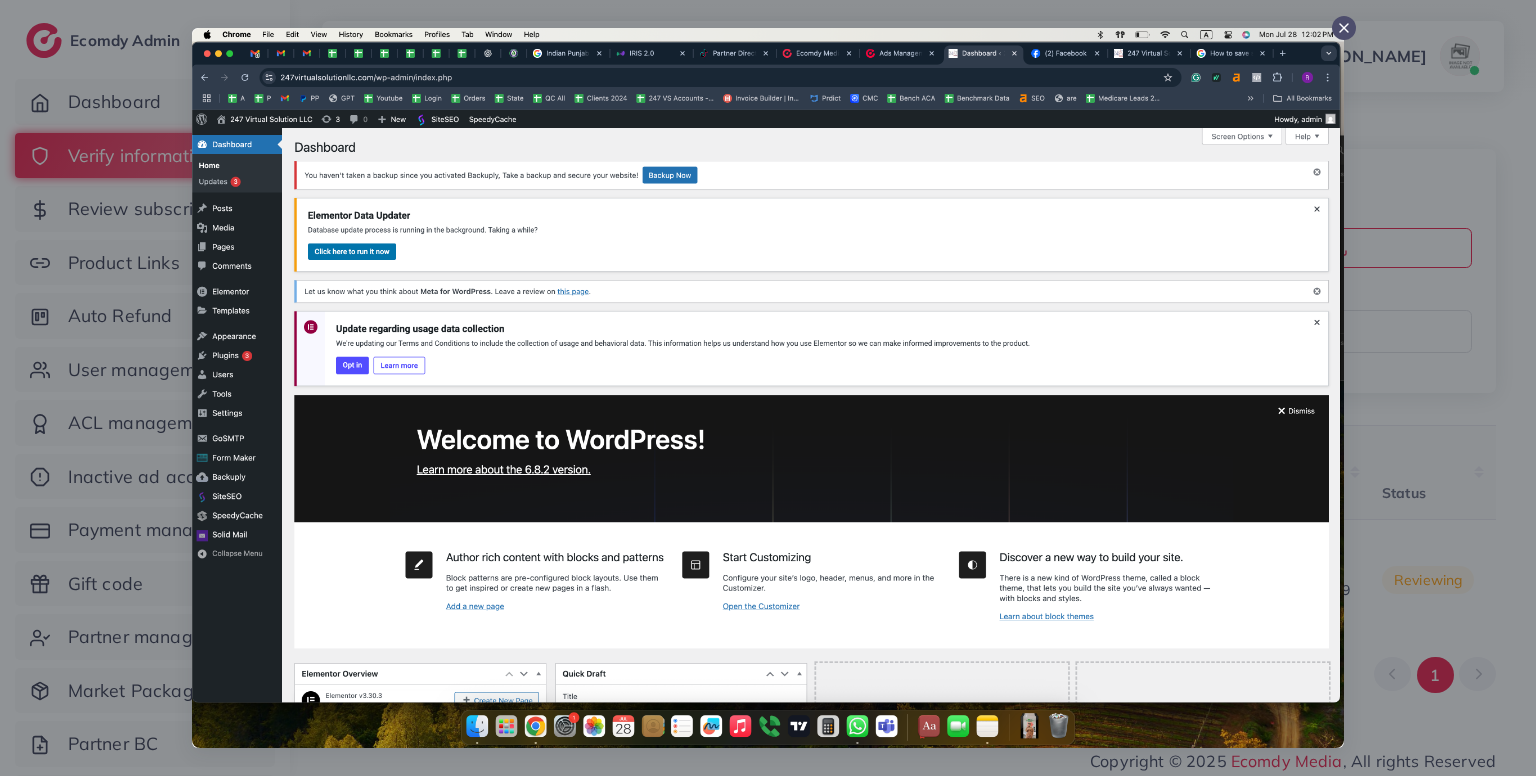 click at bounding box center (768, 388) 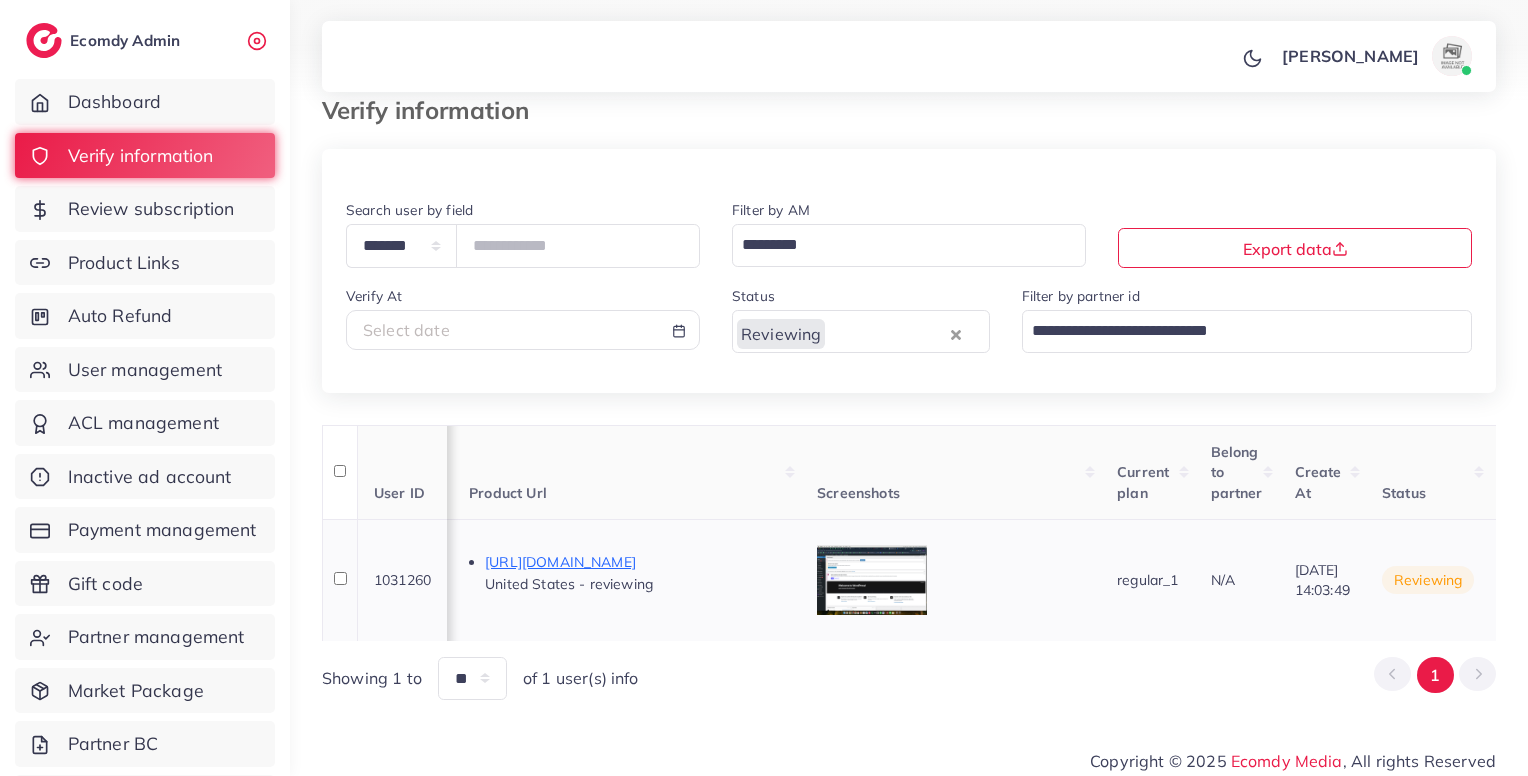 scroll, scrollTop: 0, scrollLeft: 1711, axis: horizontal 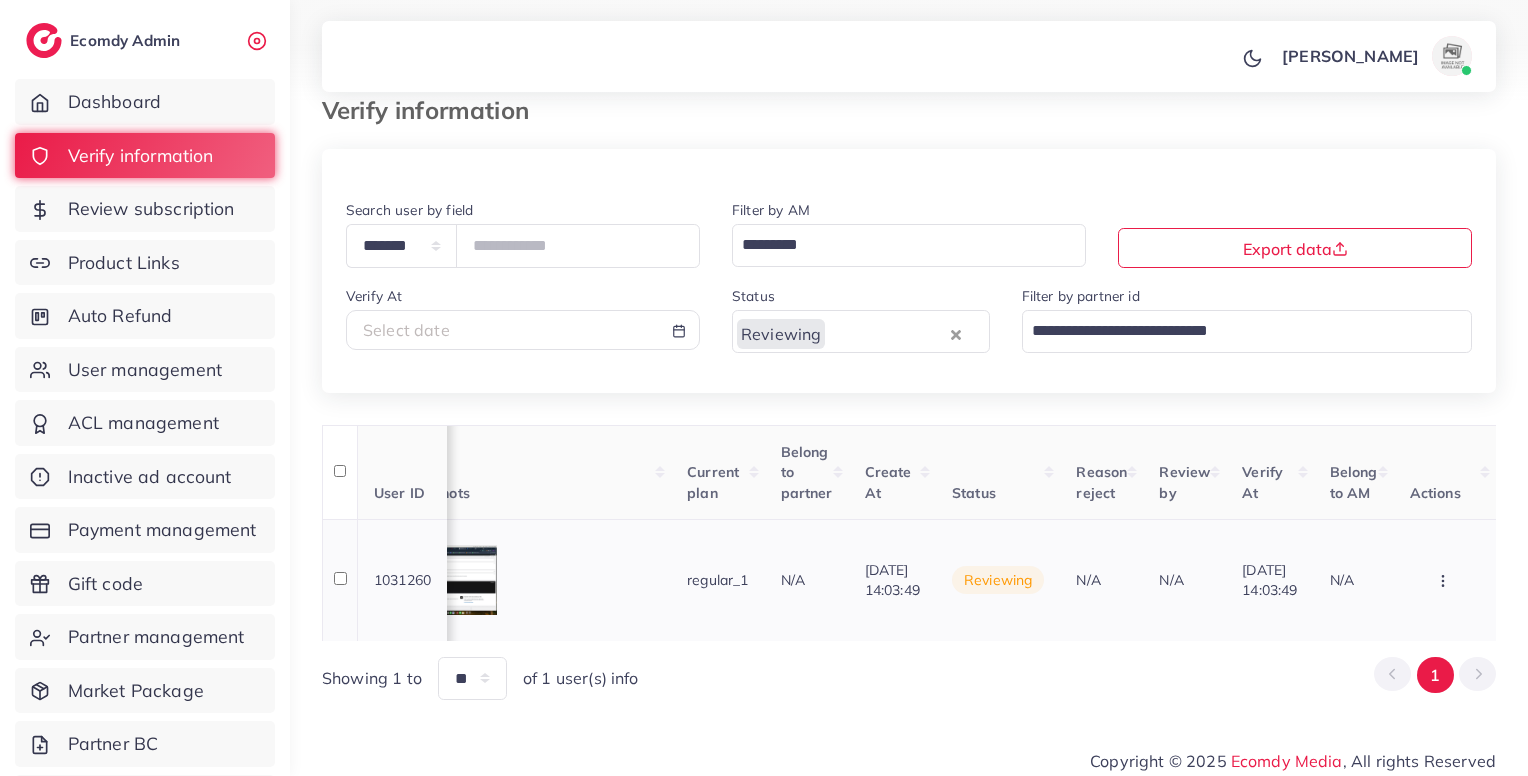 click 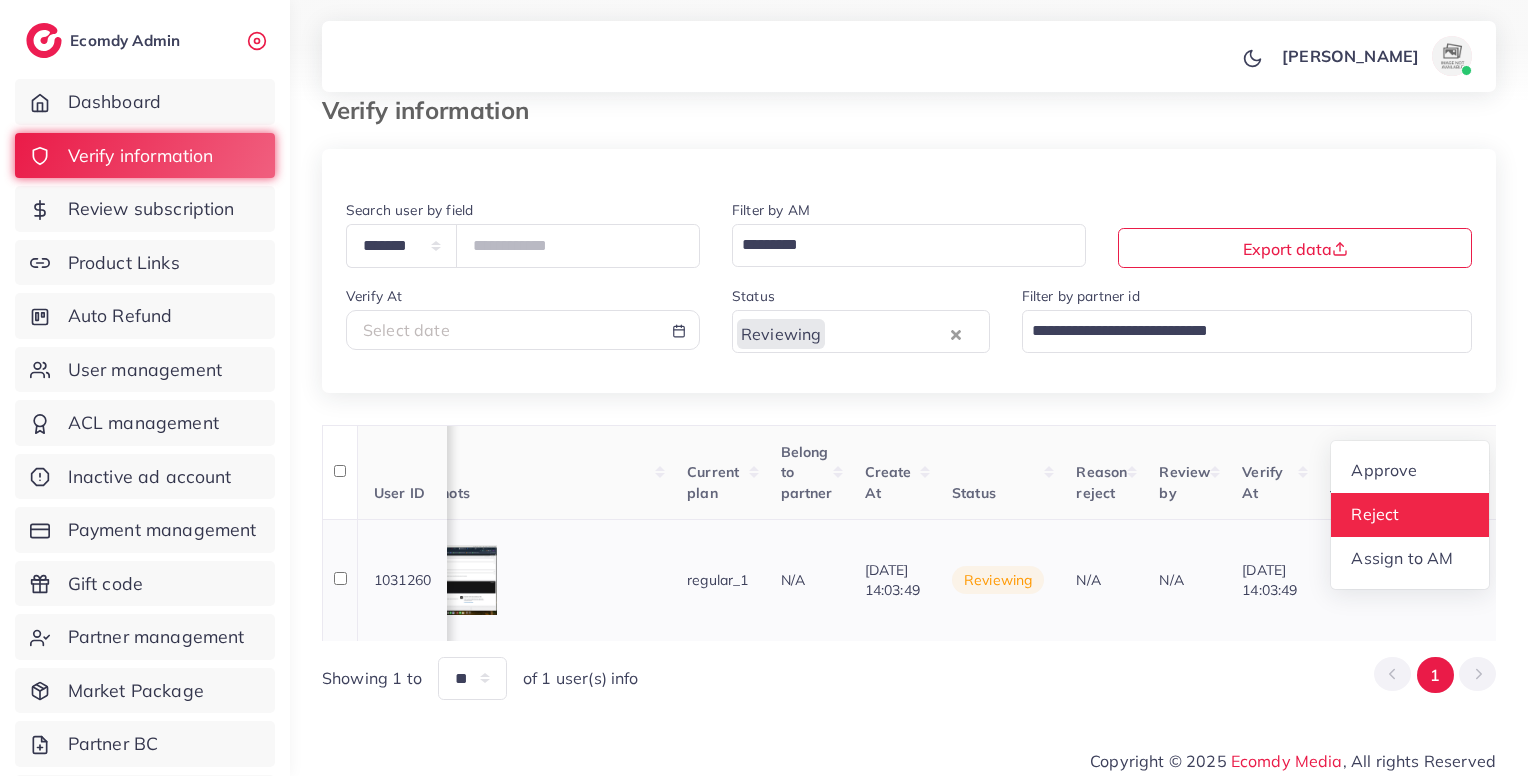 click on "Reject" at bounding box center [1375, 514] 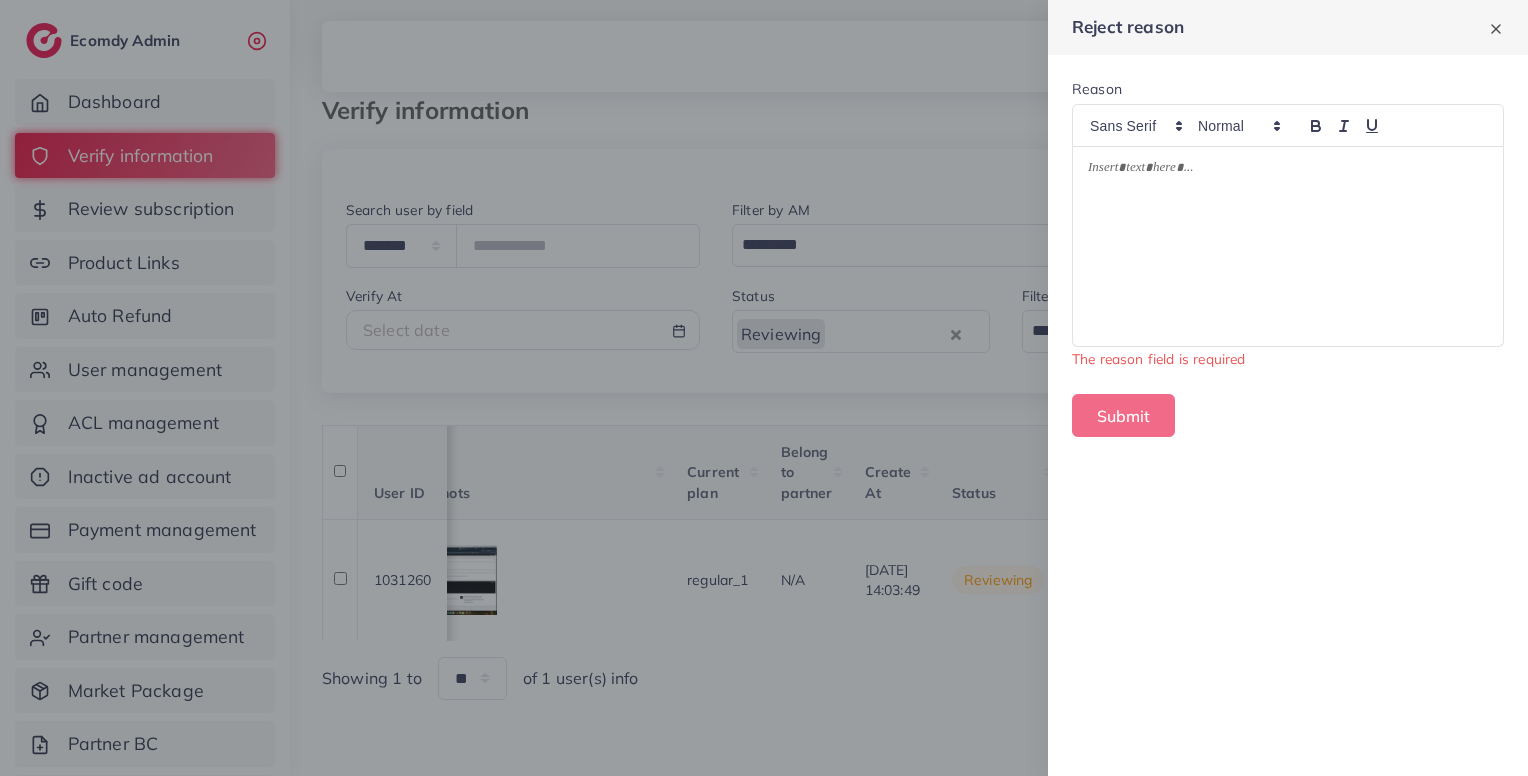 click at bounding box center [764, 388] 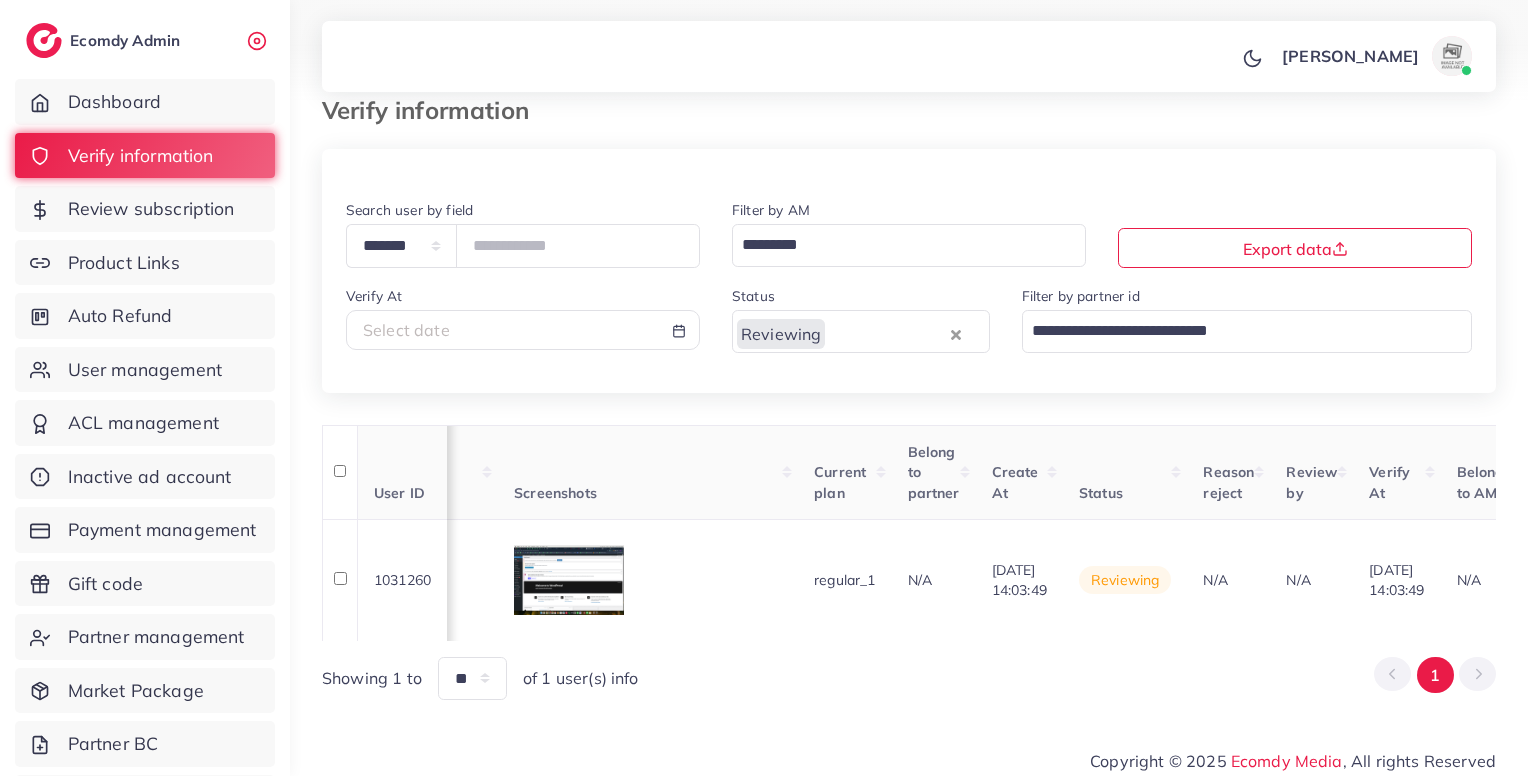 scroll, scrollTop: 0, scrollLeft: 1711, axis: horizontal 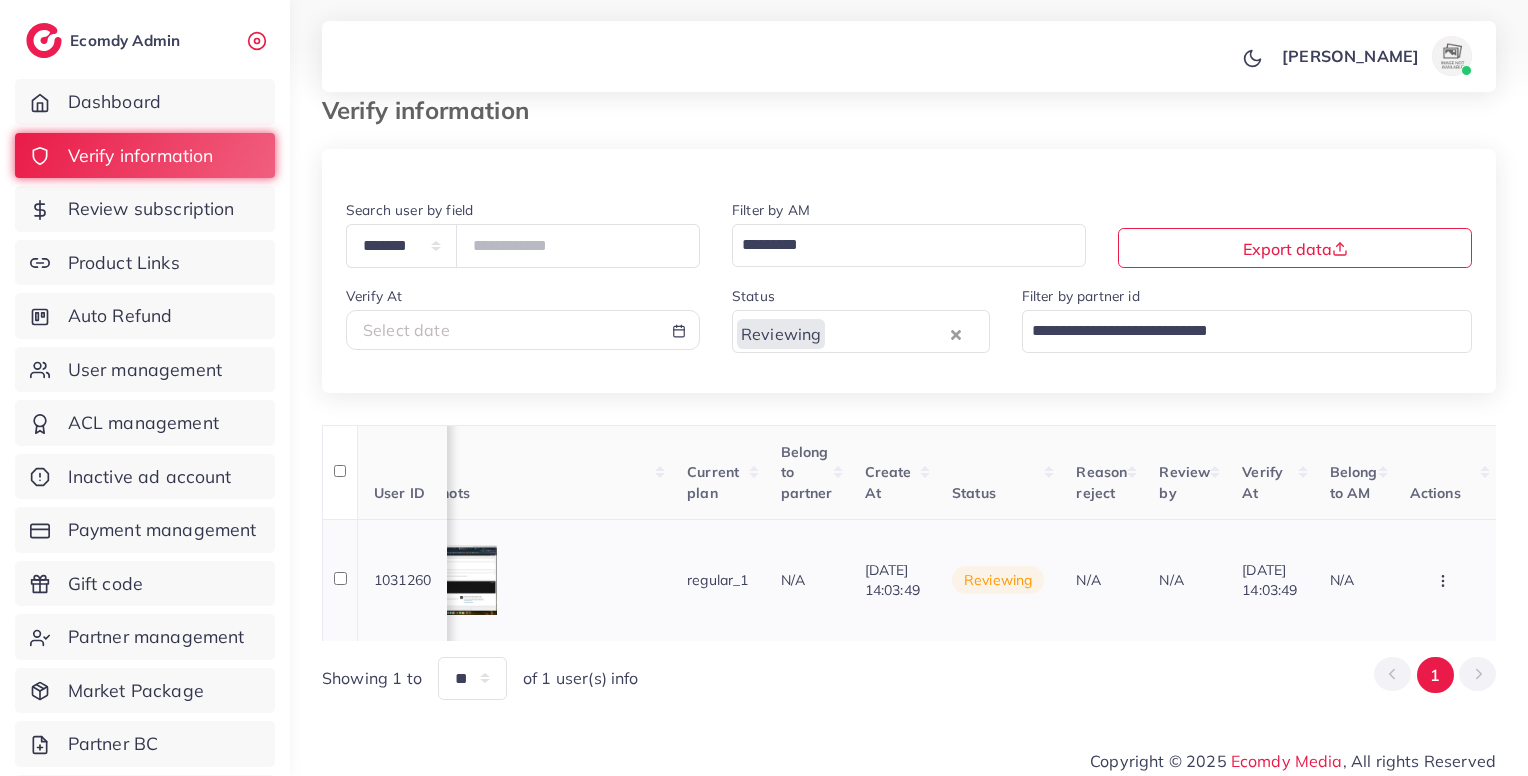 click at bounding box center (1445, 580) 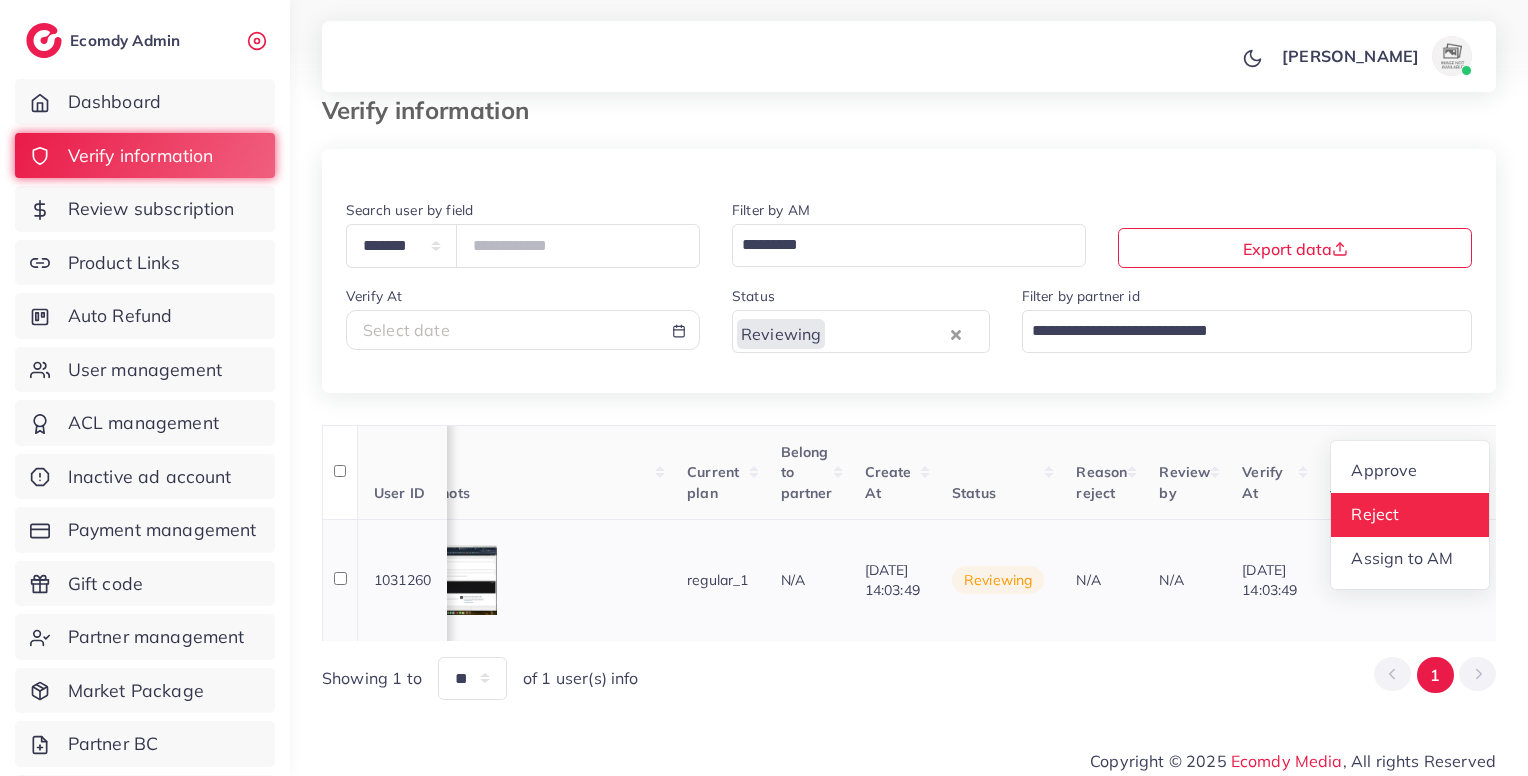 click on "Reject" at bounding box center (1410, 515) 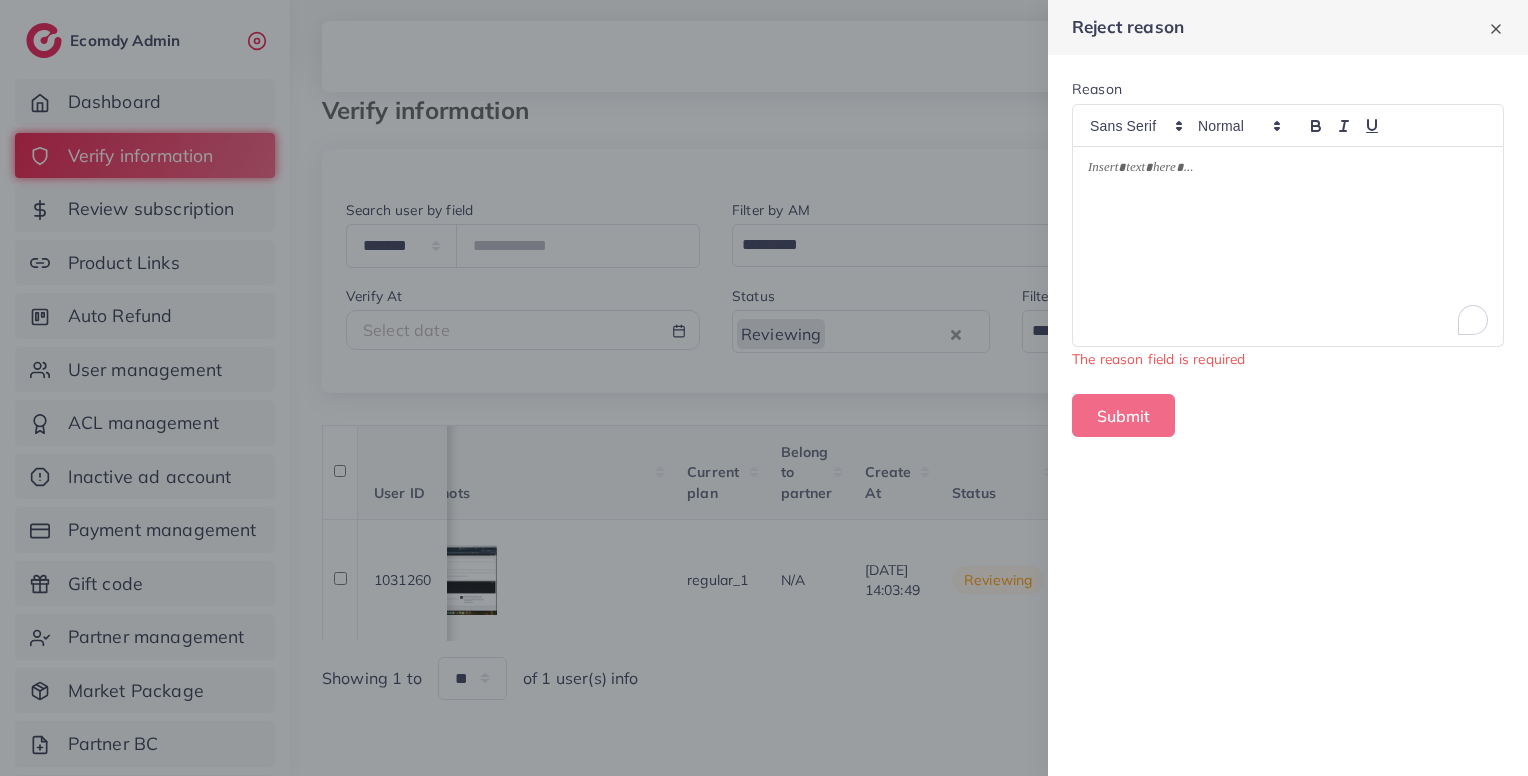 click at bounding box center [1288, 247] 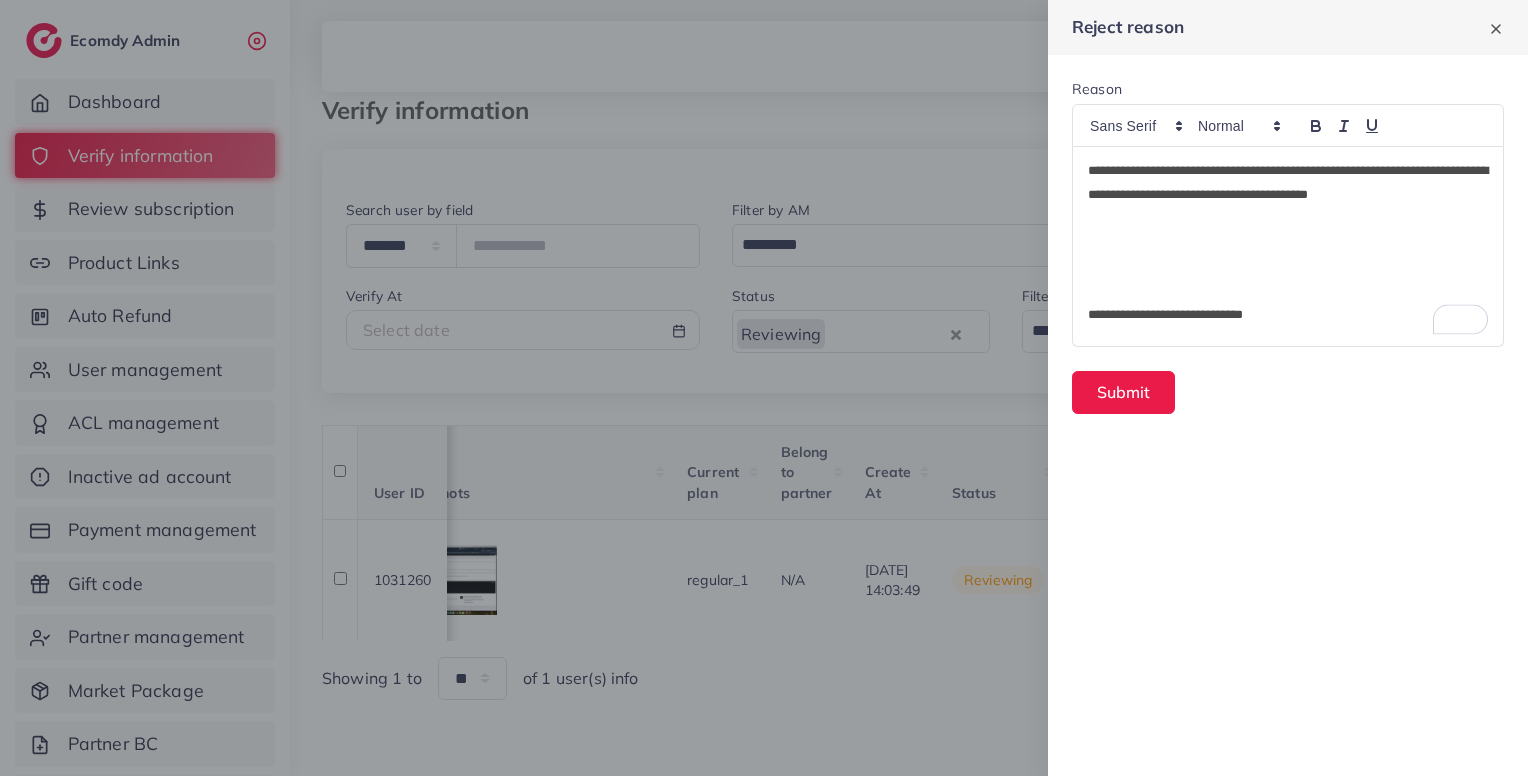 click at bounding box center (1288, 243) 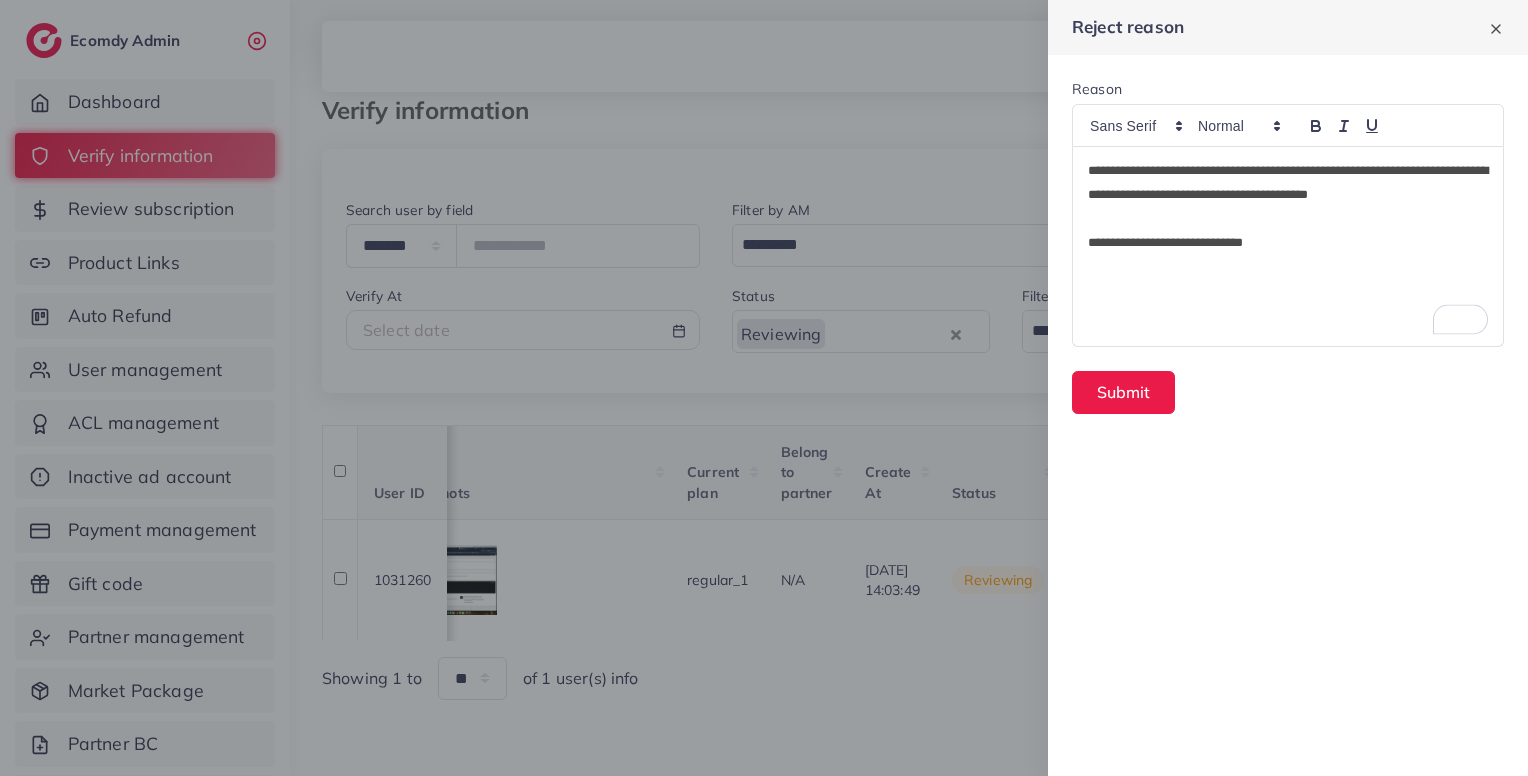 click on "**********" at bounding box center [1288, 247] 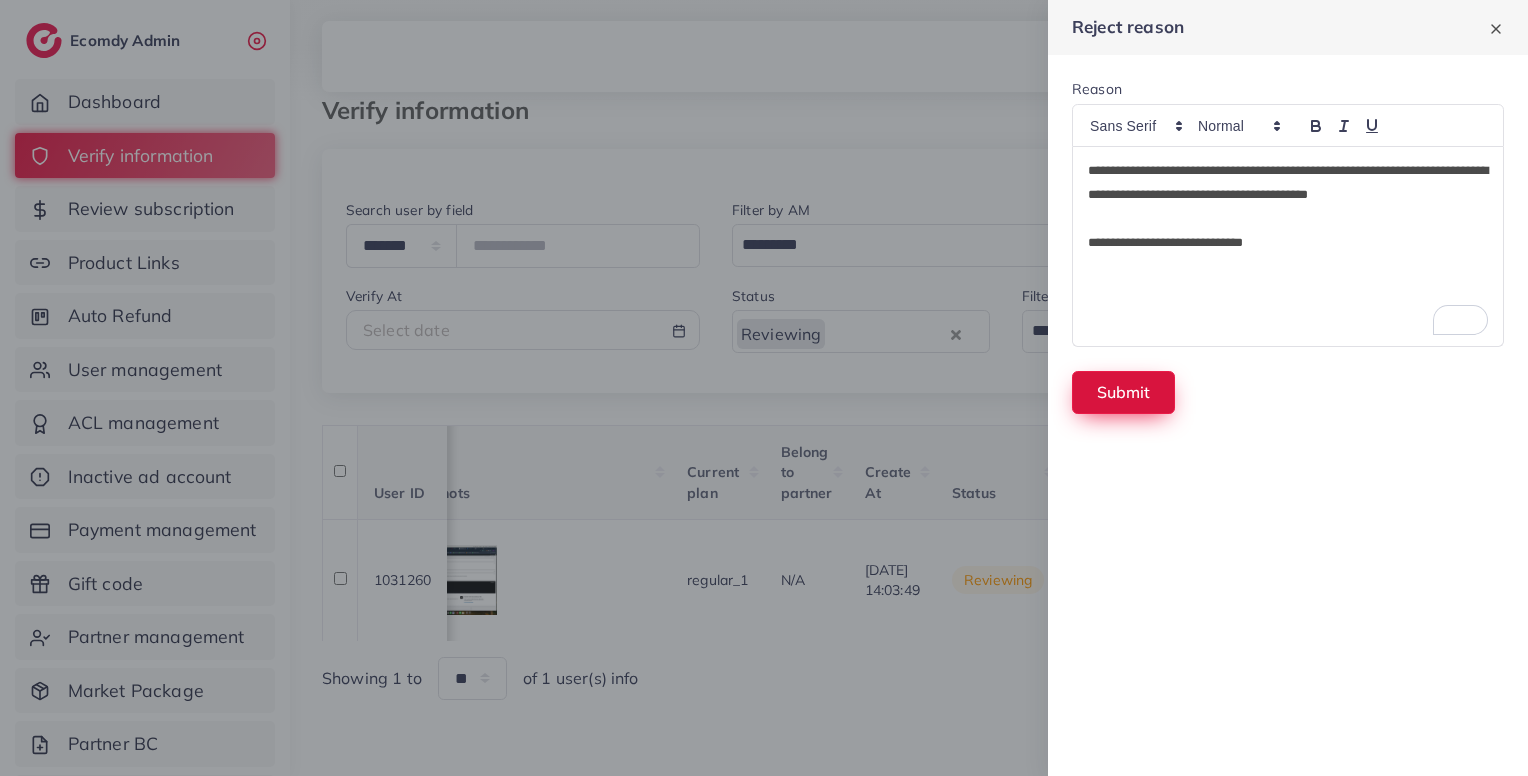 click on "Submit" at bounding box center (1123, 392) 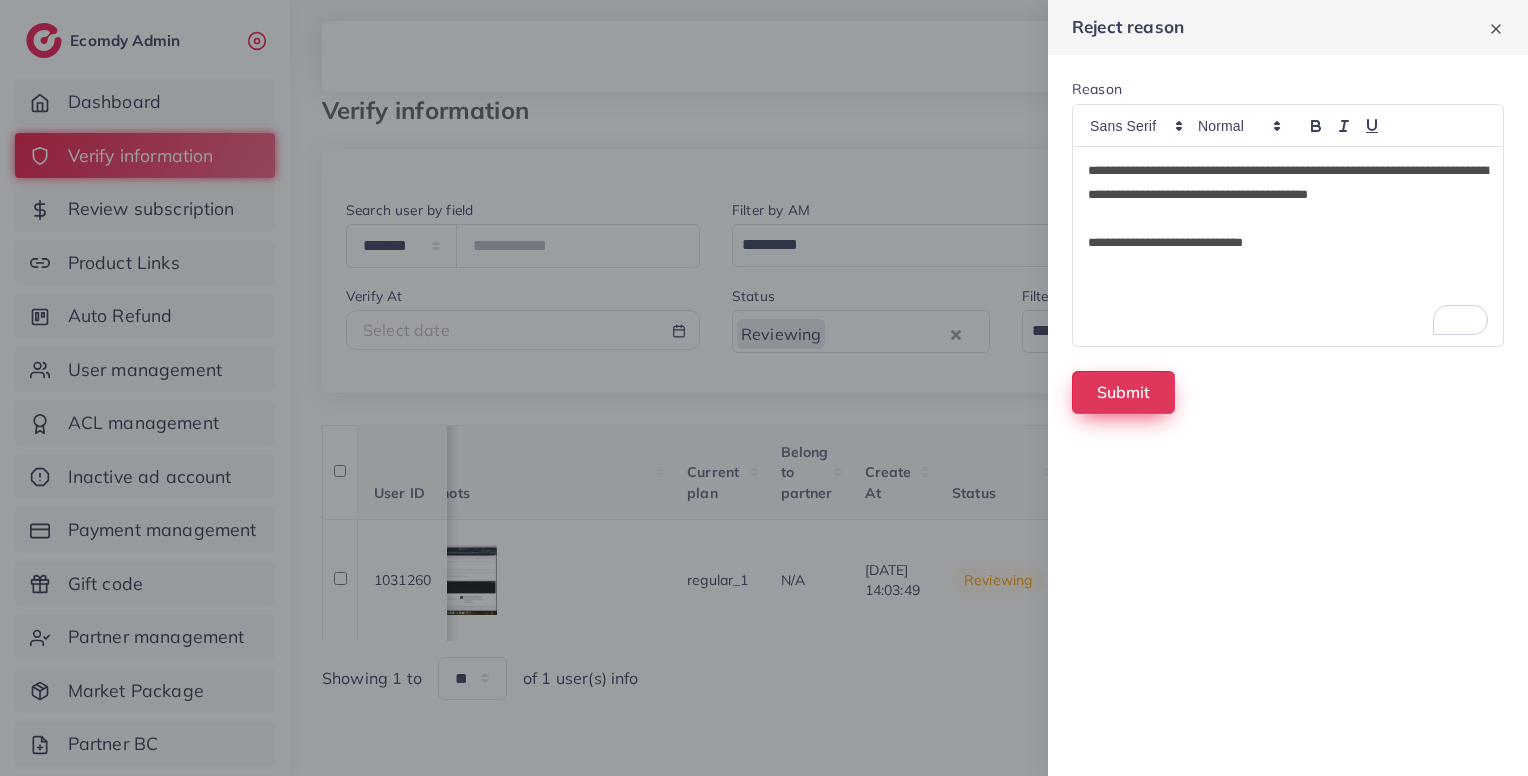 click on "Submit" at bounding box center (1123, 392) 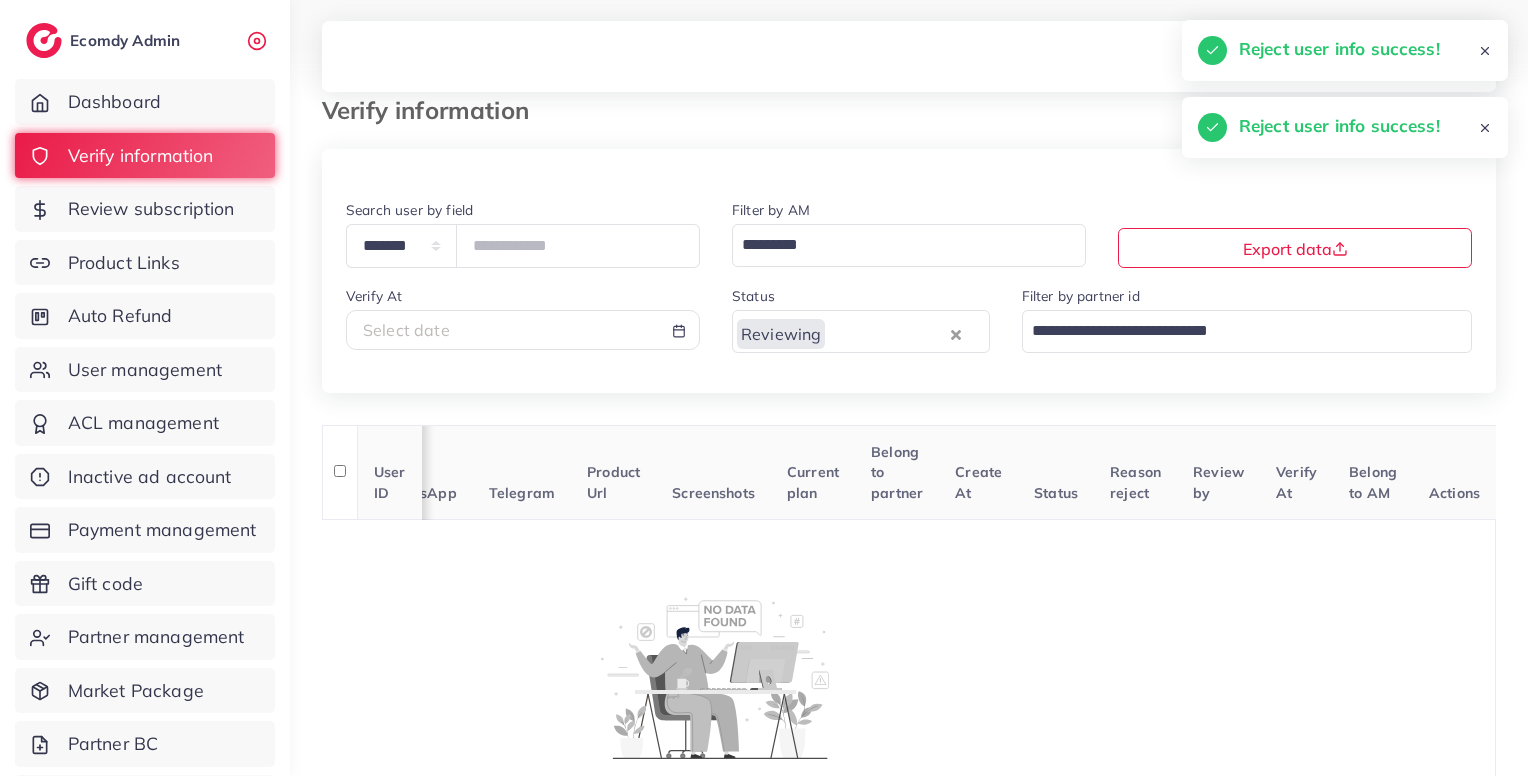 scroll, scrollTop: 0, scrollLeft: 376, axis: horizontal 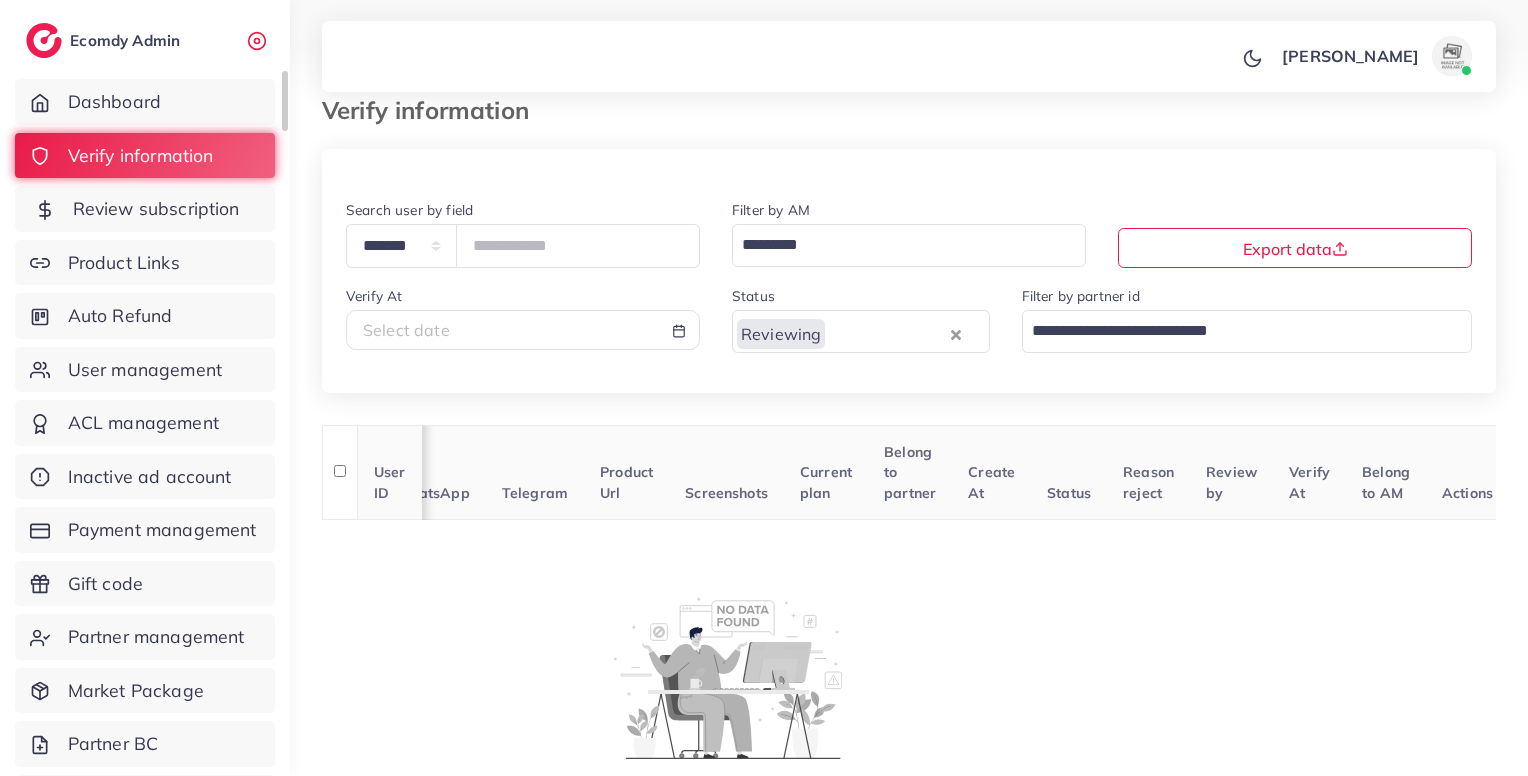 click on "Review subscription" at bounding box center (156, 209) 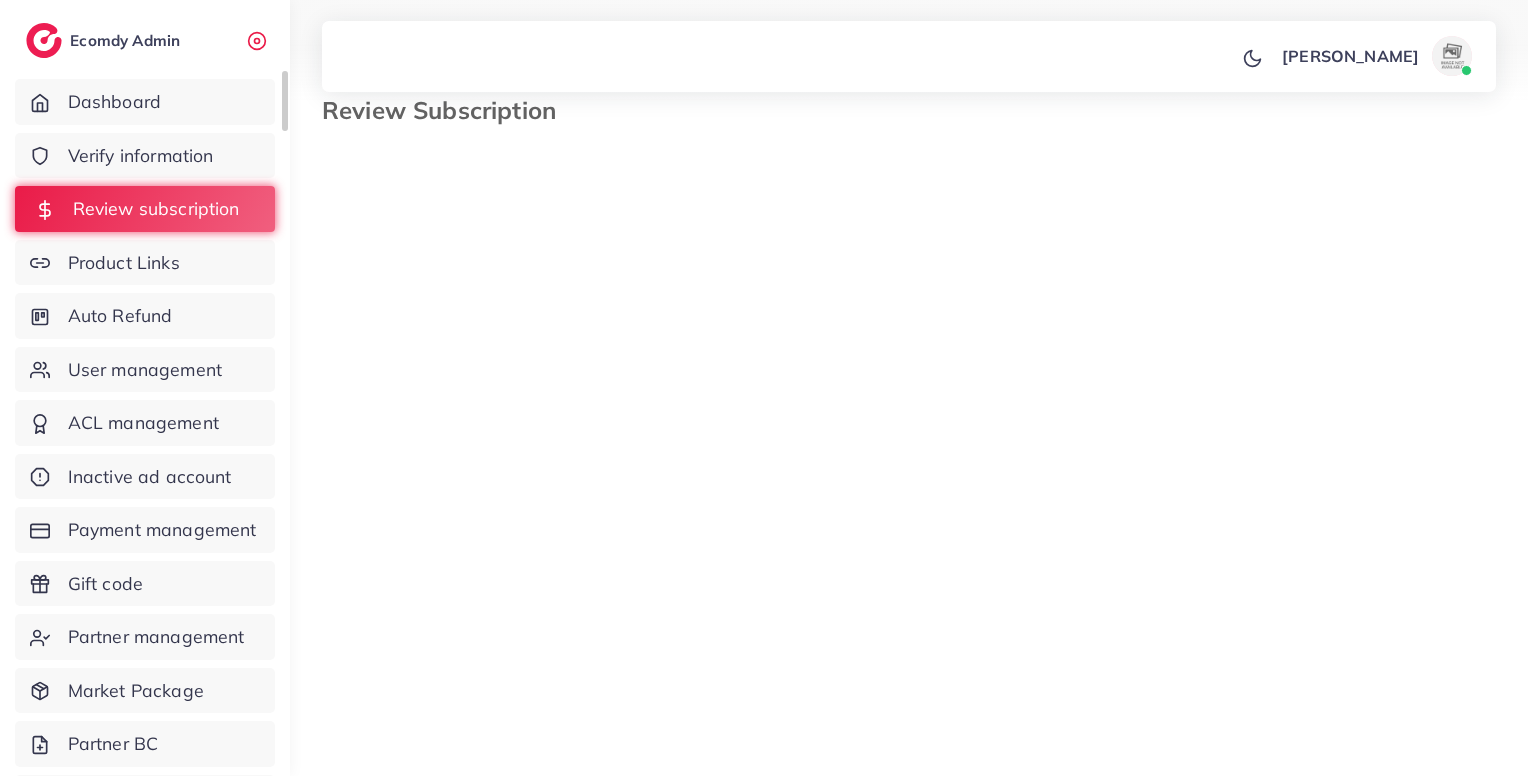 scroll, scrollTop: 0, scrollLeft: 0, axis: both 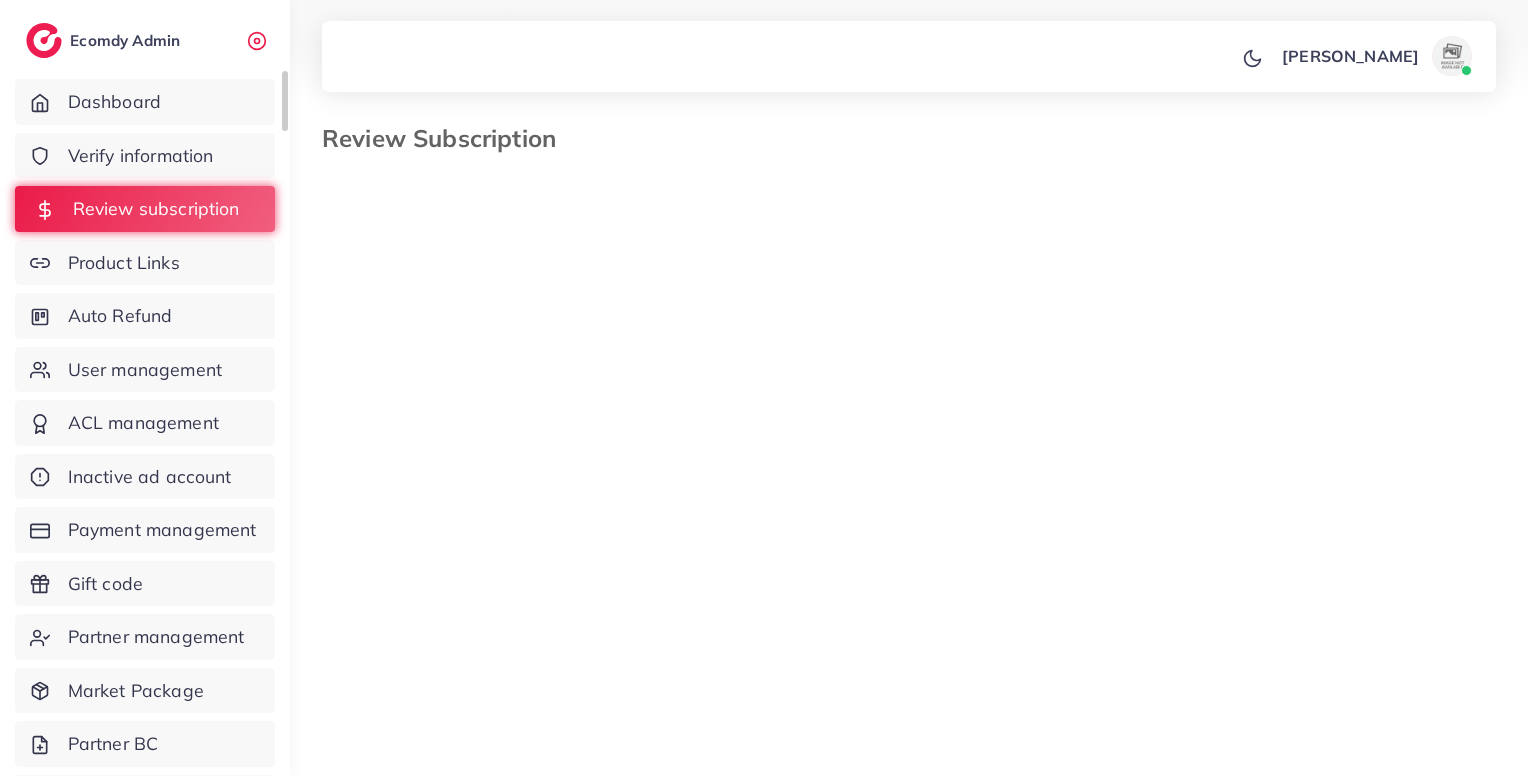 select on "*******" 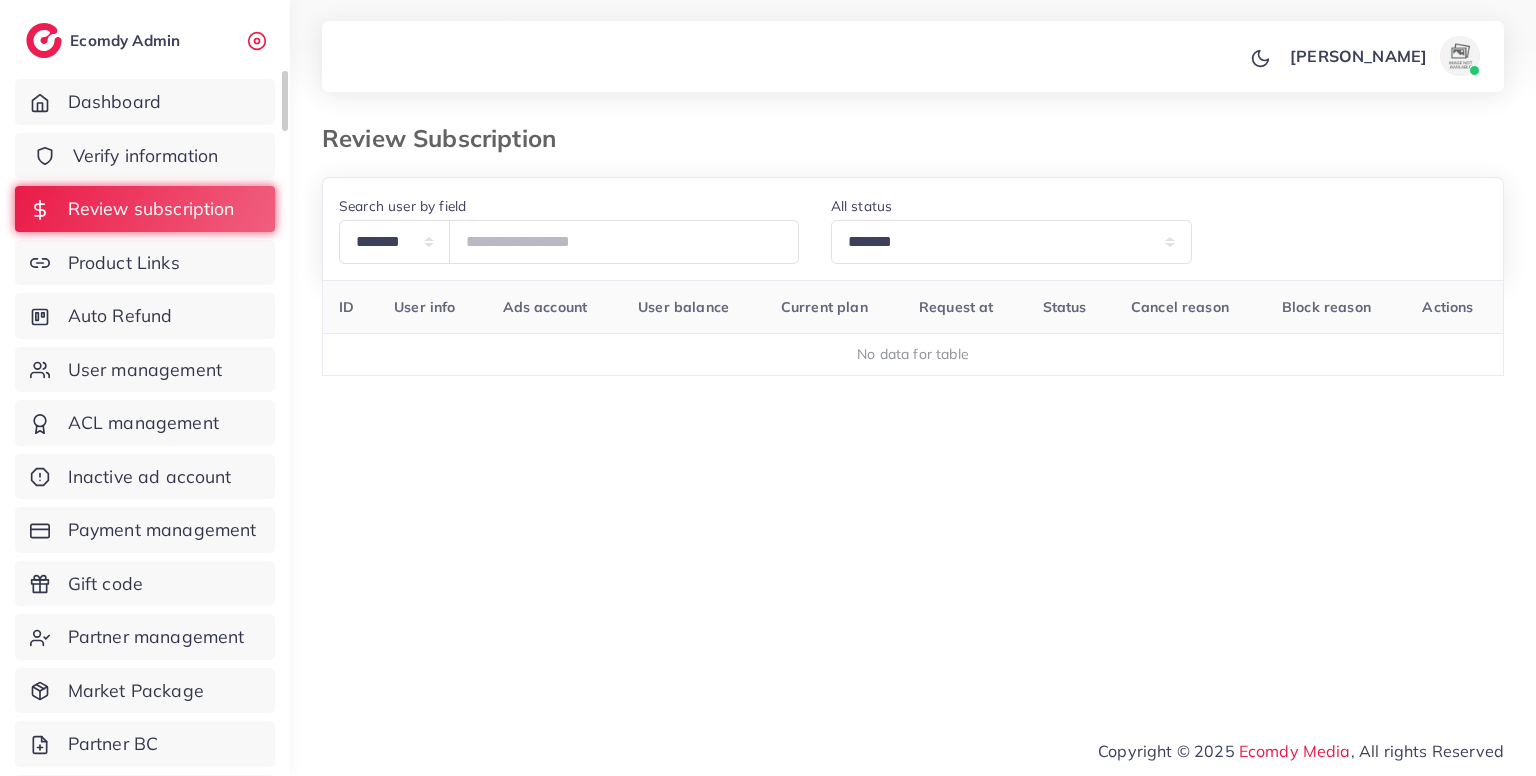 click on "Verify information" at bounding box center [146, 156] 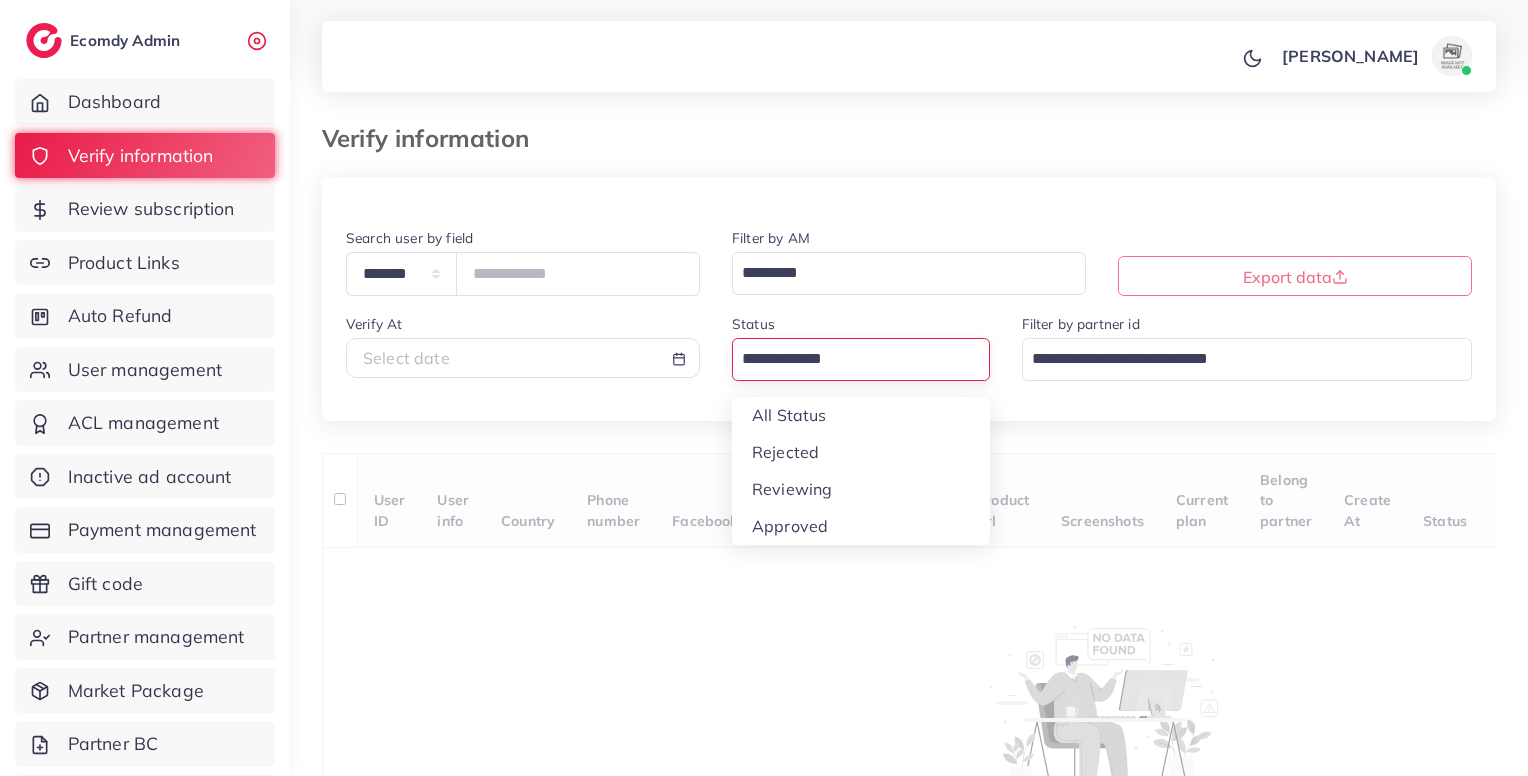 click at bounding box center (849, 359) 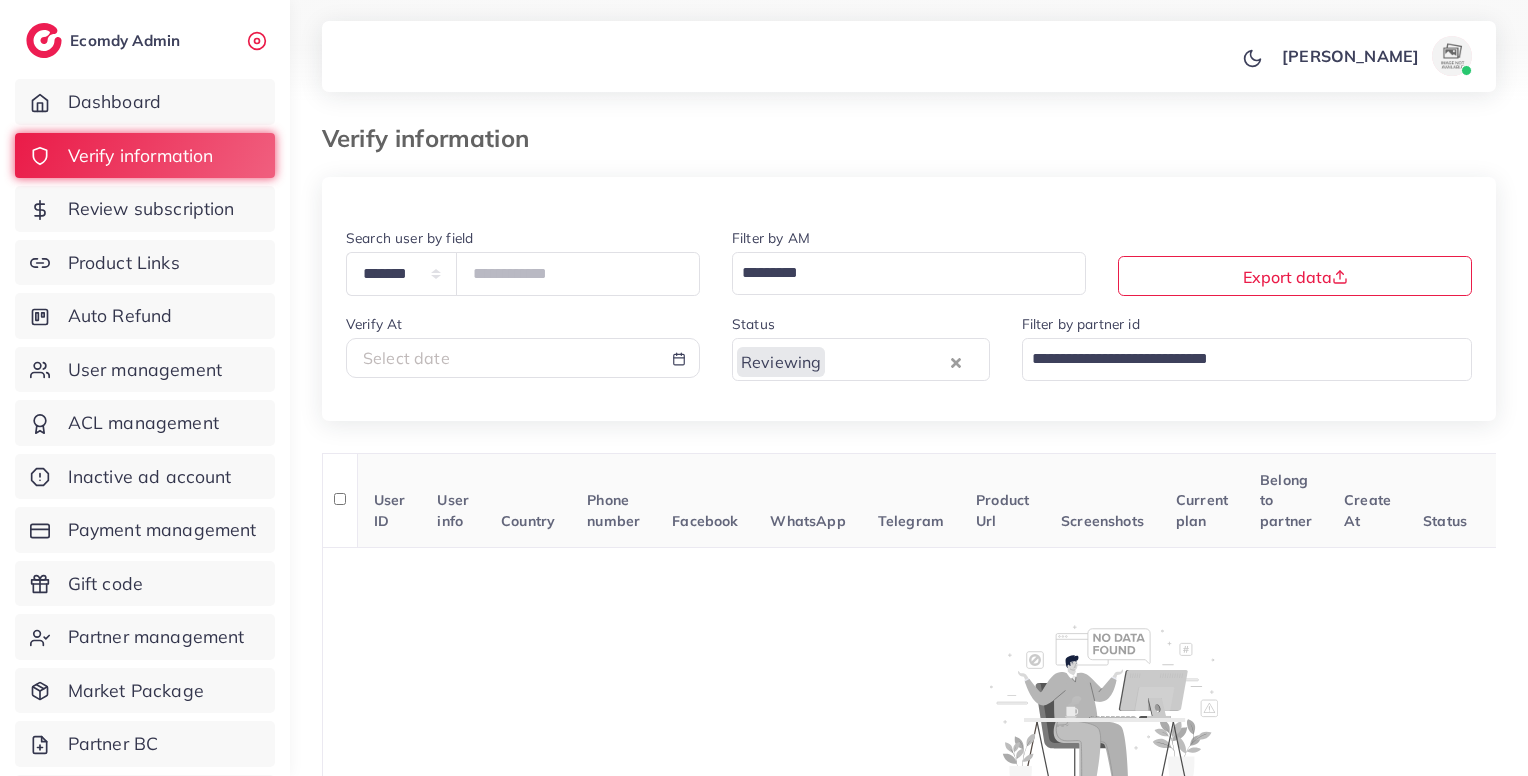 scroll, scrollTop: 181, scrollLeft: 0, axis: vertical 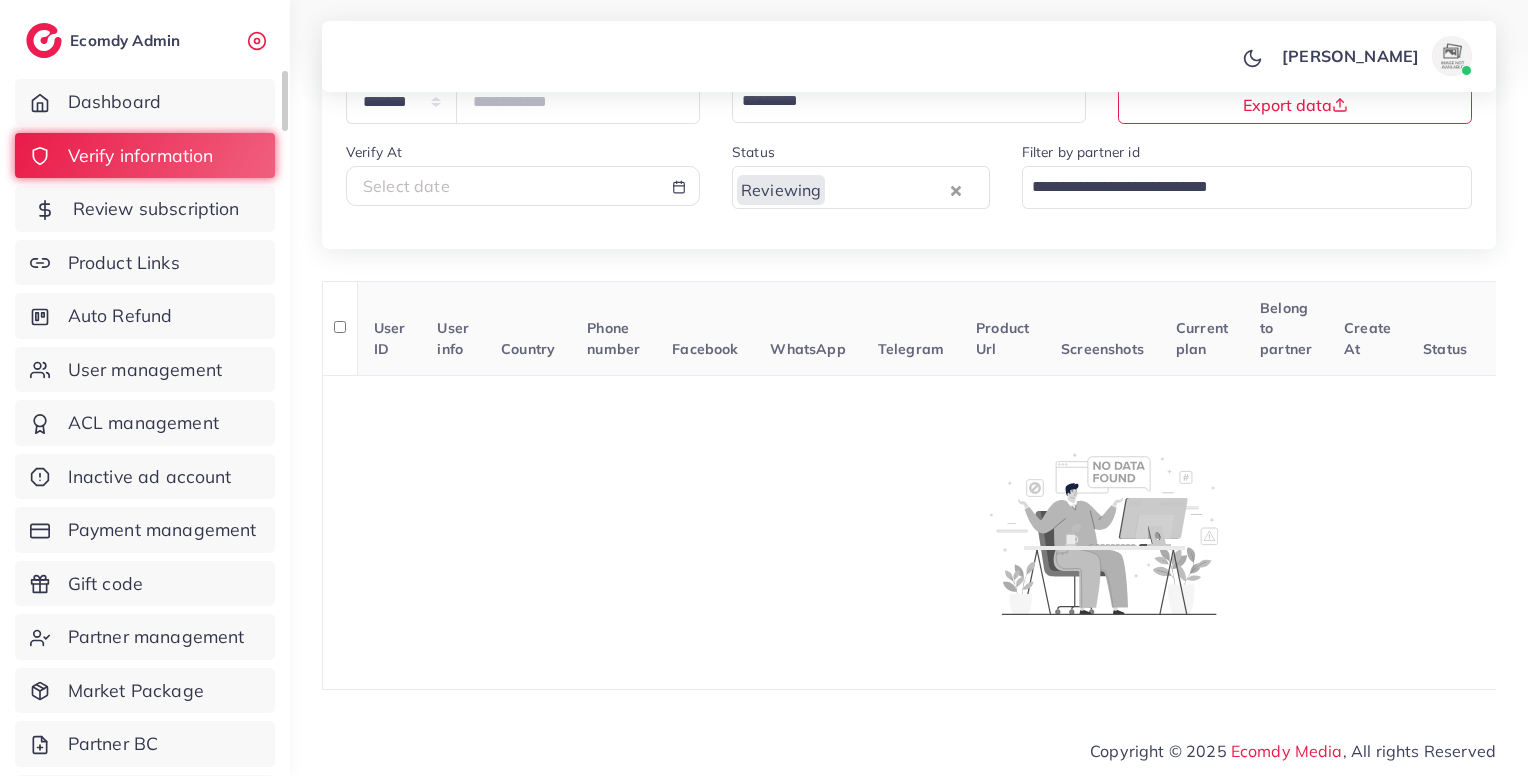 click on "Review subscription" at bounding box center (156, 209) 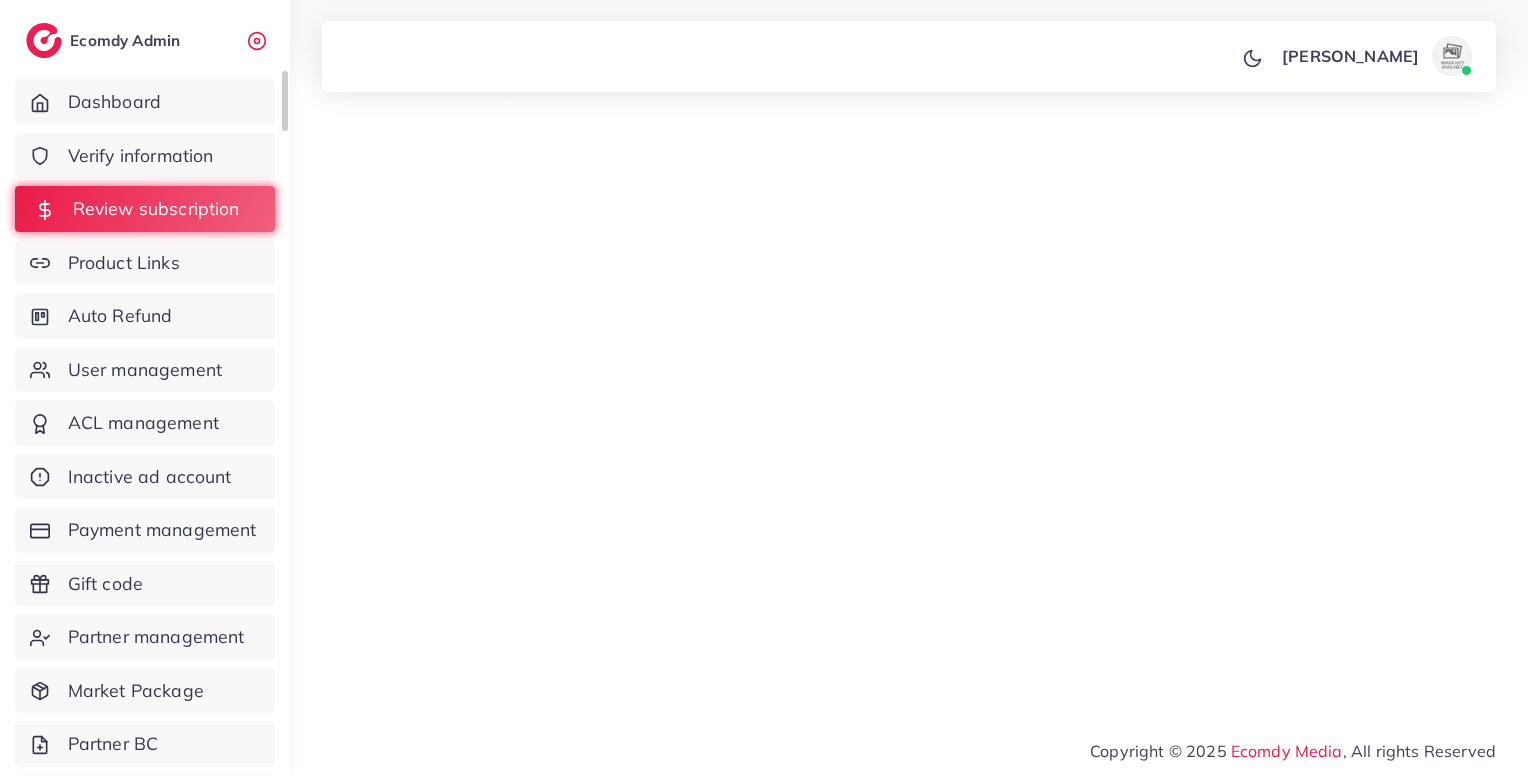scroll, scrollTop: 0, scrollLeft: 0, axis: both 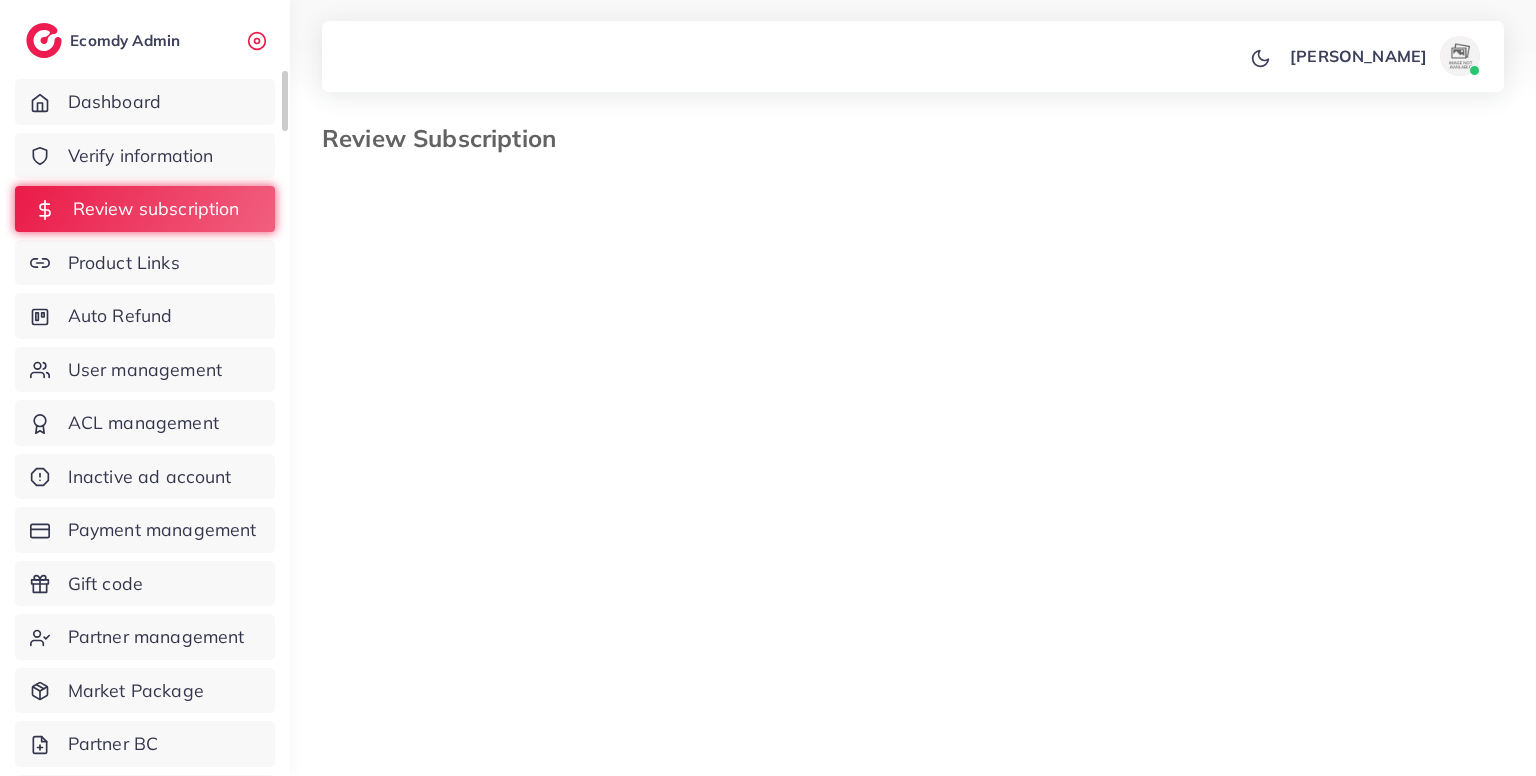 select on "*******" 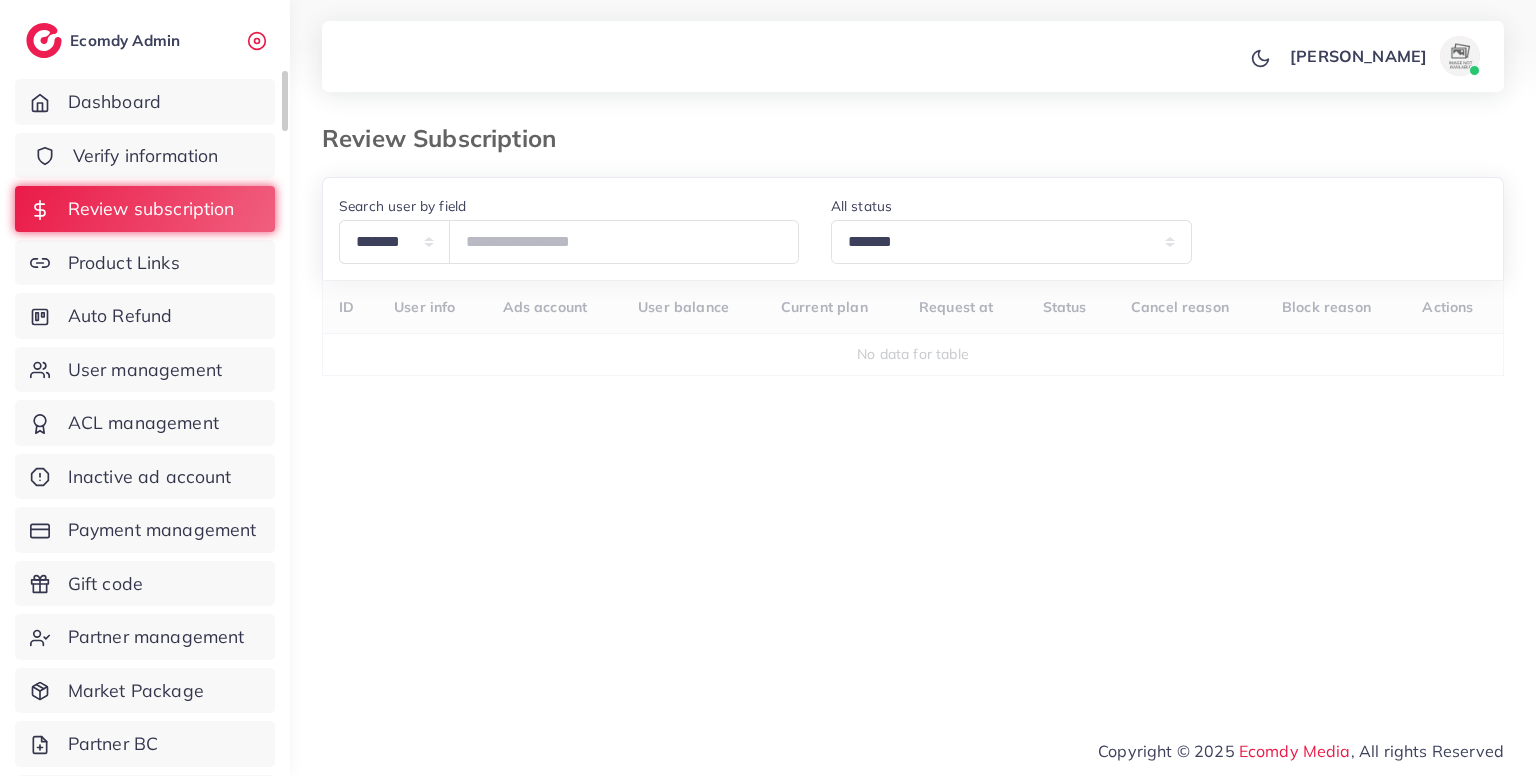 click on "Verify information" at bounding box center [146, 156] 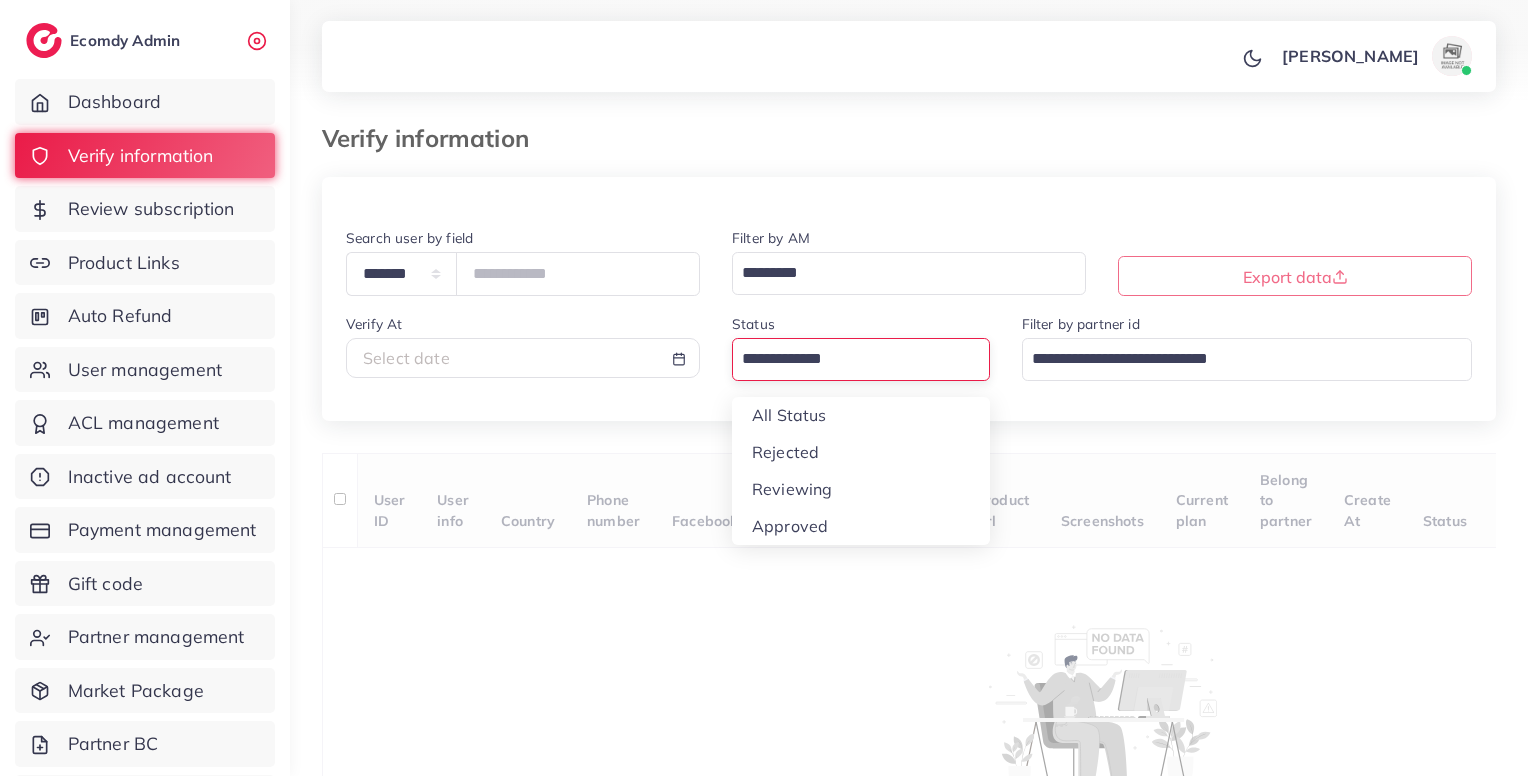 click at bounding box center (849, 359) 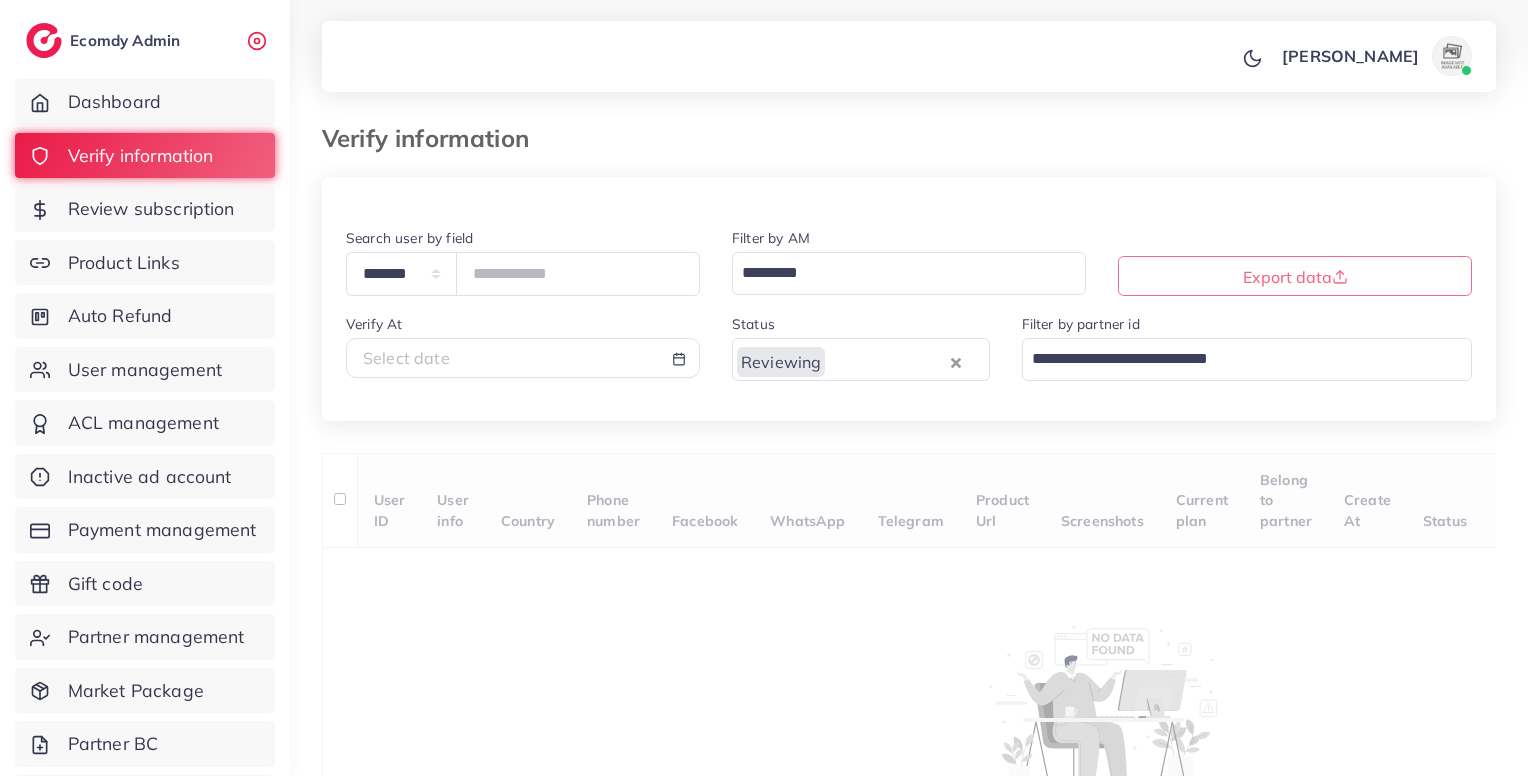 scroll, scrollTop: 181, scrollLeft: 0, axis: vertical 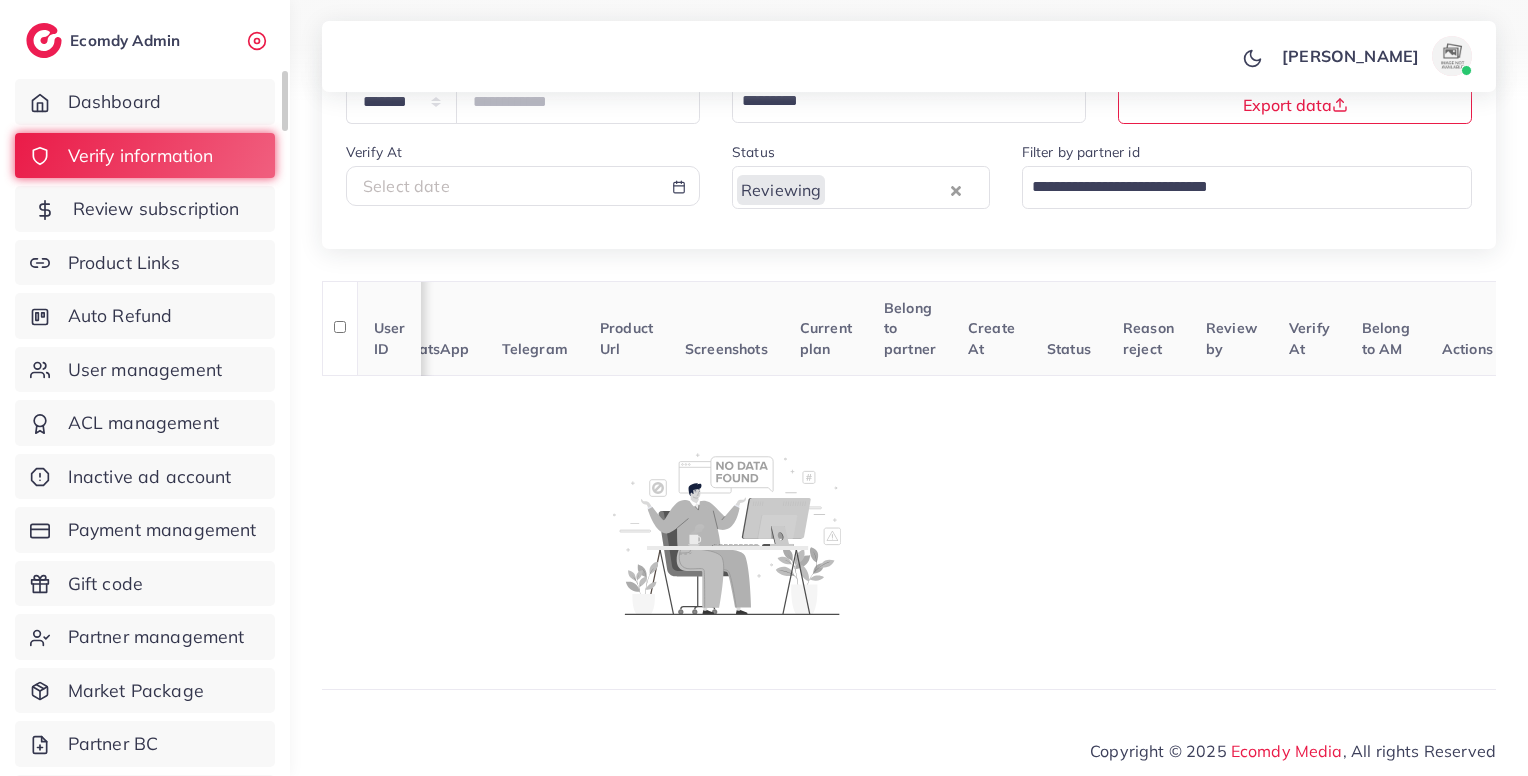 click on "Review subscription" at bounding box center (145, 209) 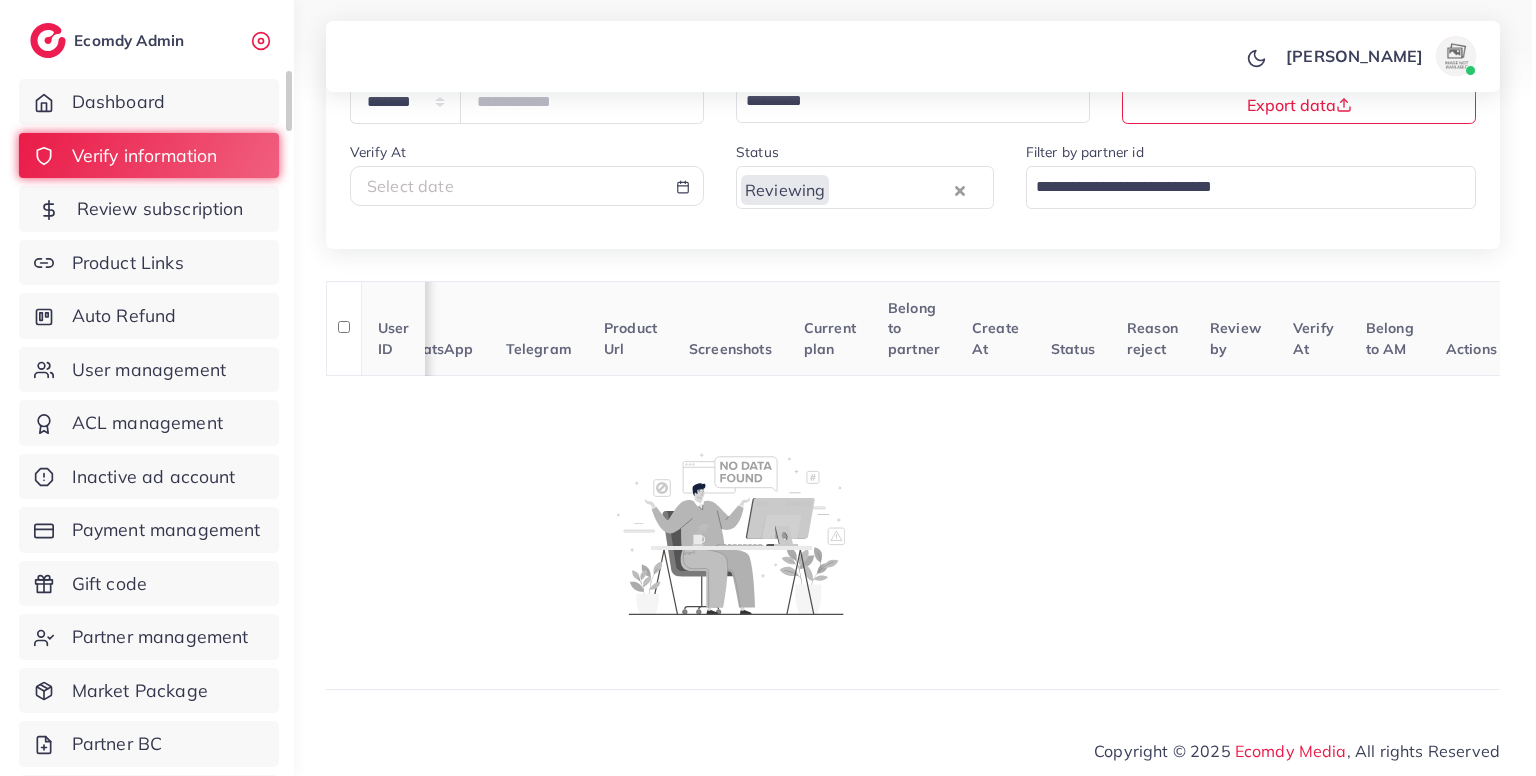 scroll, scrollTop: 0, scrollLeft: 0, axis: both 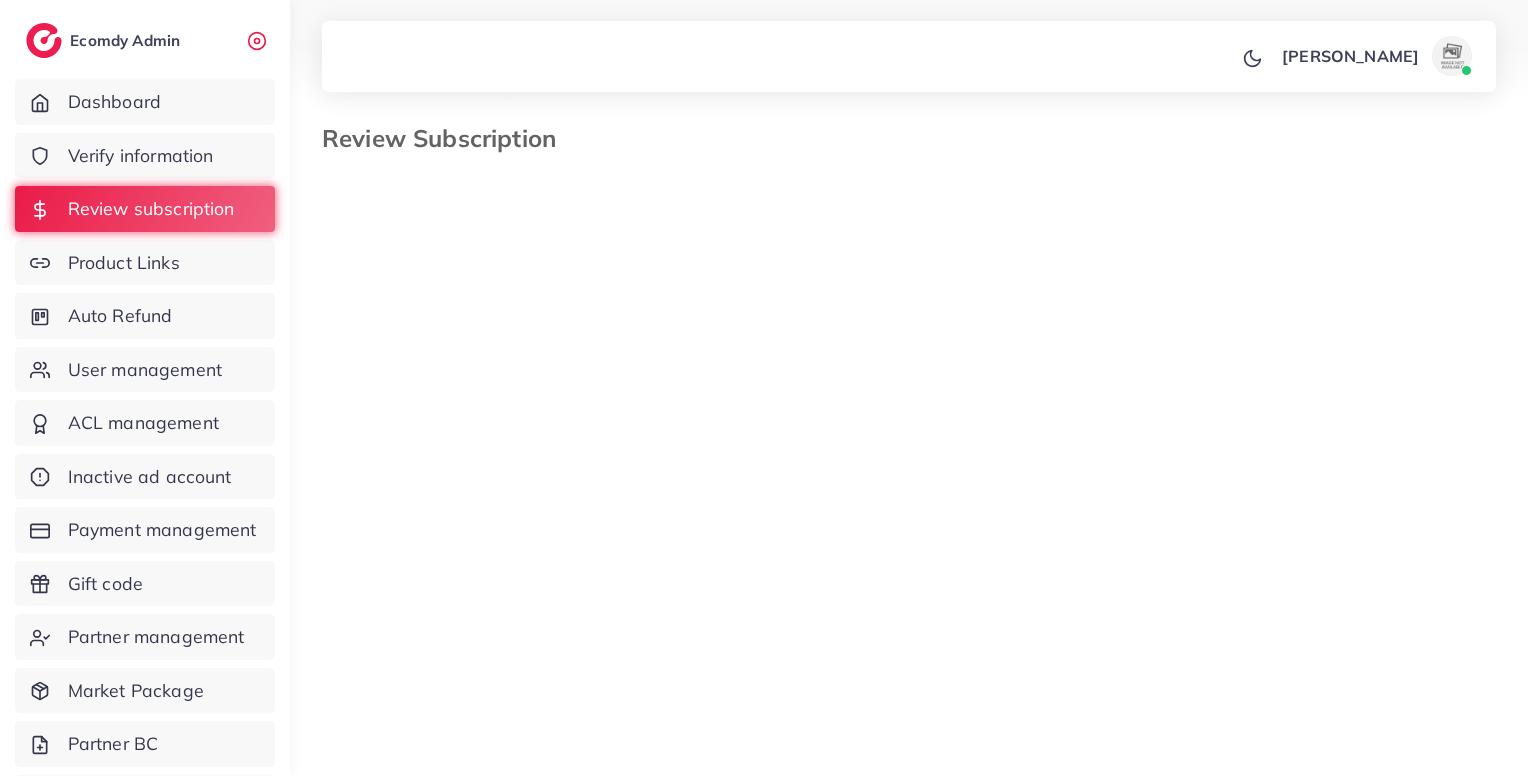 select on "*******" 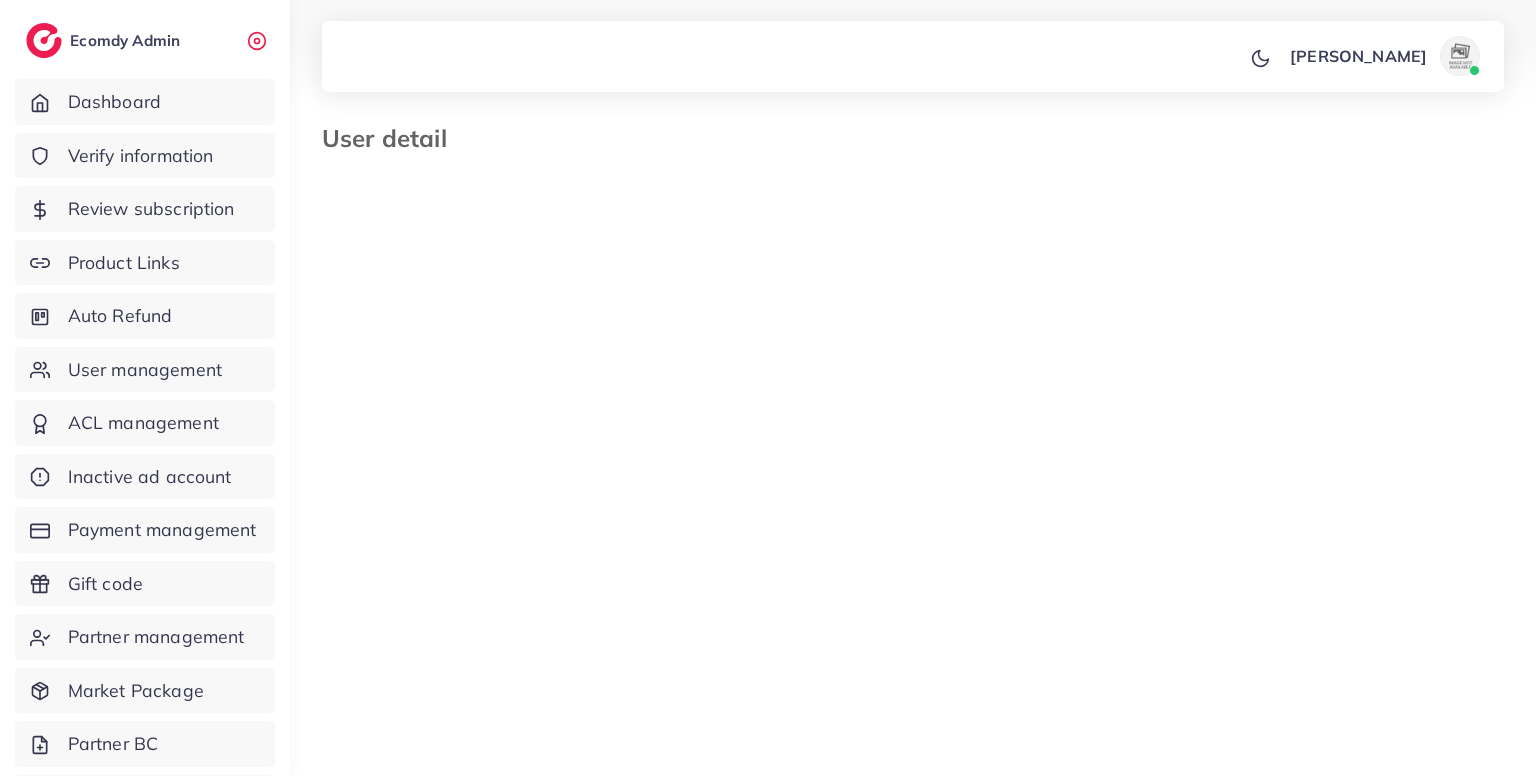 scroll, scrollTop: 0, scrollLeft: 0, axis: both 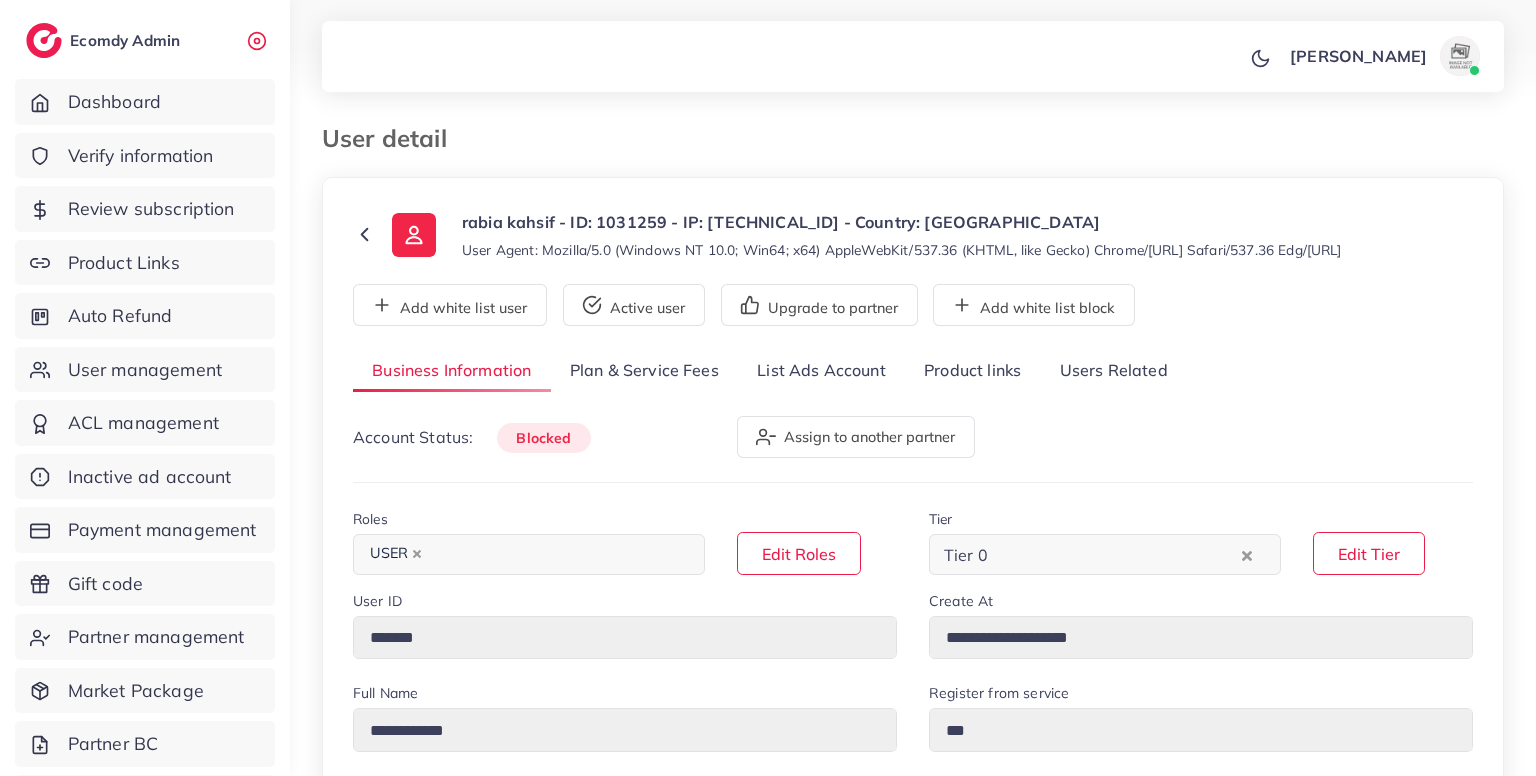 click on "Users Related" at bounding box center [1113, 371] 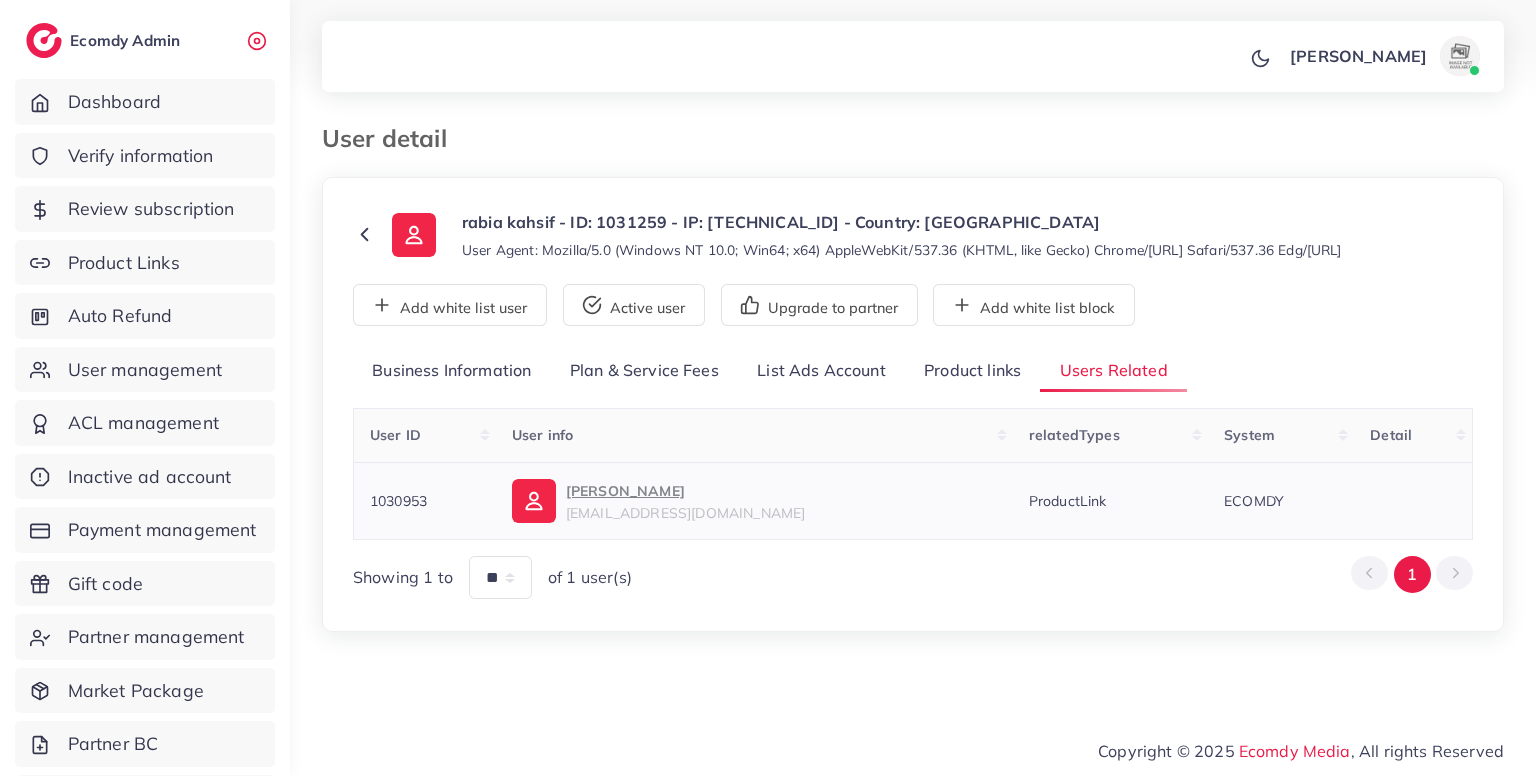 click on "1030953" at bounding box center (398, 501) 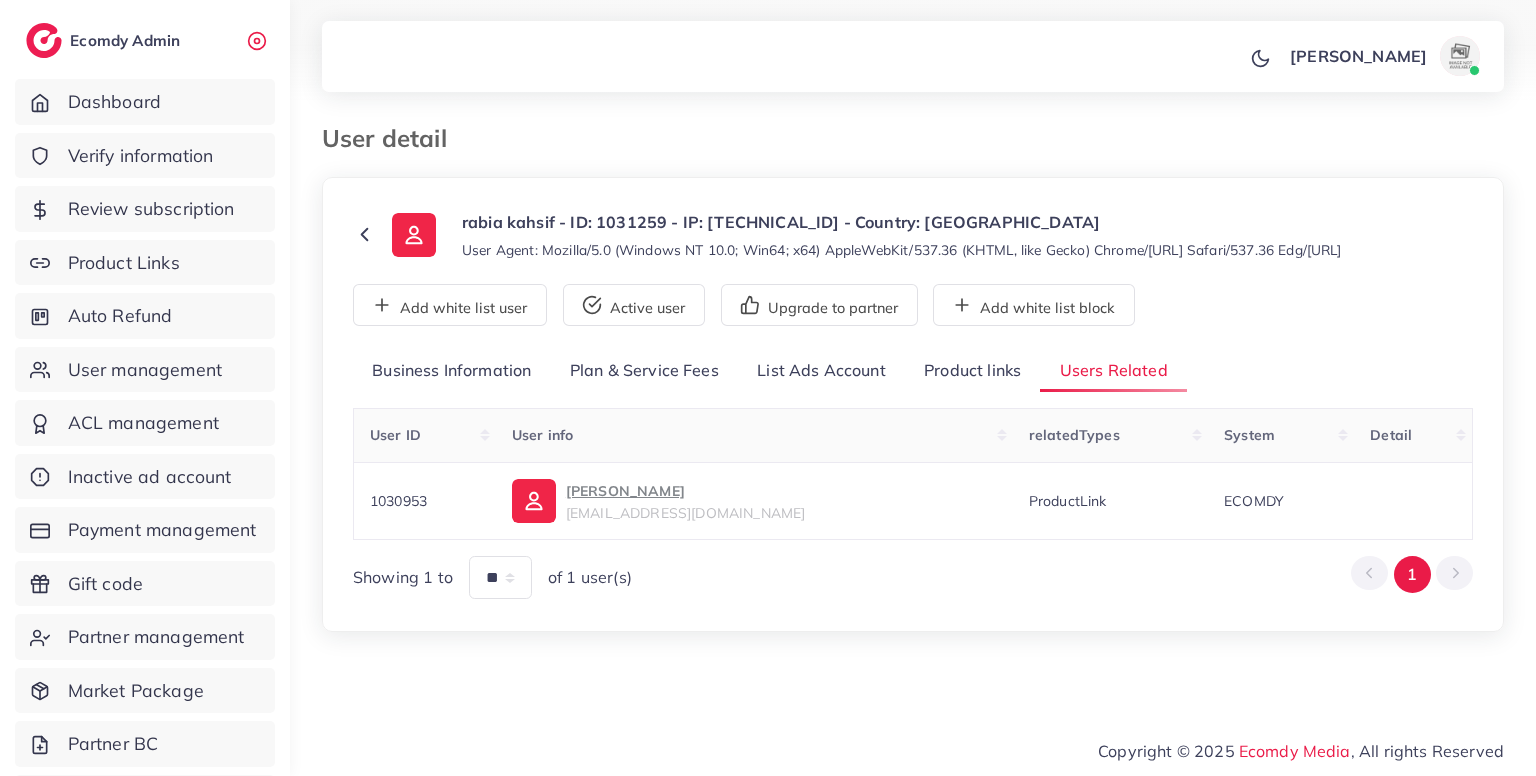 click on "Product links" at bounding box center (972, 371) 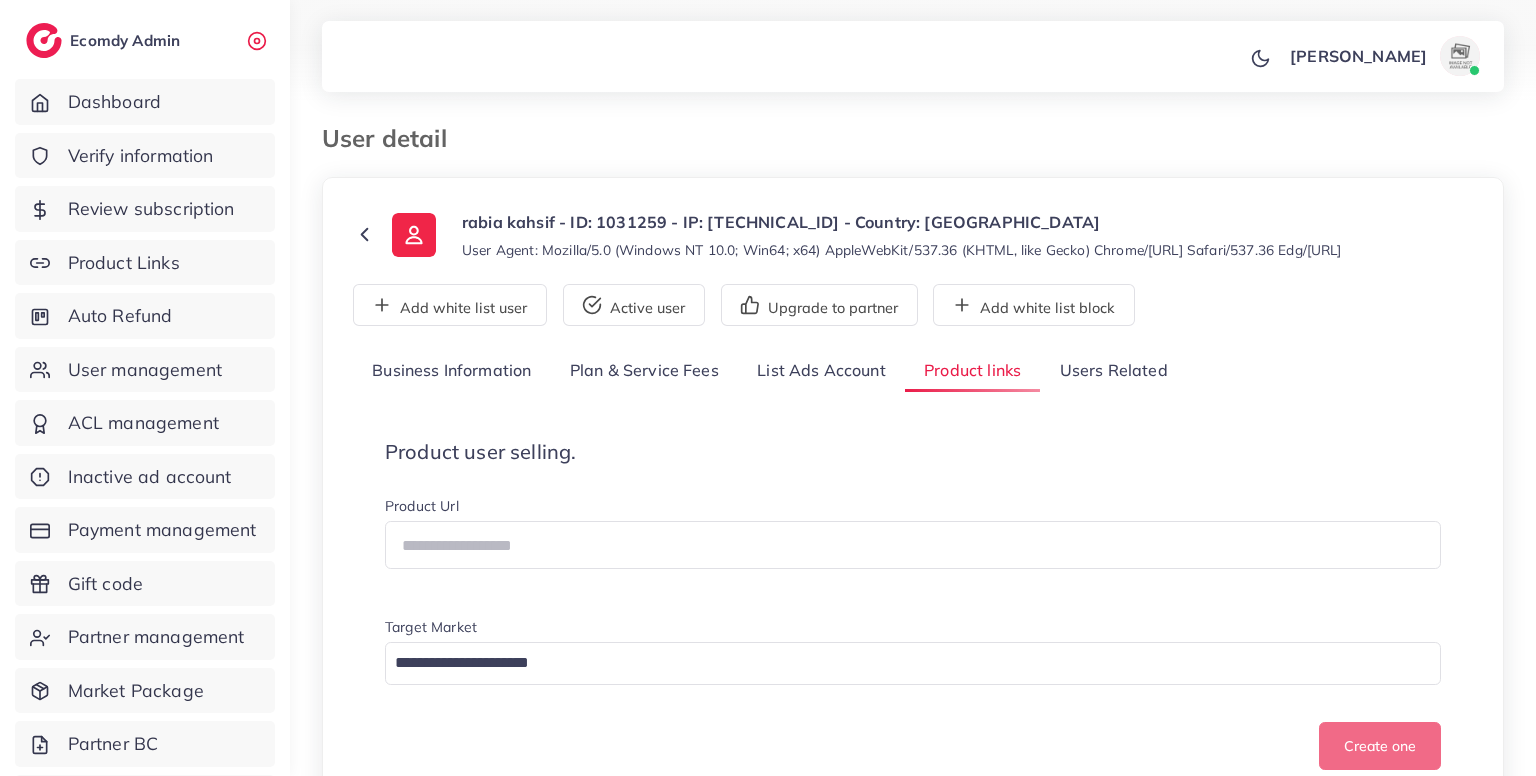 scroll, scrollTop: 381, scrollLeft: 0, axis: vertical 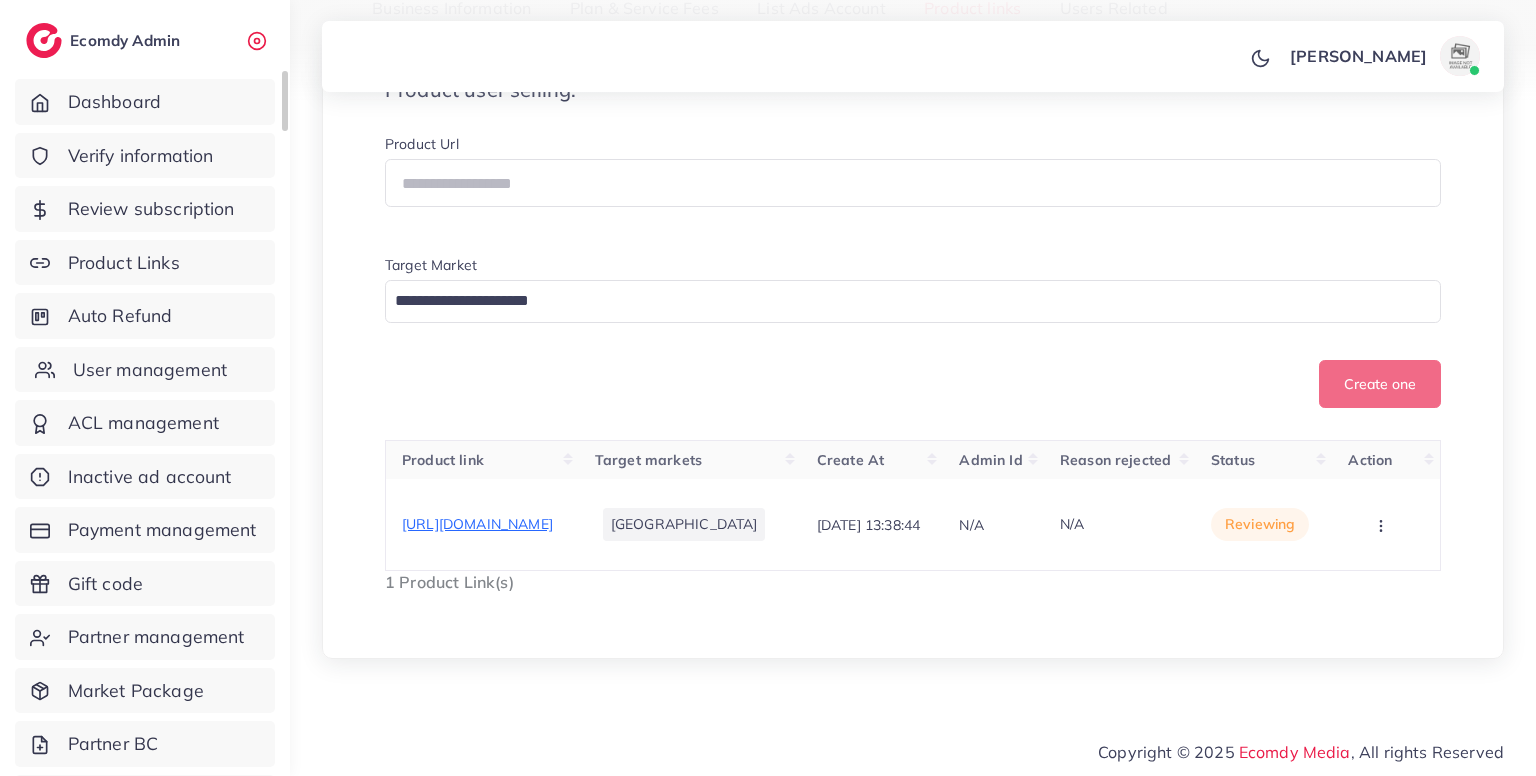 click on "User management" at bounding box center (150, 370) 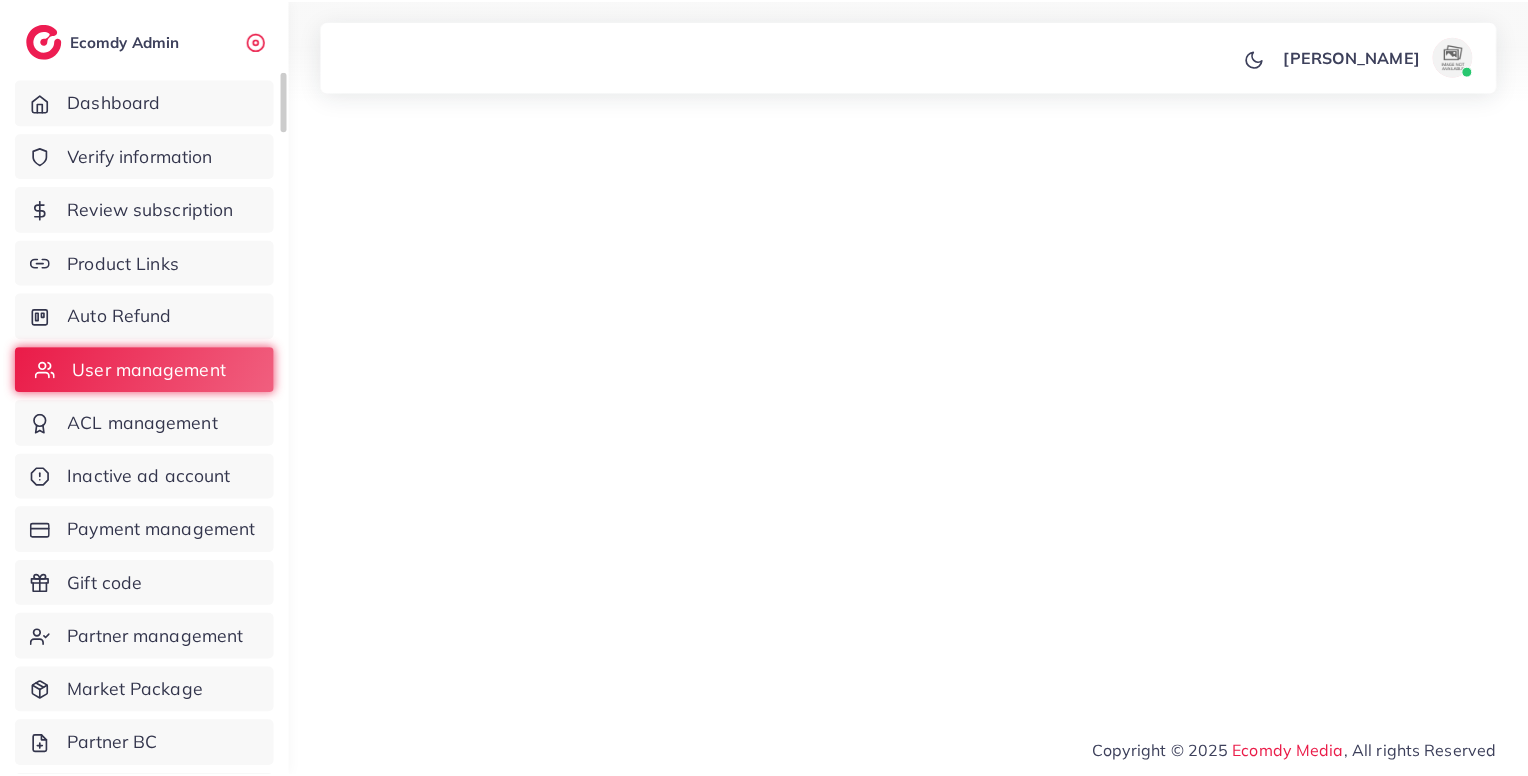 scroll, scrollTop: 0, scrollLeft: 0, axis: both 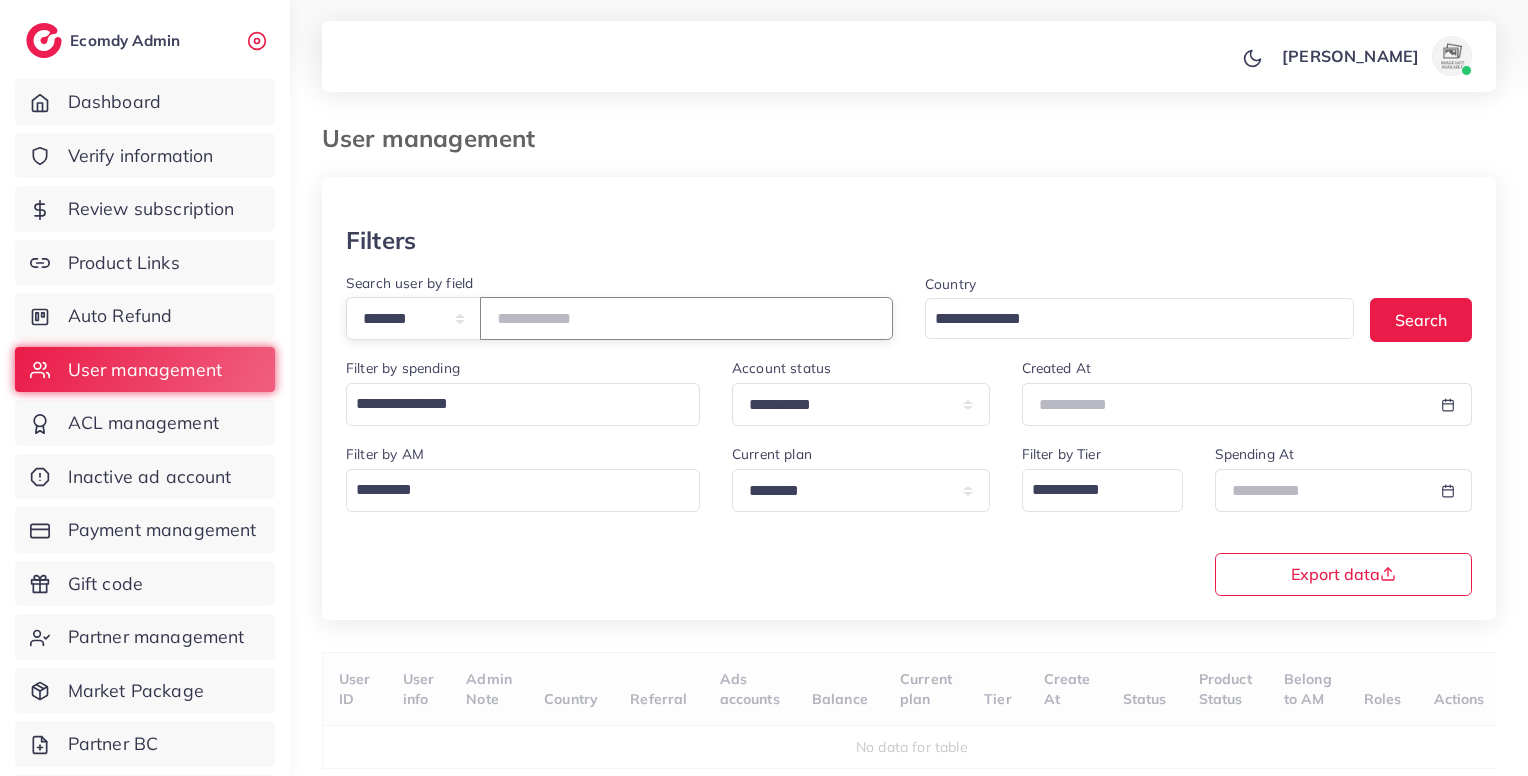 paste on "*******" 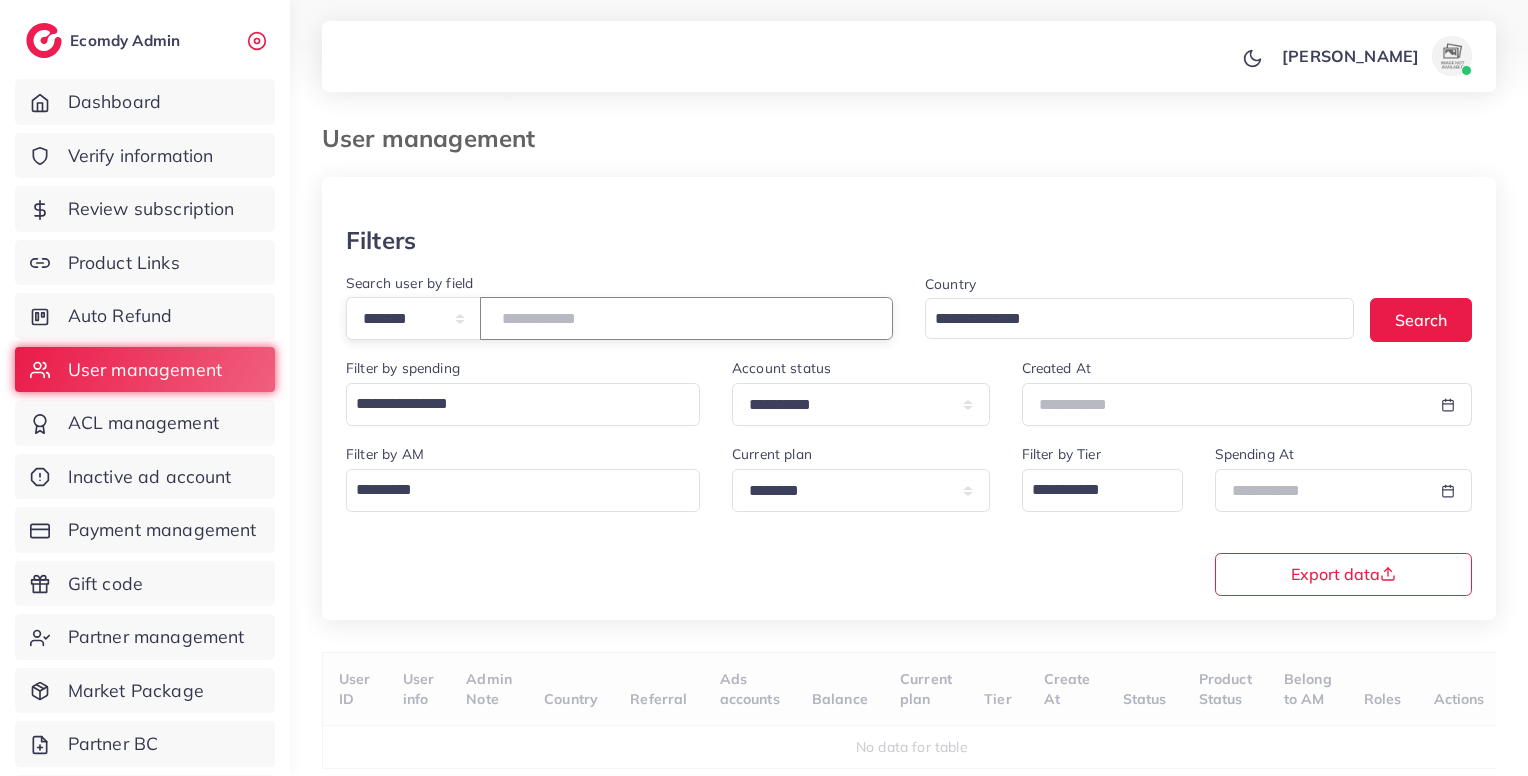 click at bounding box center [686, 318] 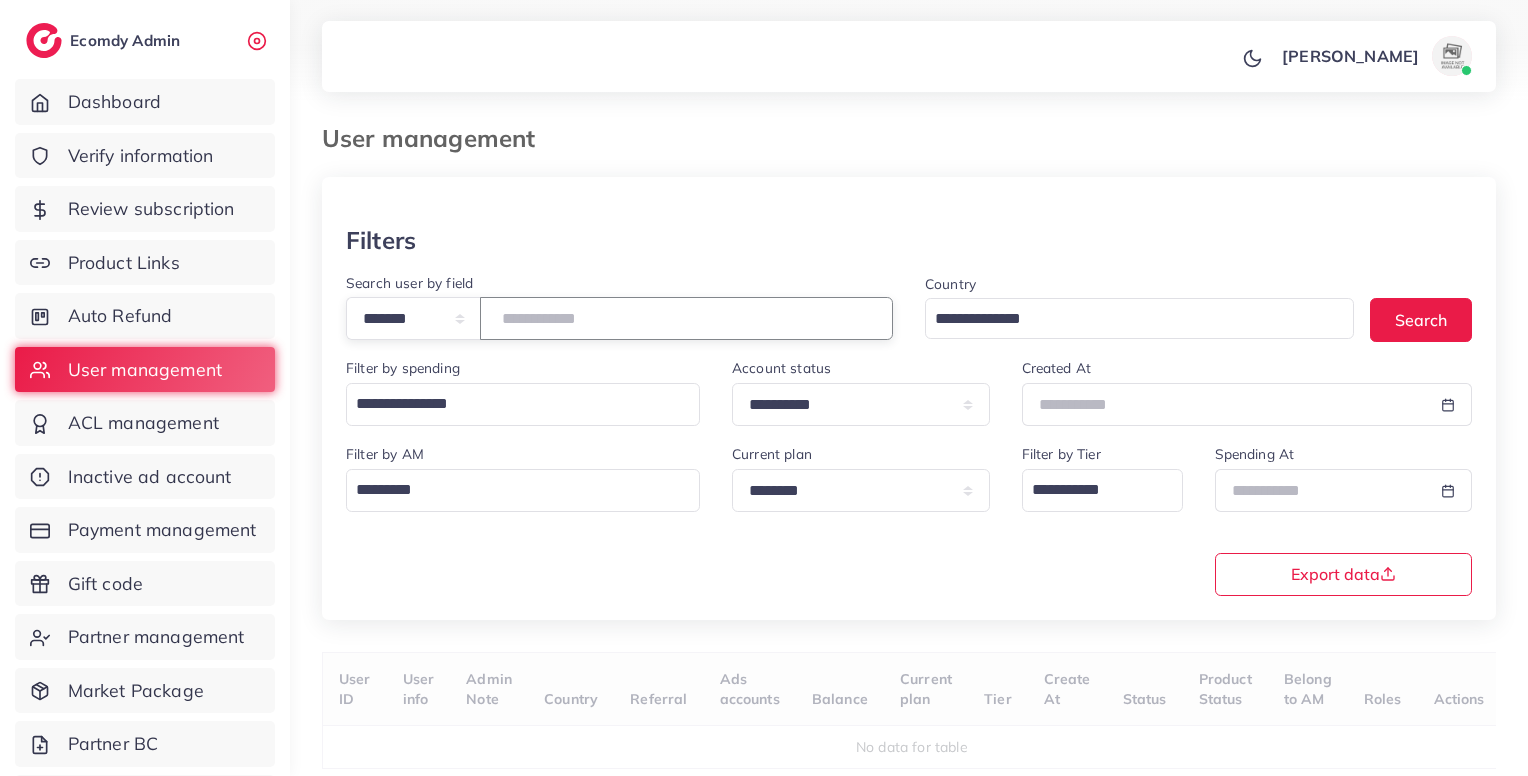 scroll, scrollTop: 80, scrollLeft: 0, axis: vertical 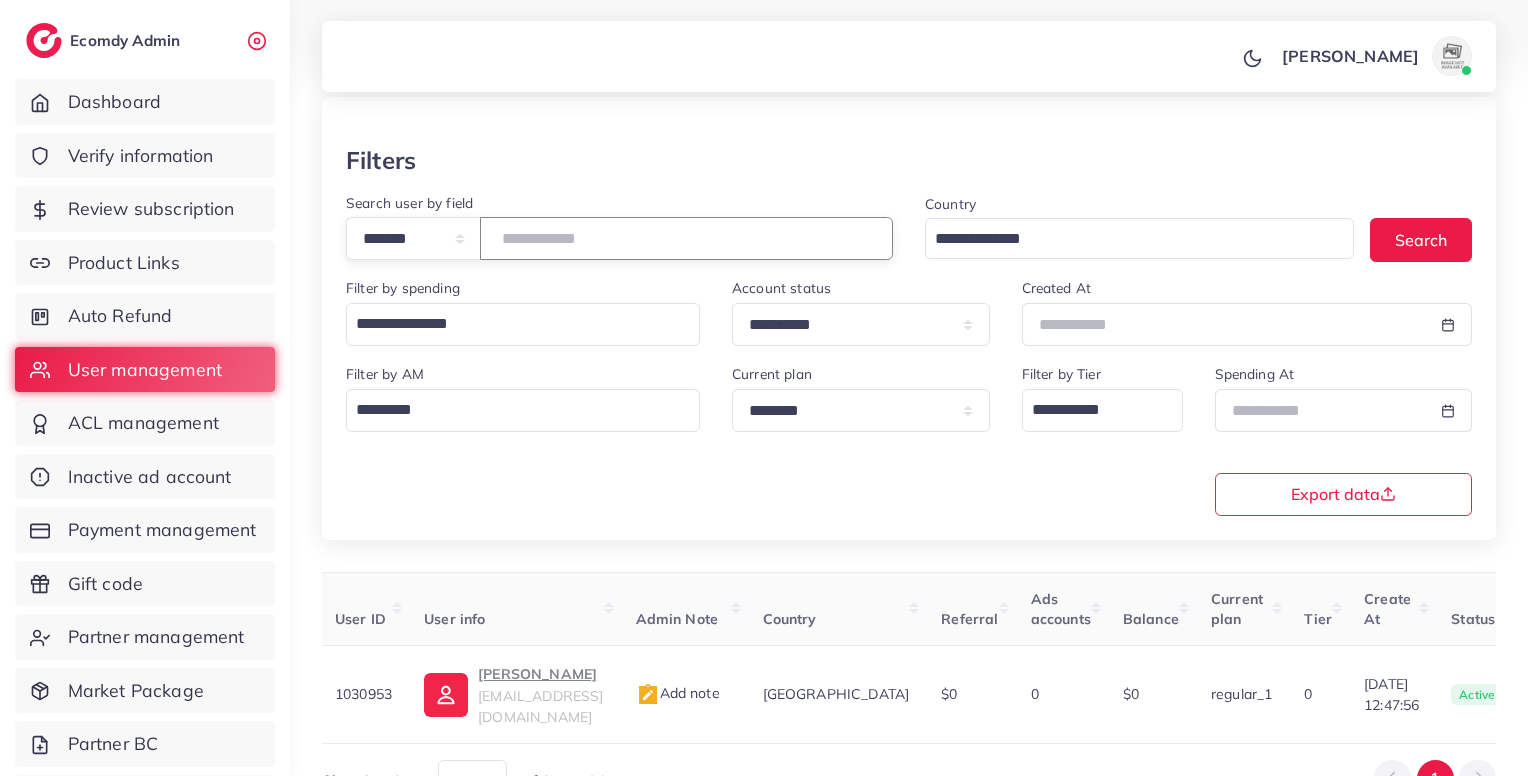 type on "*******" 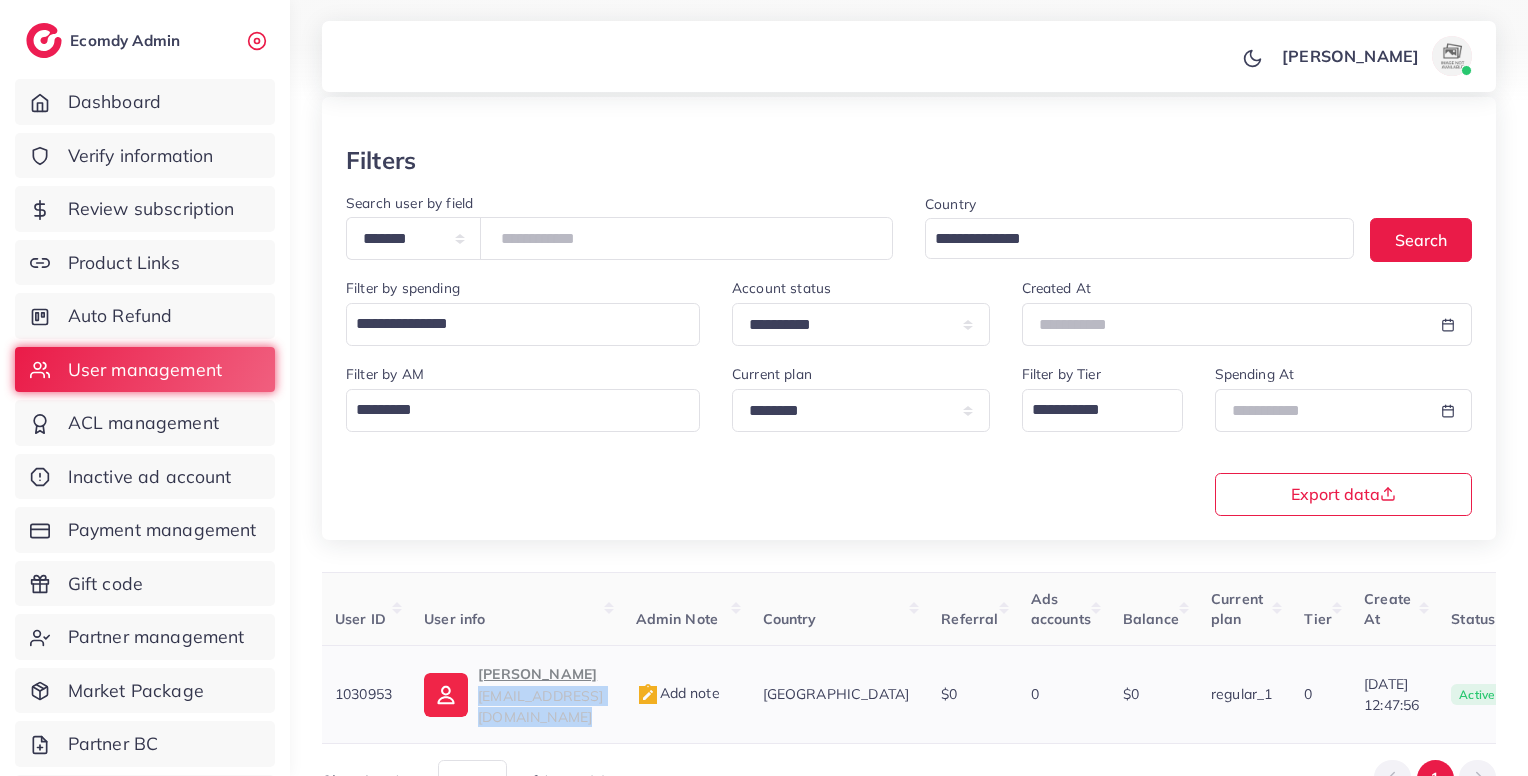 drag, startPoint x: 688, startPoint y: 693, endPoint x: 481, endPoint y: 720, distance: 208.75345 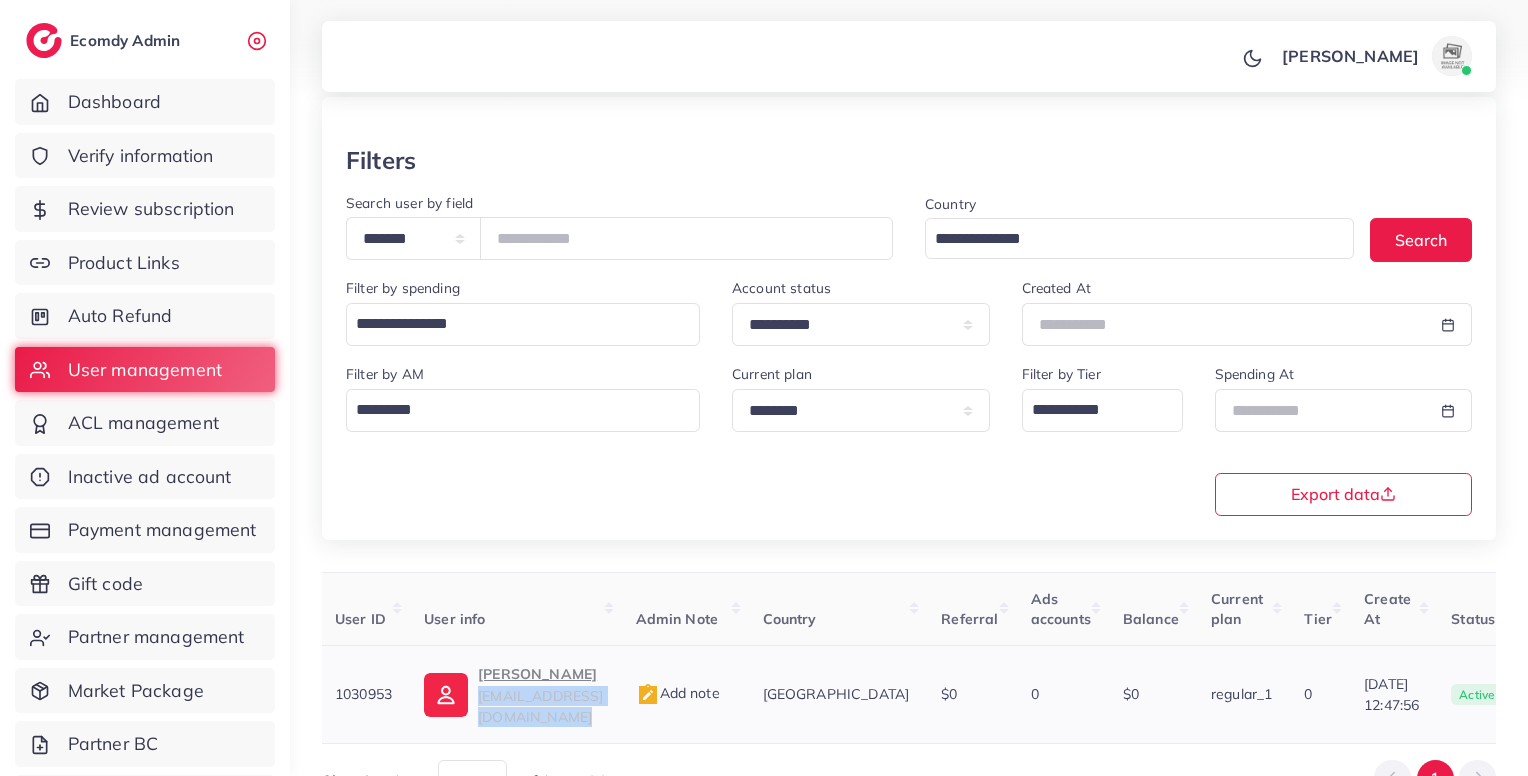click on "1030953   RABIA RAHMAN  charmandco294@gmail.com  Add note   Pakistan   $0   0   $0   regular_1   0  19/07/2025, 12:47:56  active  approved  16454  USER Block Balance Change Assign to AM" at bounding box center [1124, 695] 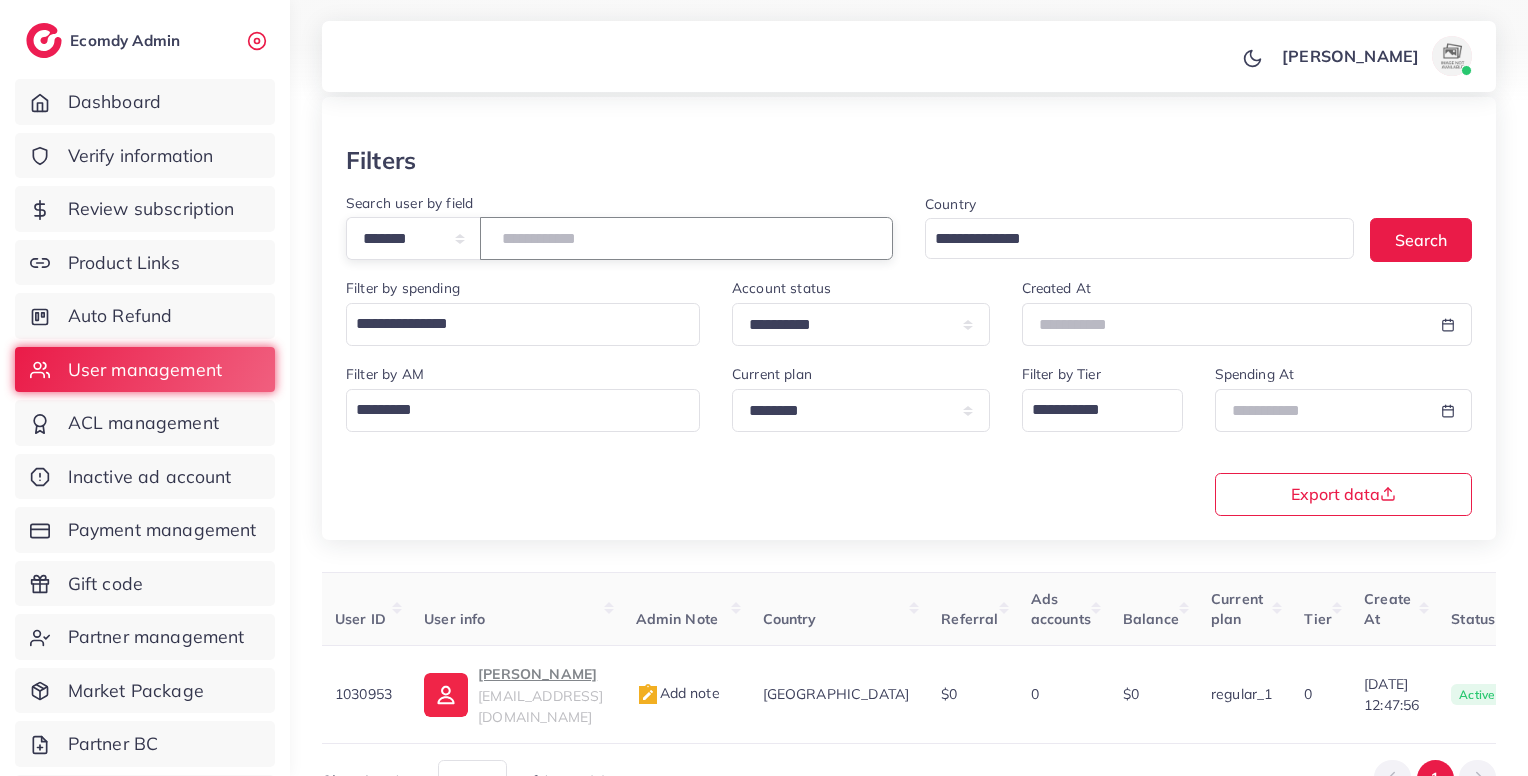 click on "*******" at bounding box center (686, 238) 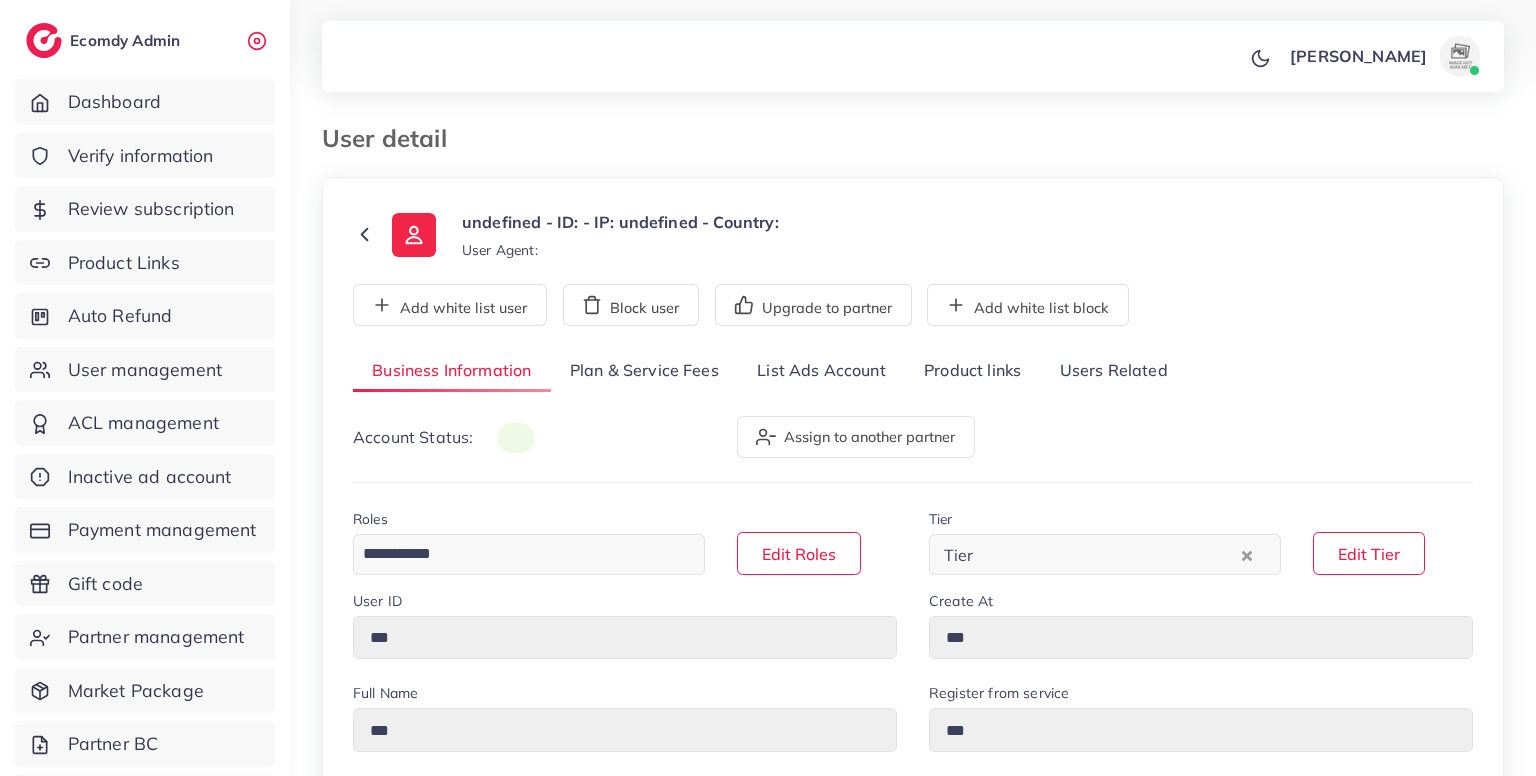 type on "*******" 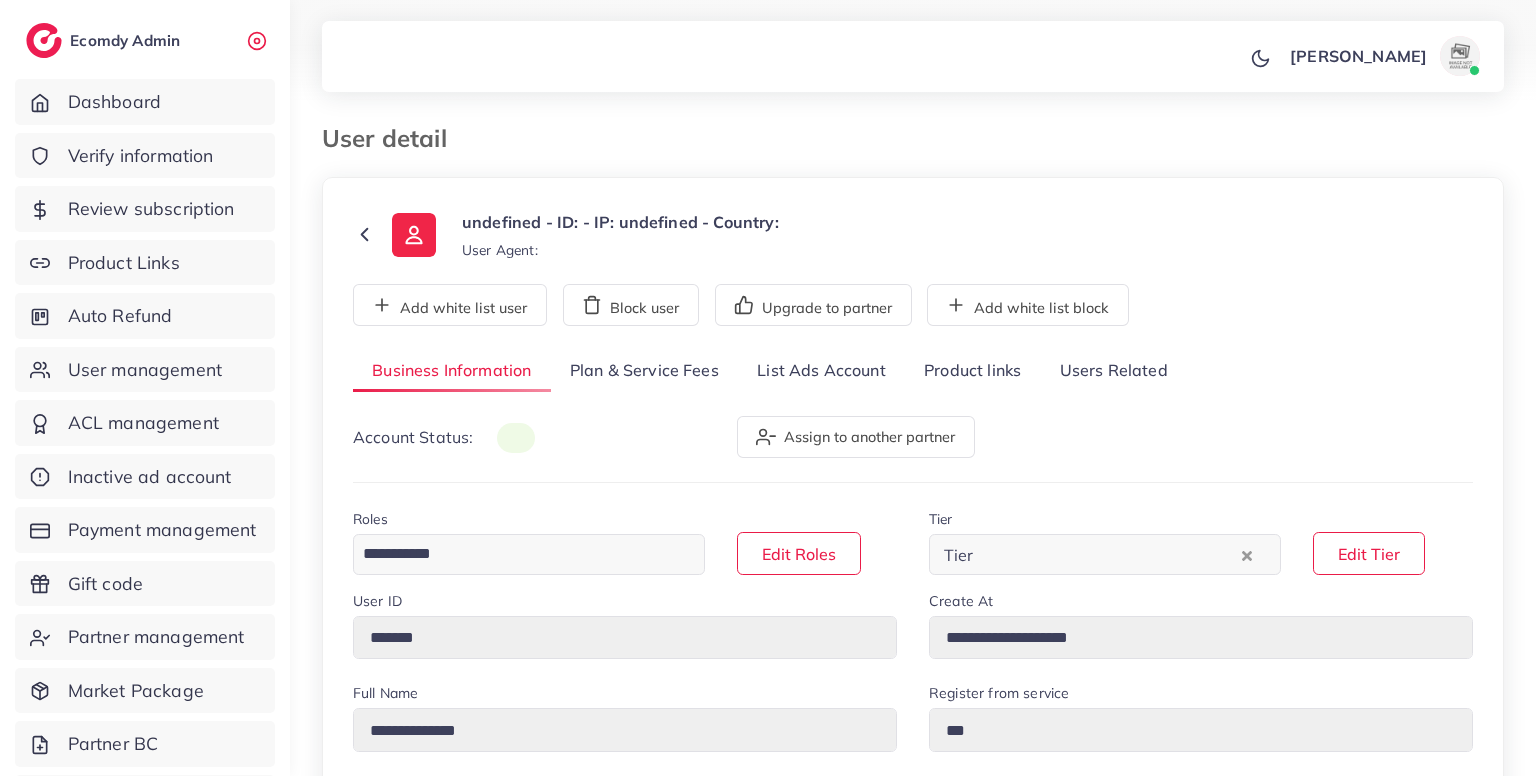 scroll, scrollTop: 0, scrollLeft: 0, axis: both 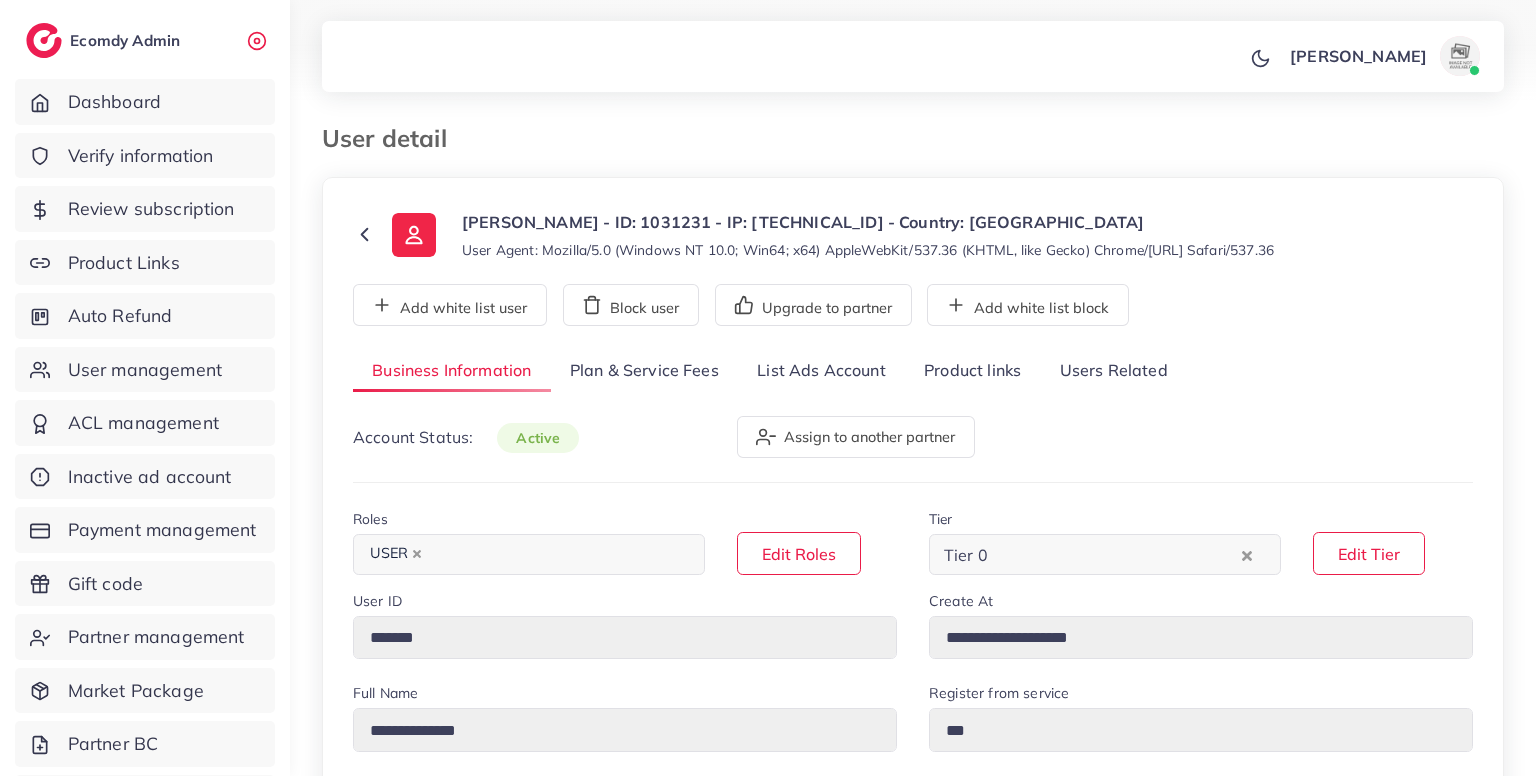 click on "Product links" at bounding box center [972, 371] 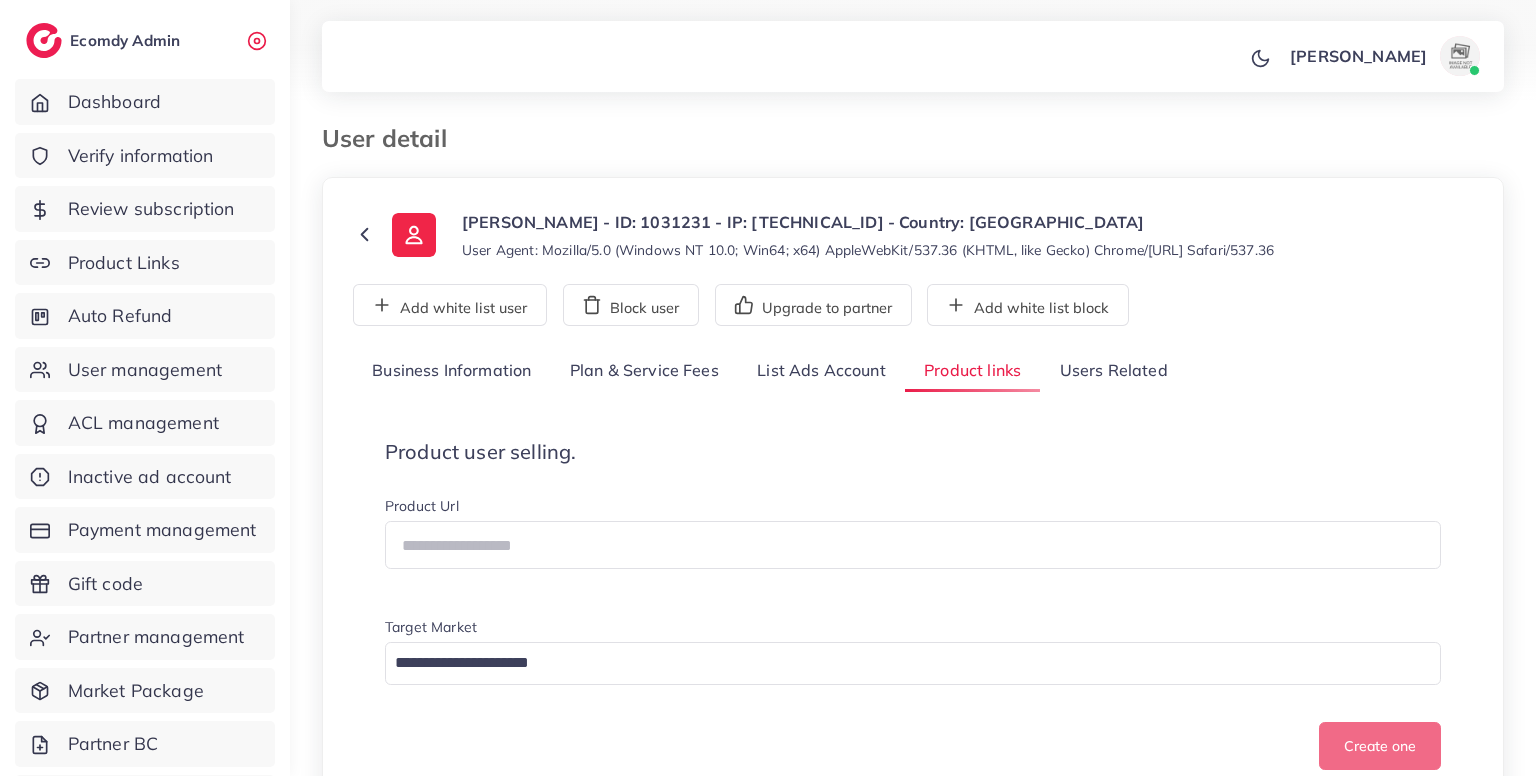 scroll, scrollTop: 592, scrollLeft: 0, axis: vertical 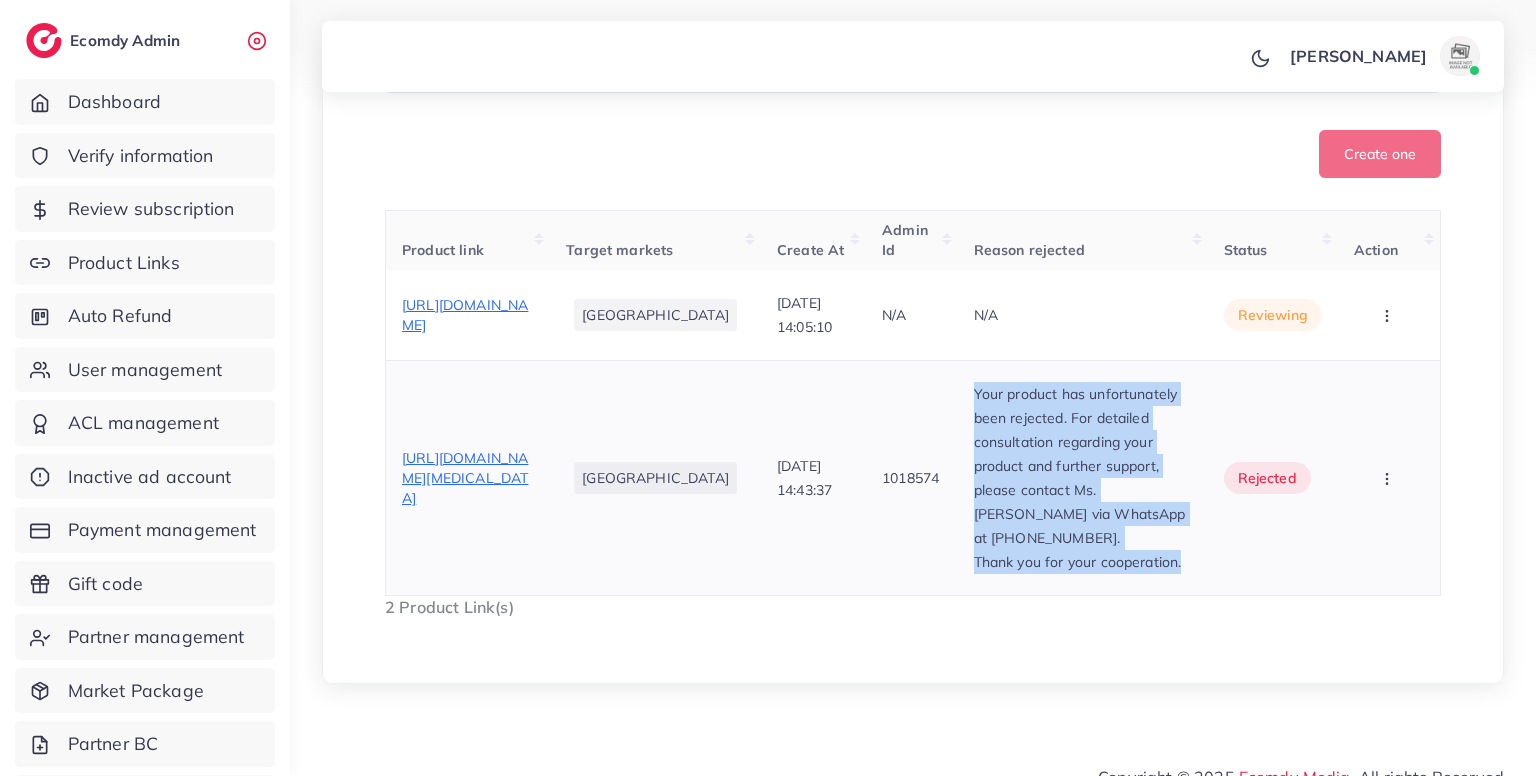 drag, startPoint x: 949, startPoint y: 391, endPoint x: 1188, endPoint y: 542, distance: 282.7048 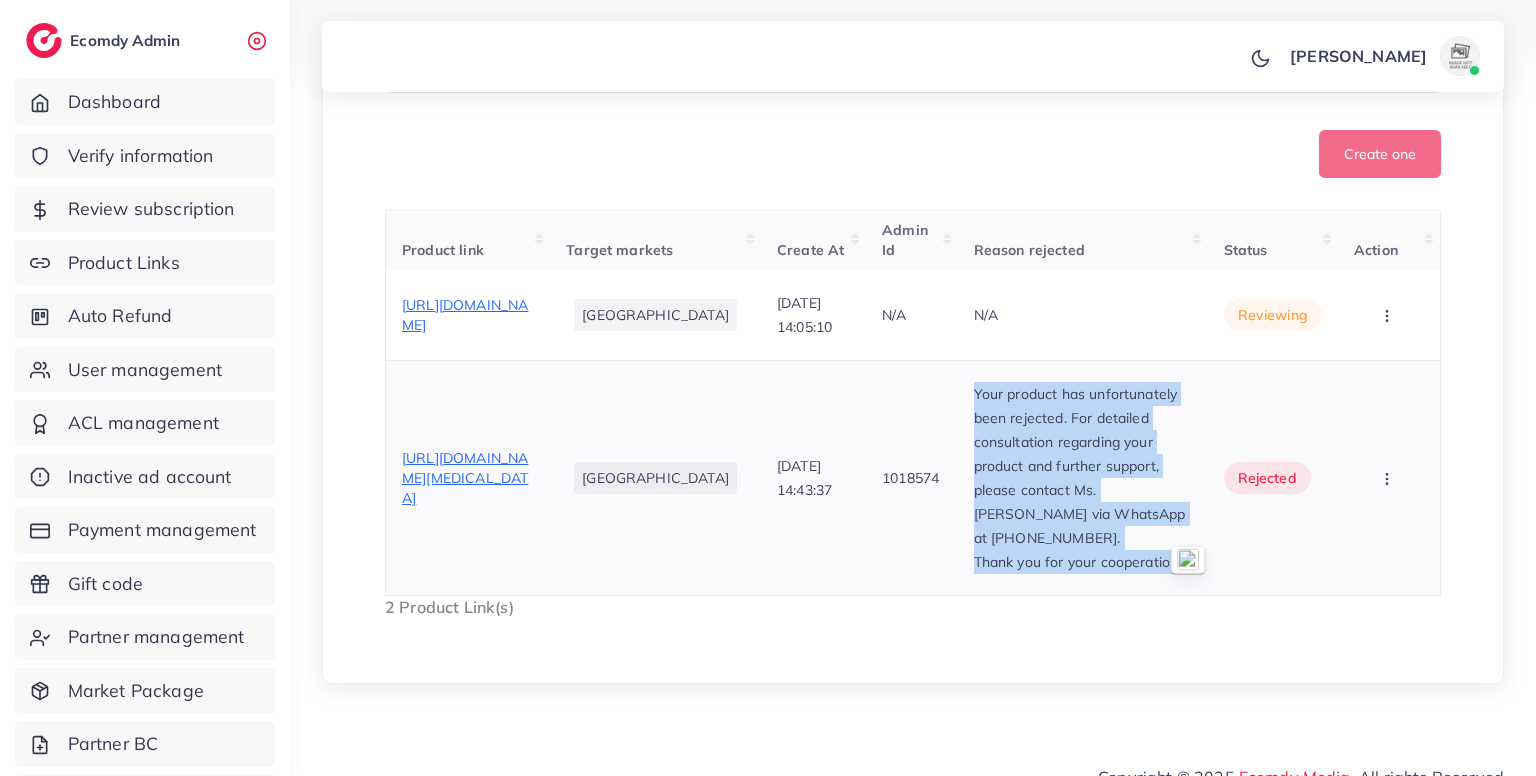 copy on "Your product has unfortunately been rejected. For detailed consultation regarding your product and further support, please contact Ms. Chloe via WhatsApp at +84905171801. Thank you for your cooperation." 